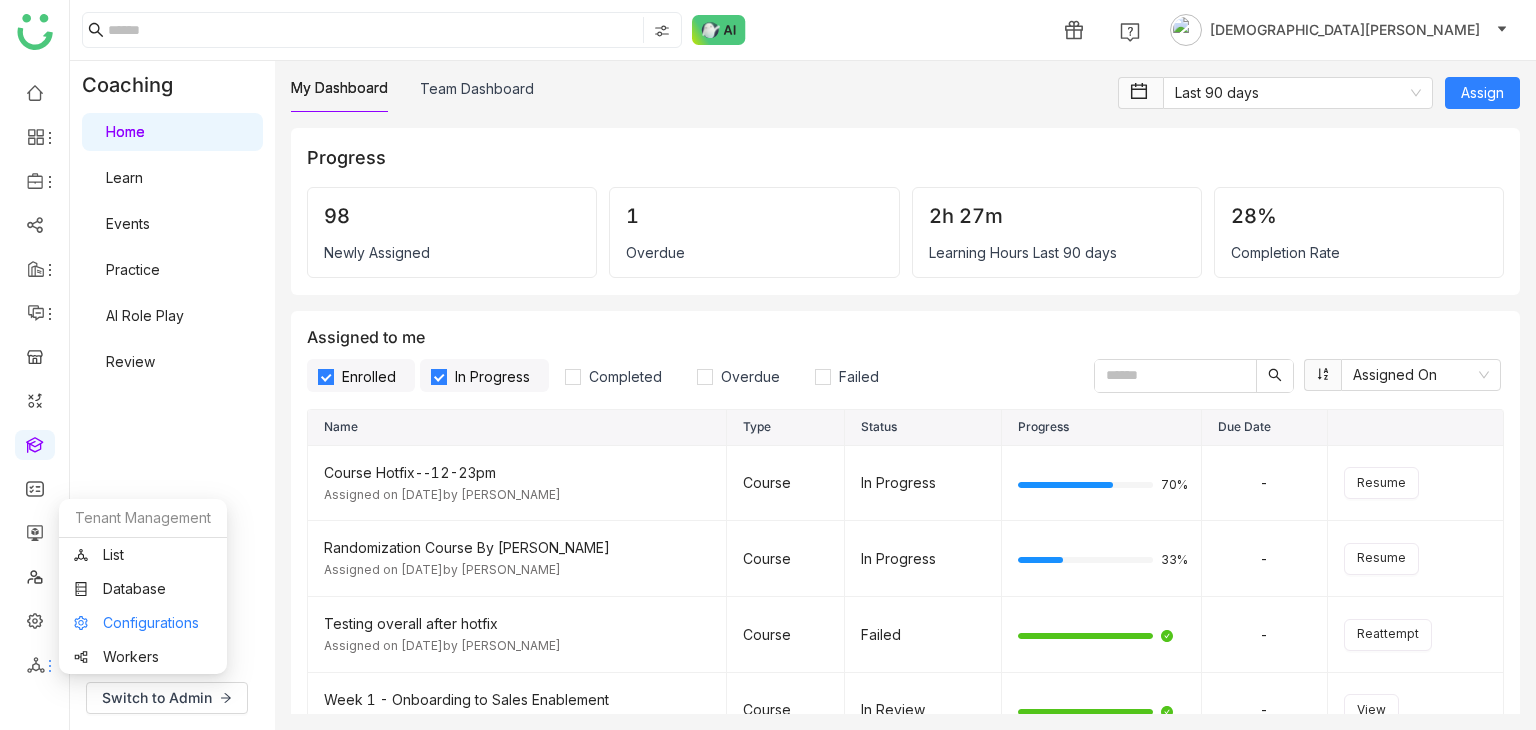 scroll, scrollTop: 0, scrollLeft: 0, axis: both 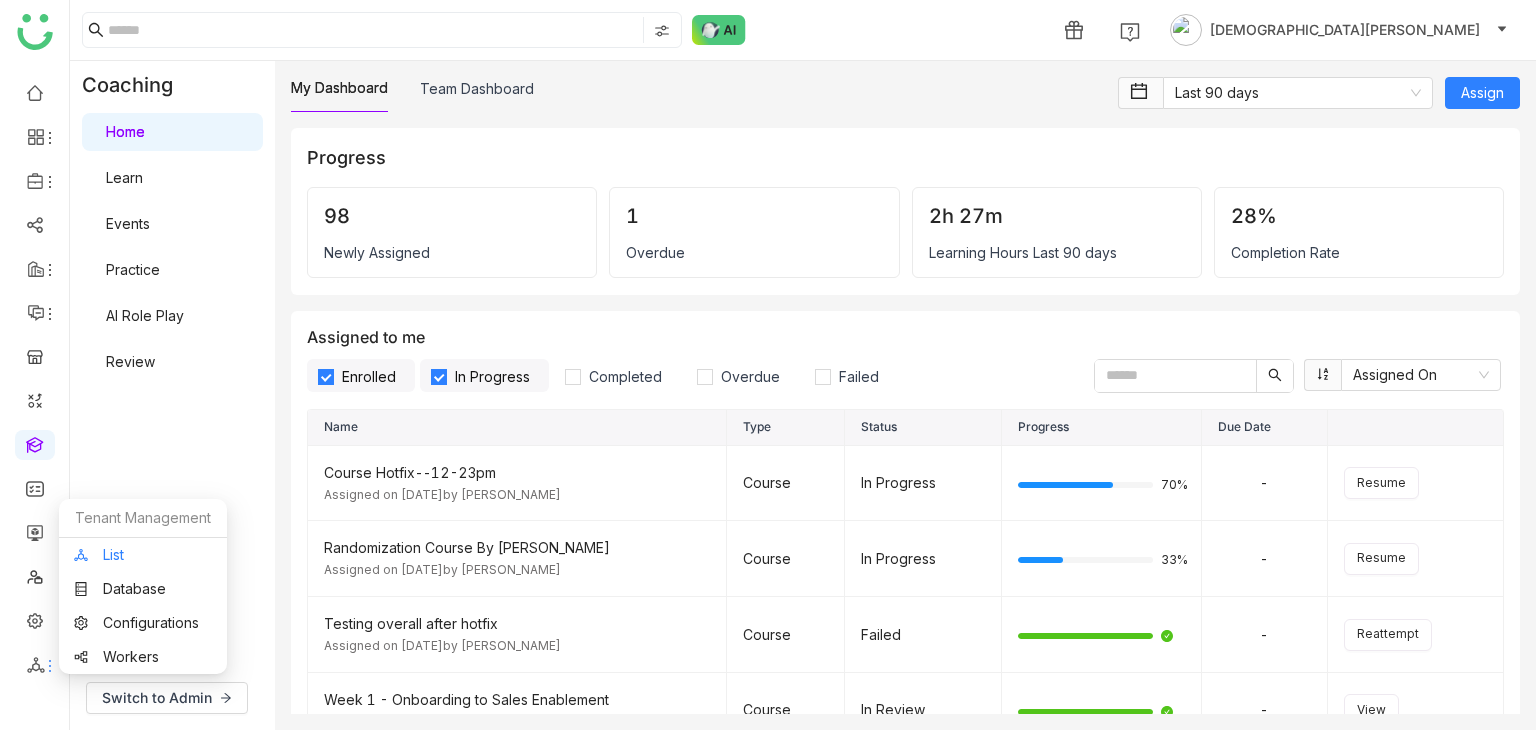 click on "List" at bounding box center [143, 555] 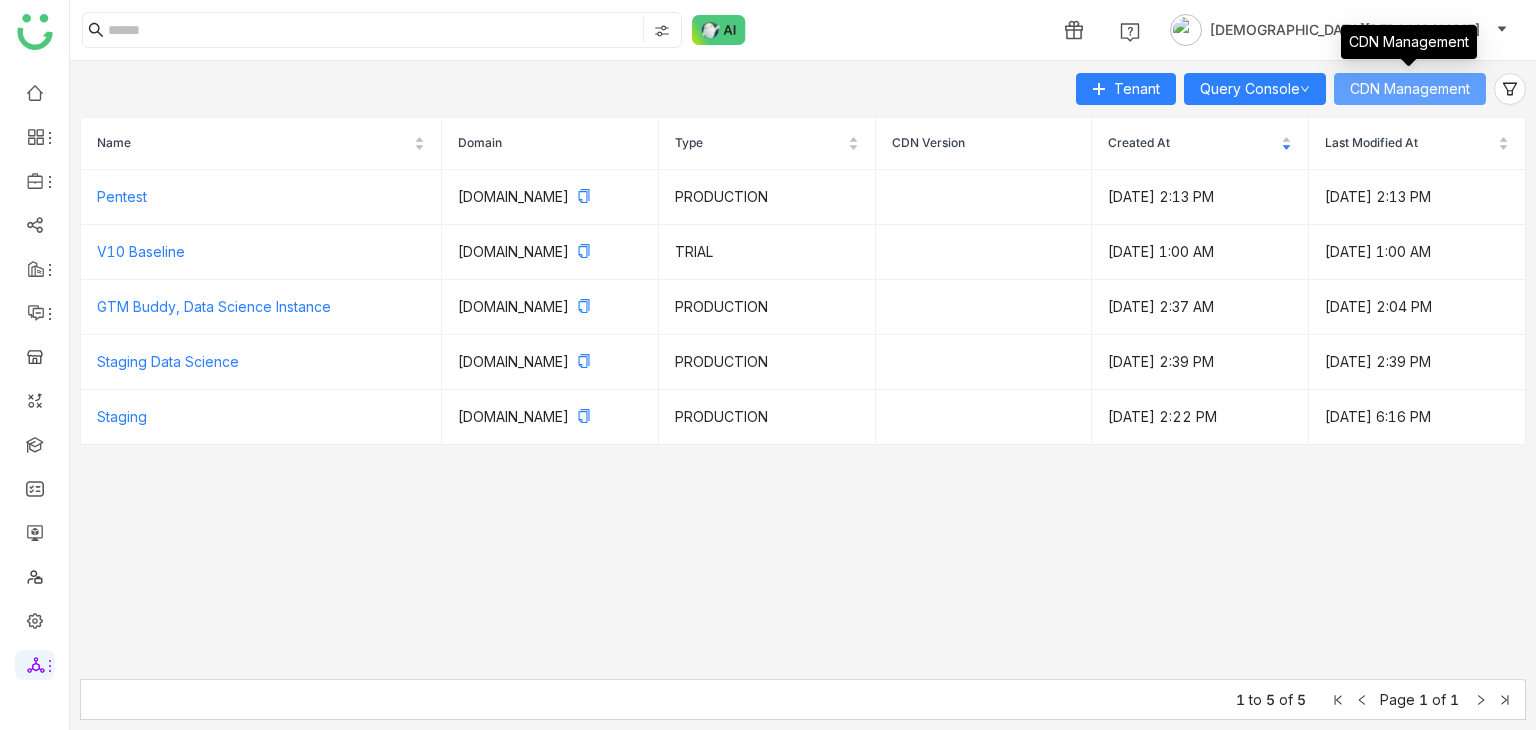 click on "CDN Management" 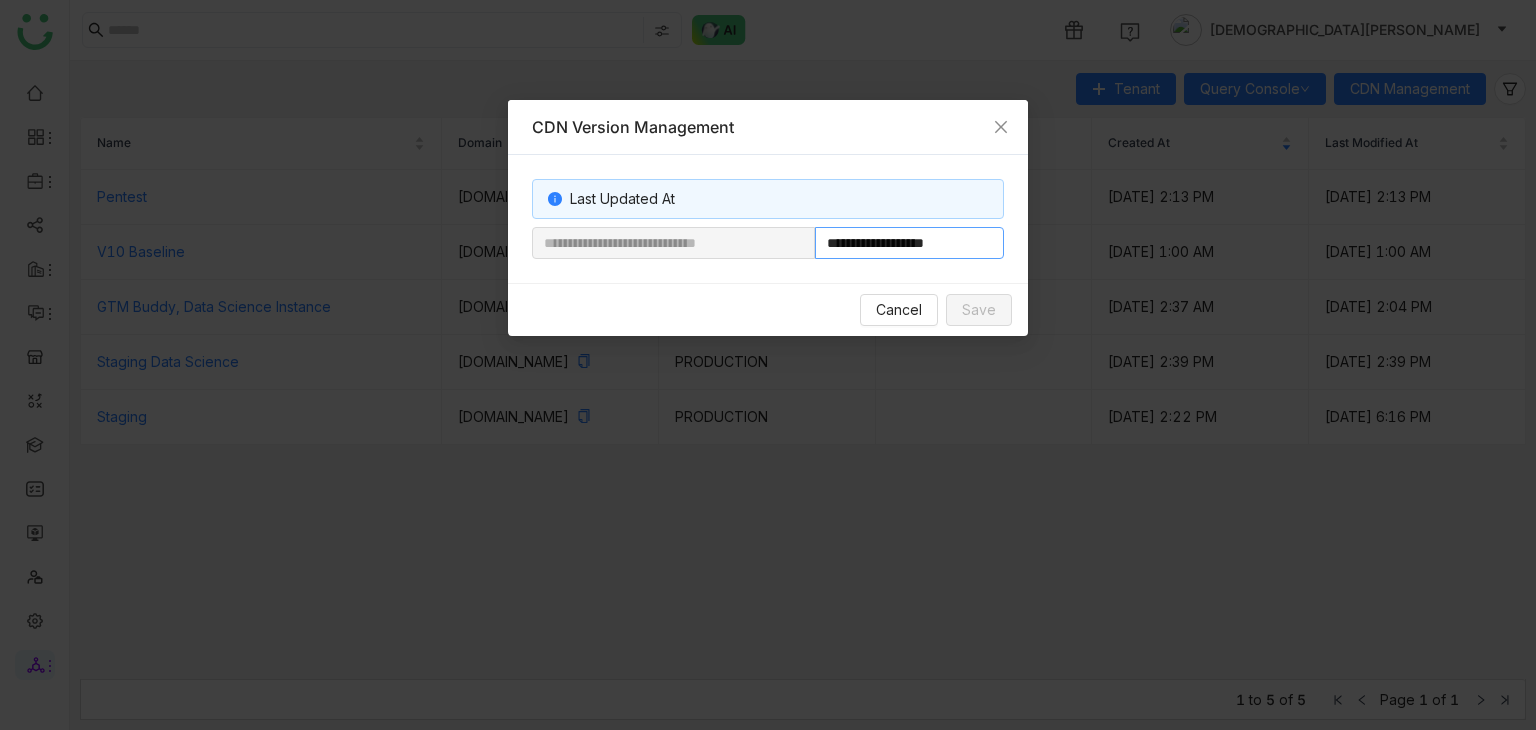 drag, startPoint x: 880, startPoint y: 246, endPoint x: 1202, endPoint y: 241, distance: 322.03882 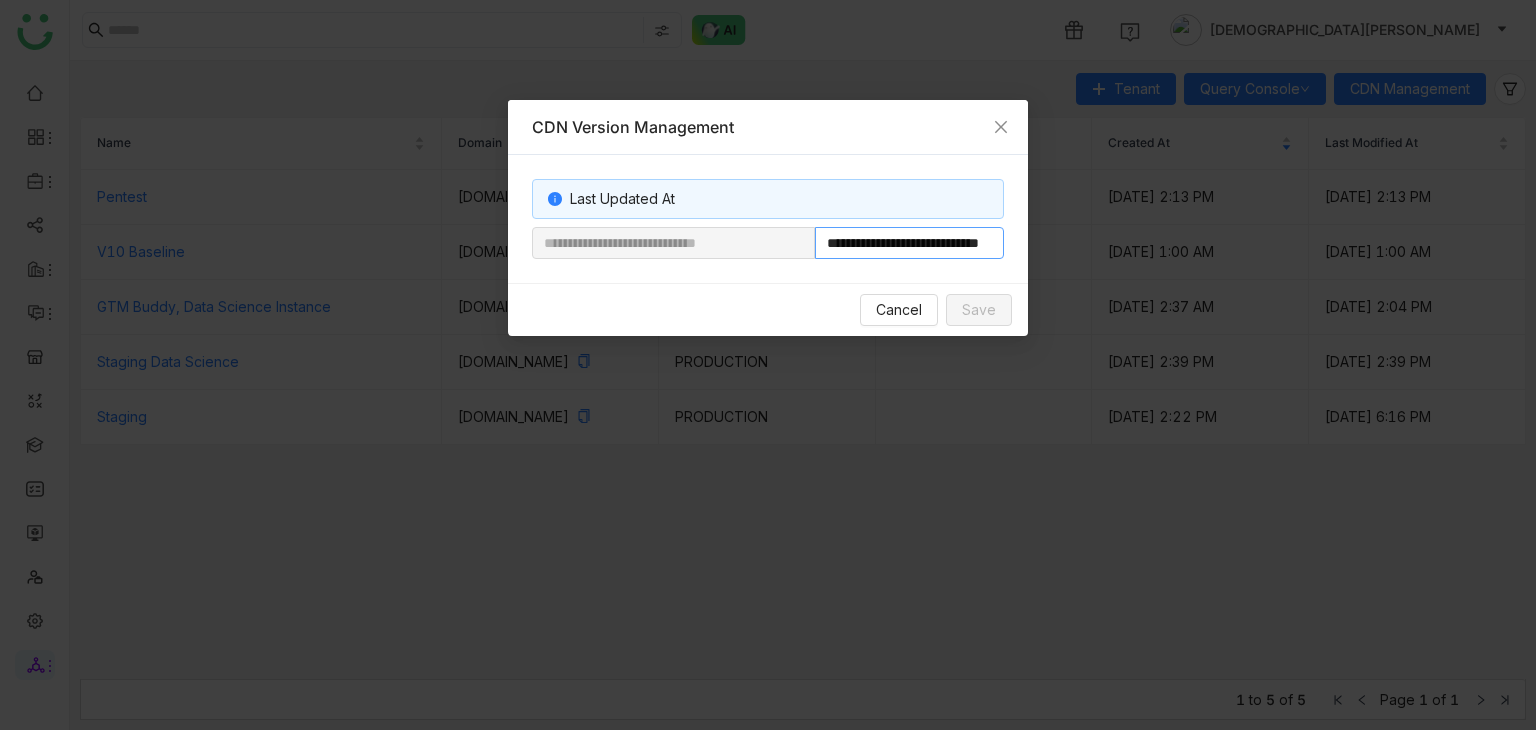 scroll, scrollTop: 0, scrollLeft: 68, axis: horizontal 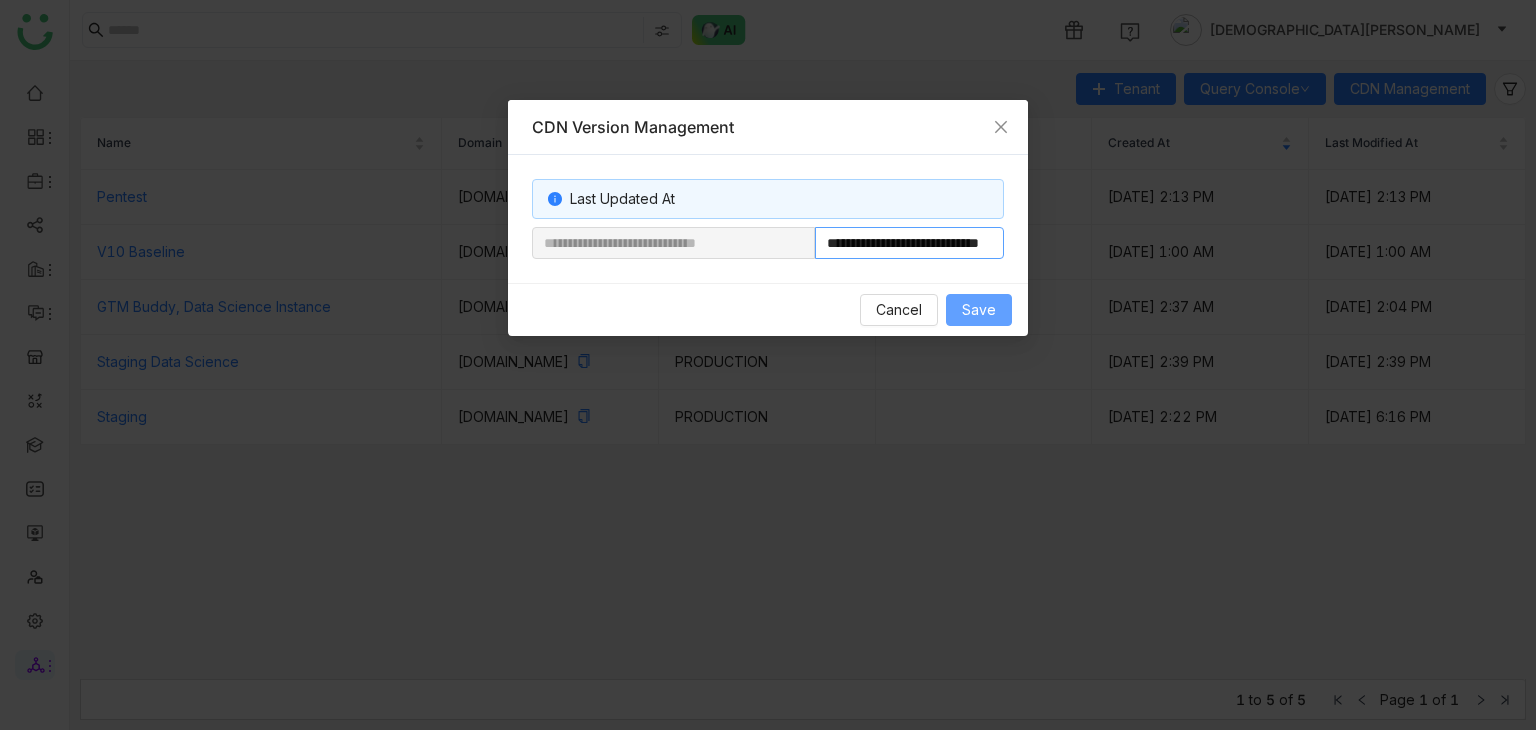 type on "**********" 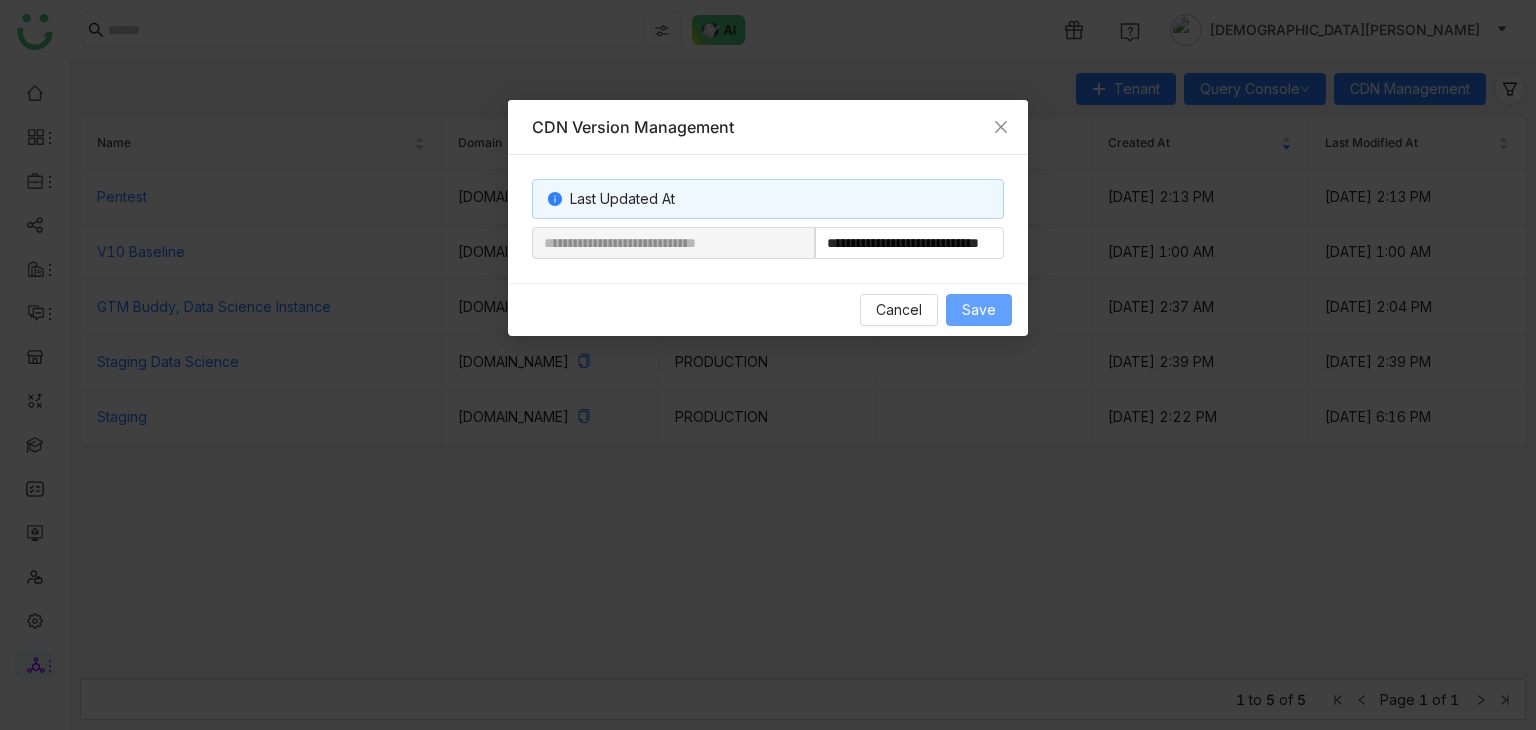 click on "Save" at bounding box center (979, 310) 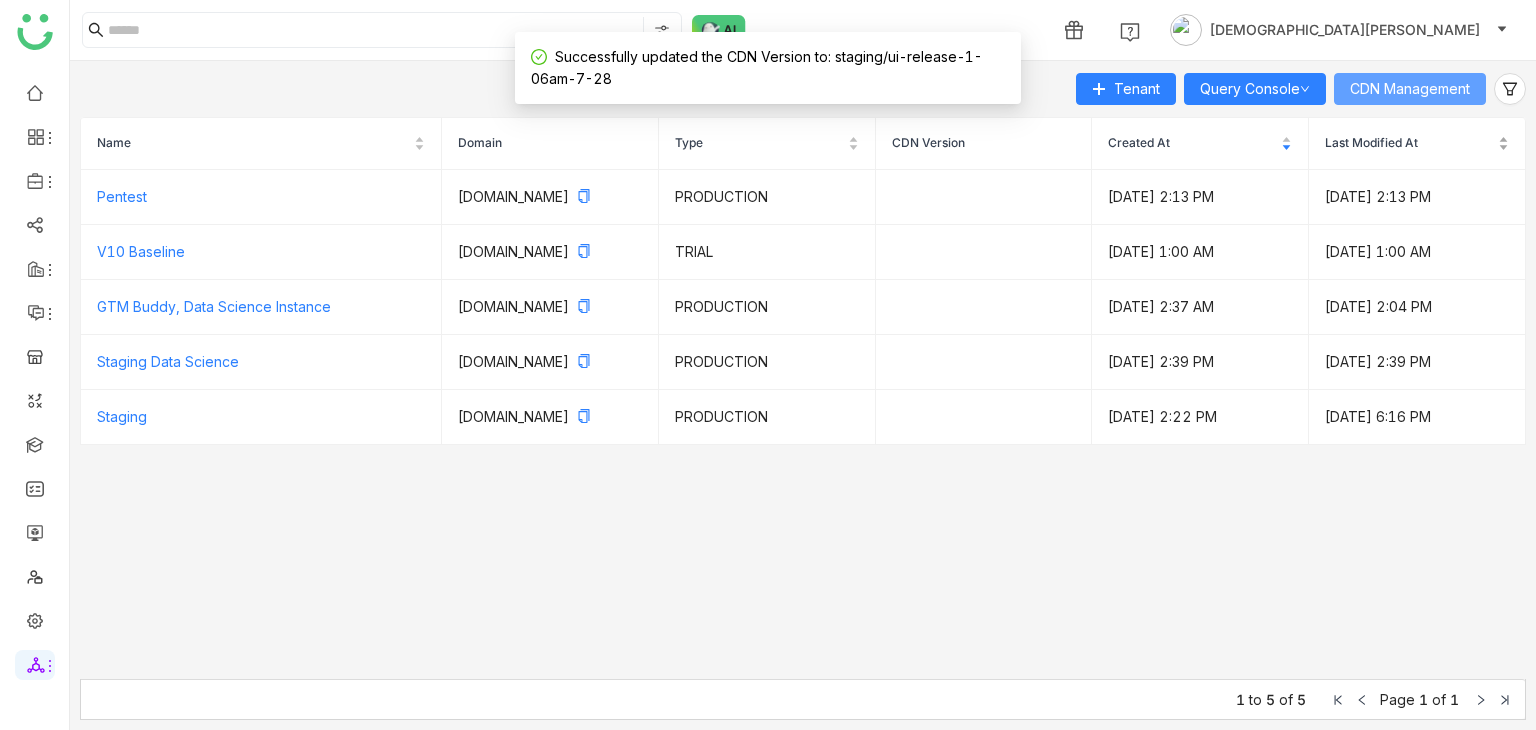 type 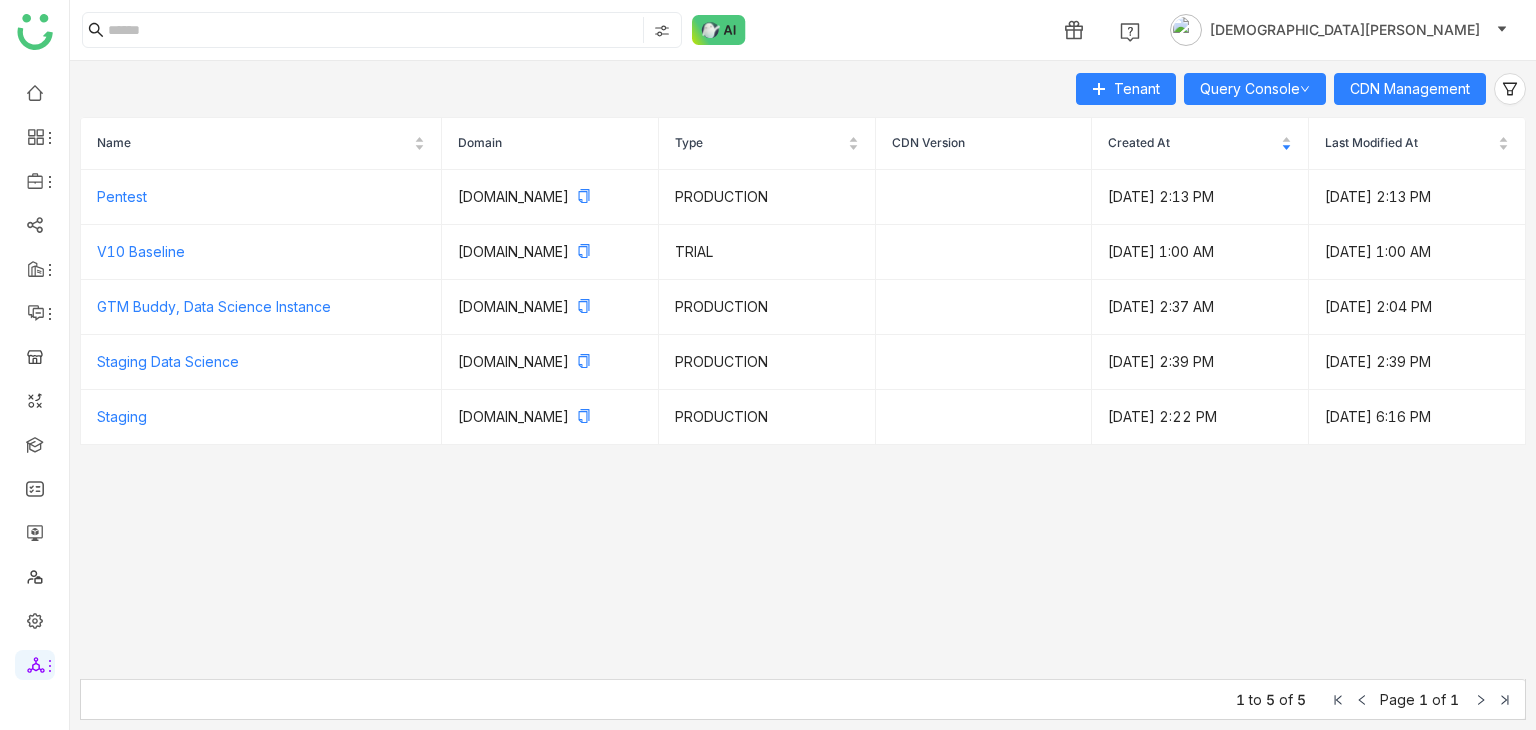 scroll, scrollTop: 0, scrollLeft: 0, axis: both 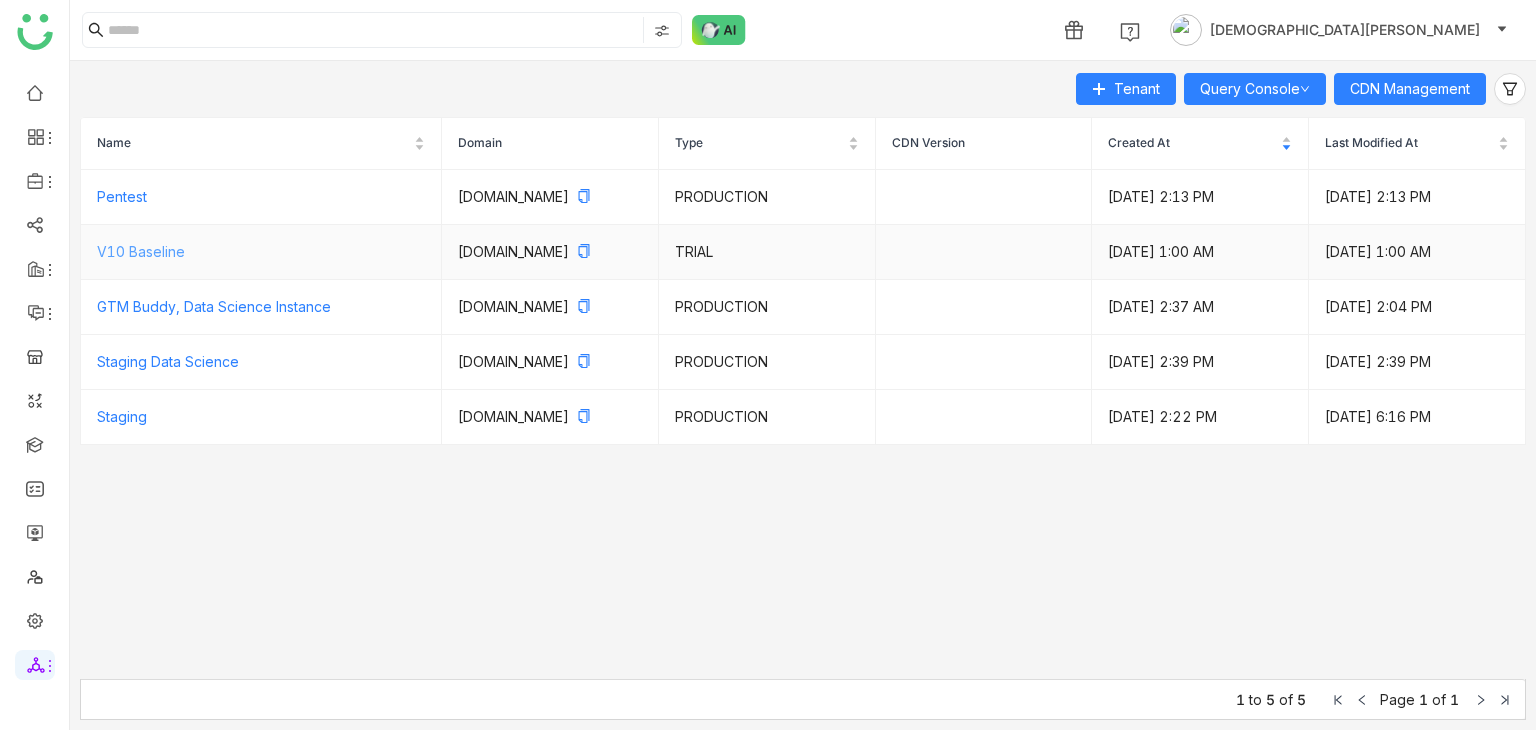 click on "V10 Baseline" 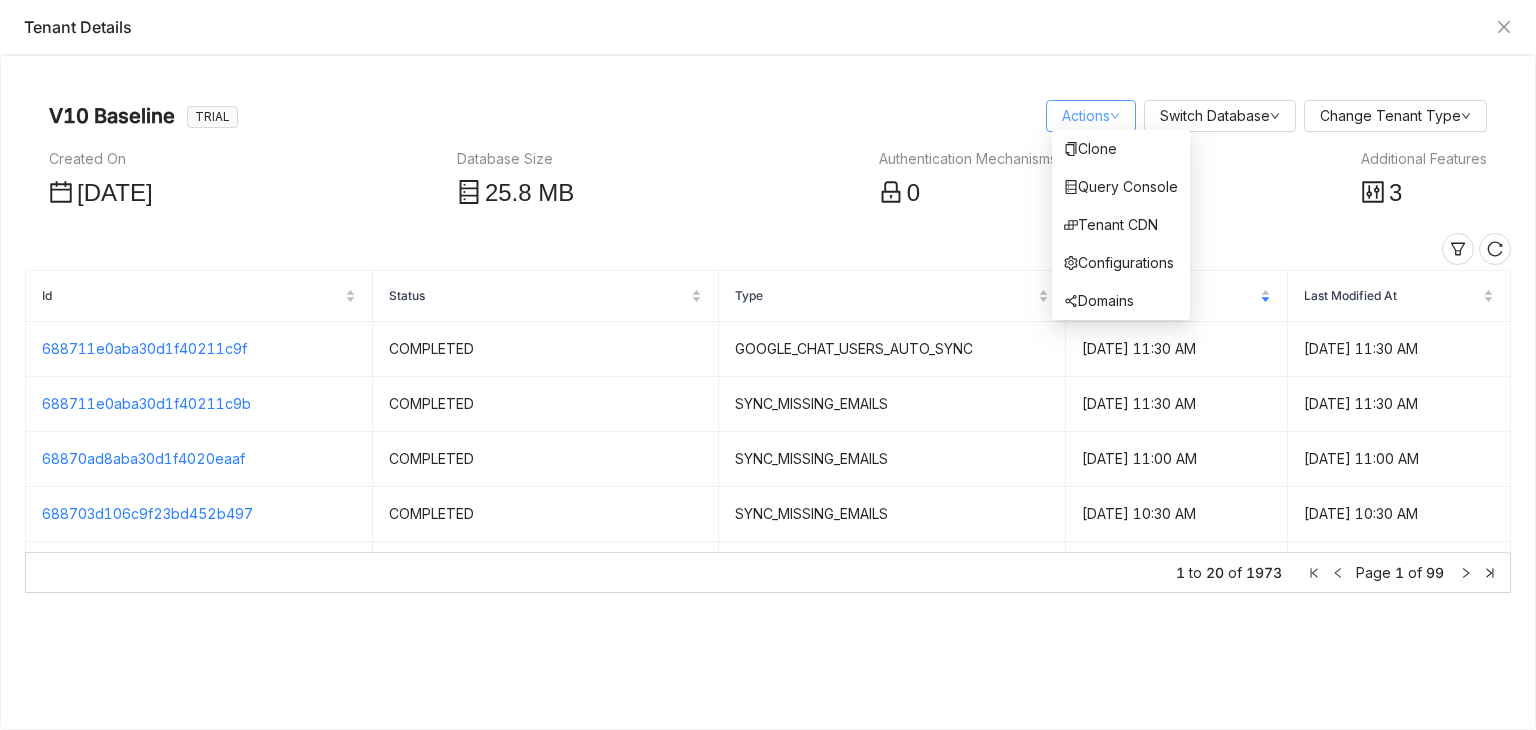 click on "Actions" at bounding box center [1091, 115] 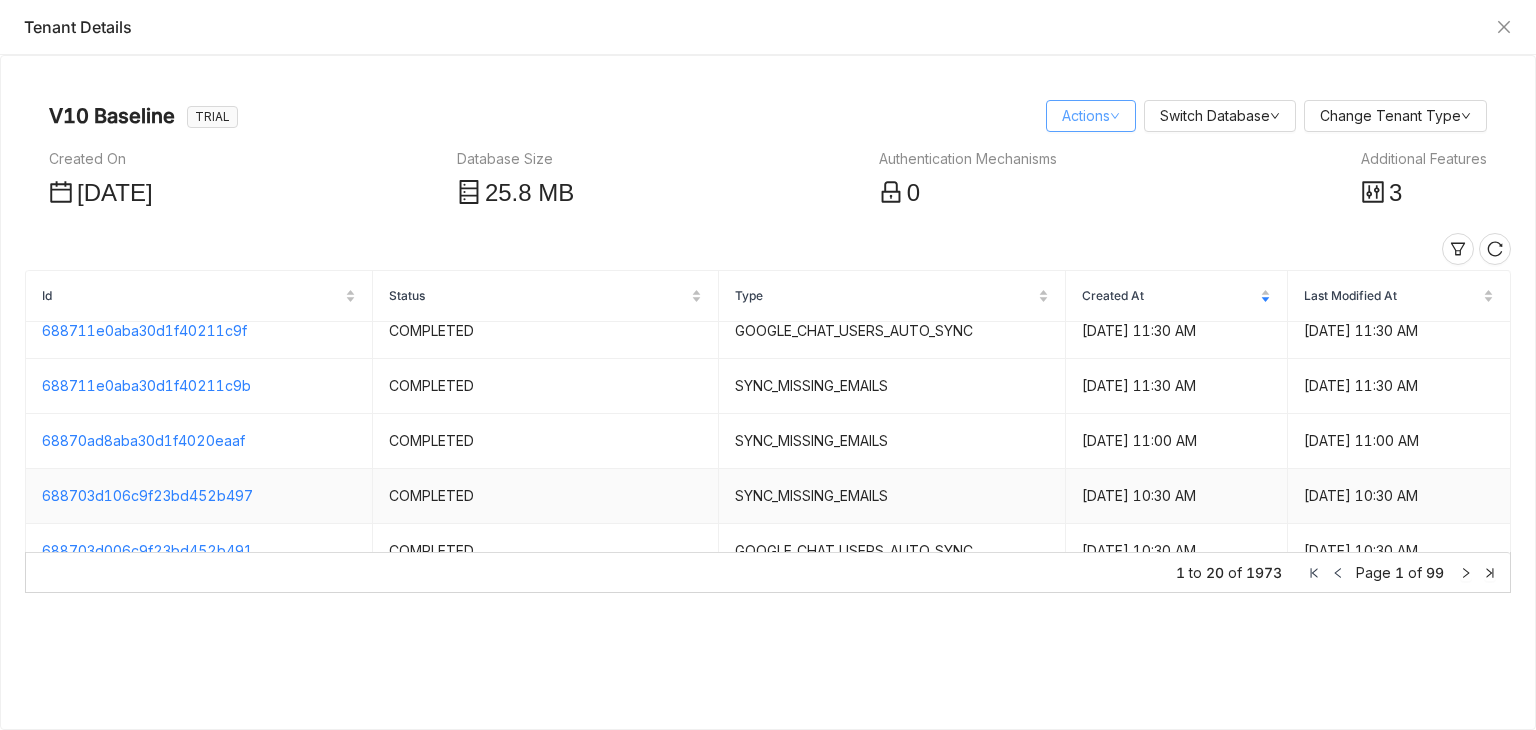 scroll, scrollTop: 4, scrollLeft: 0, axis: vertical 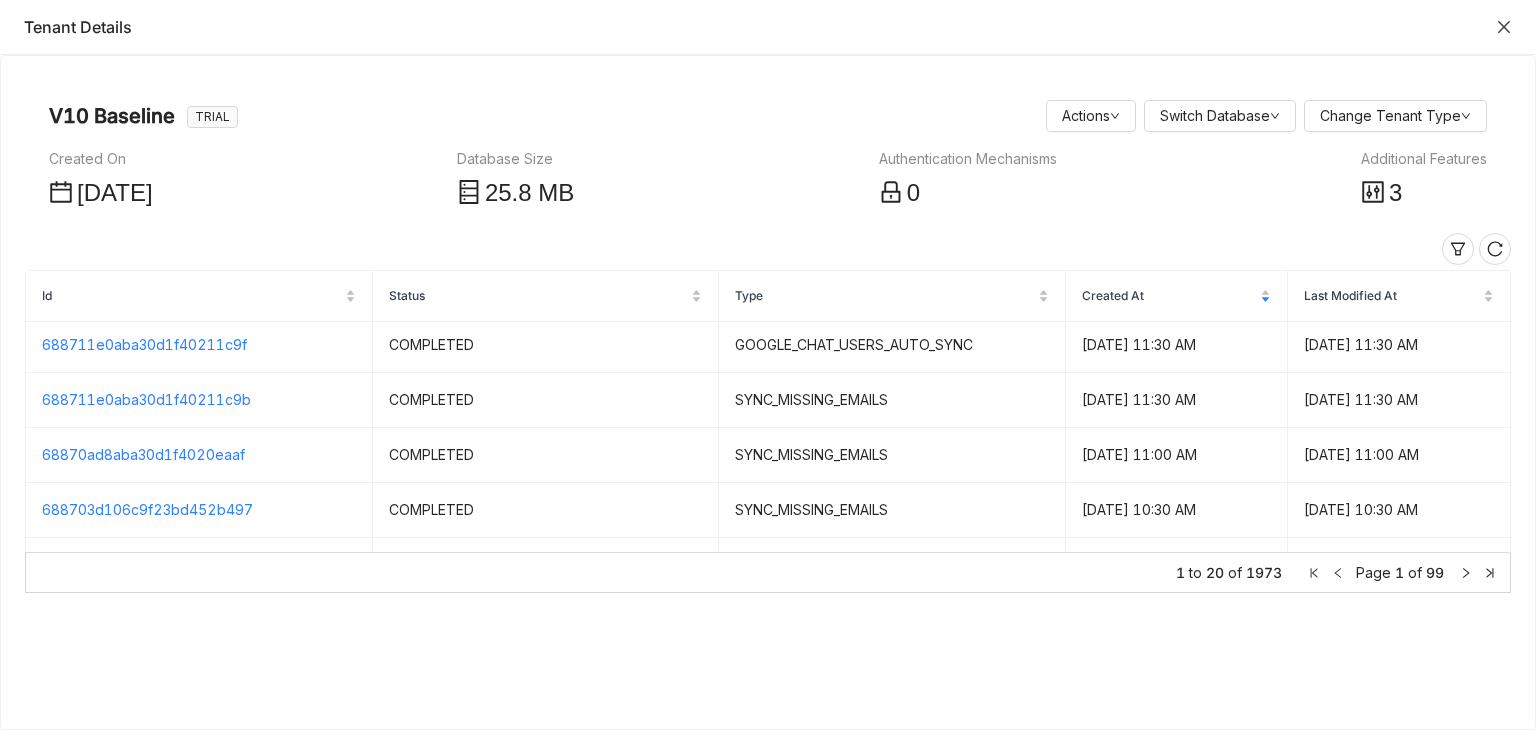 click 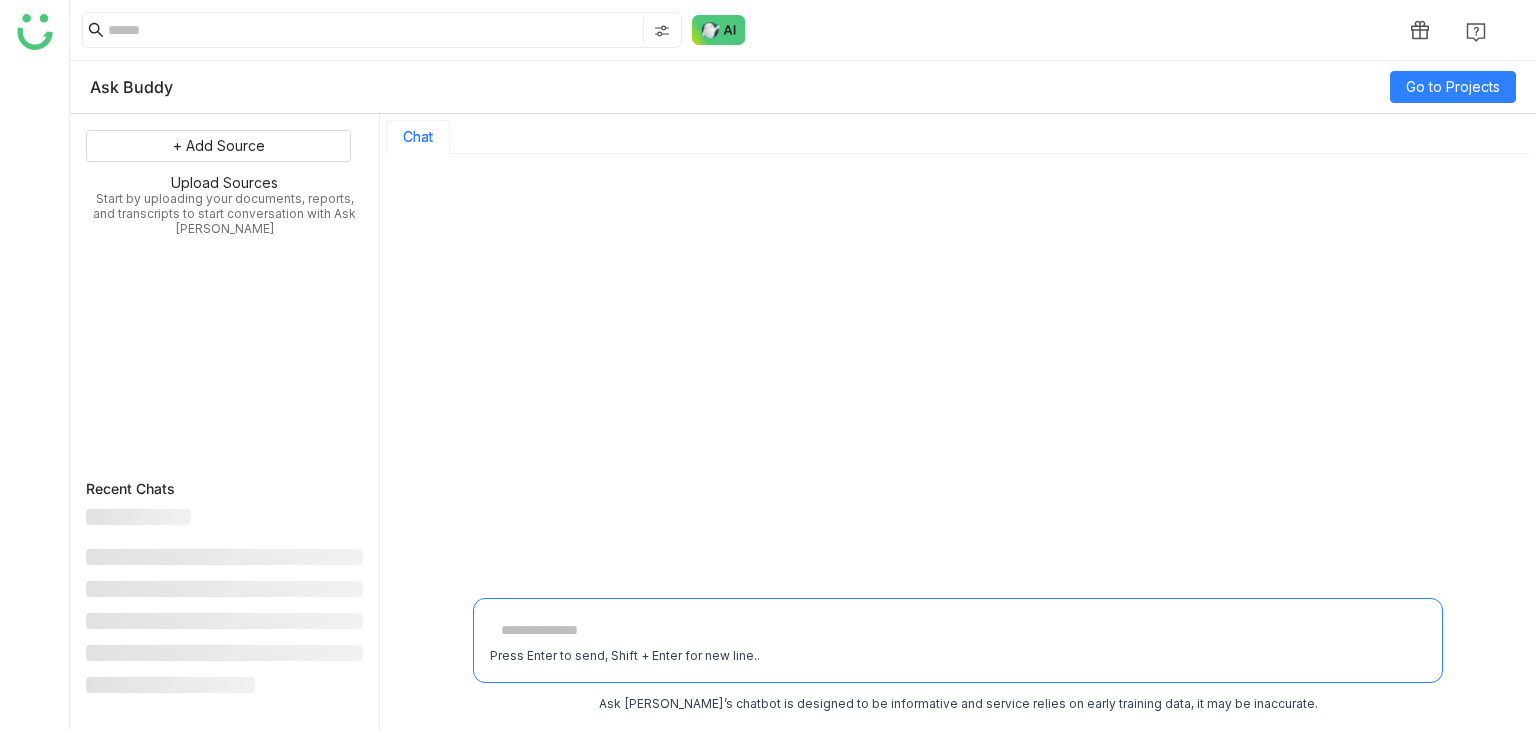 scroll, scrollTop: 0, scrollLeft: 0, axis: both 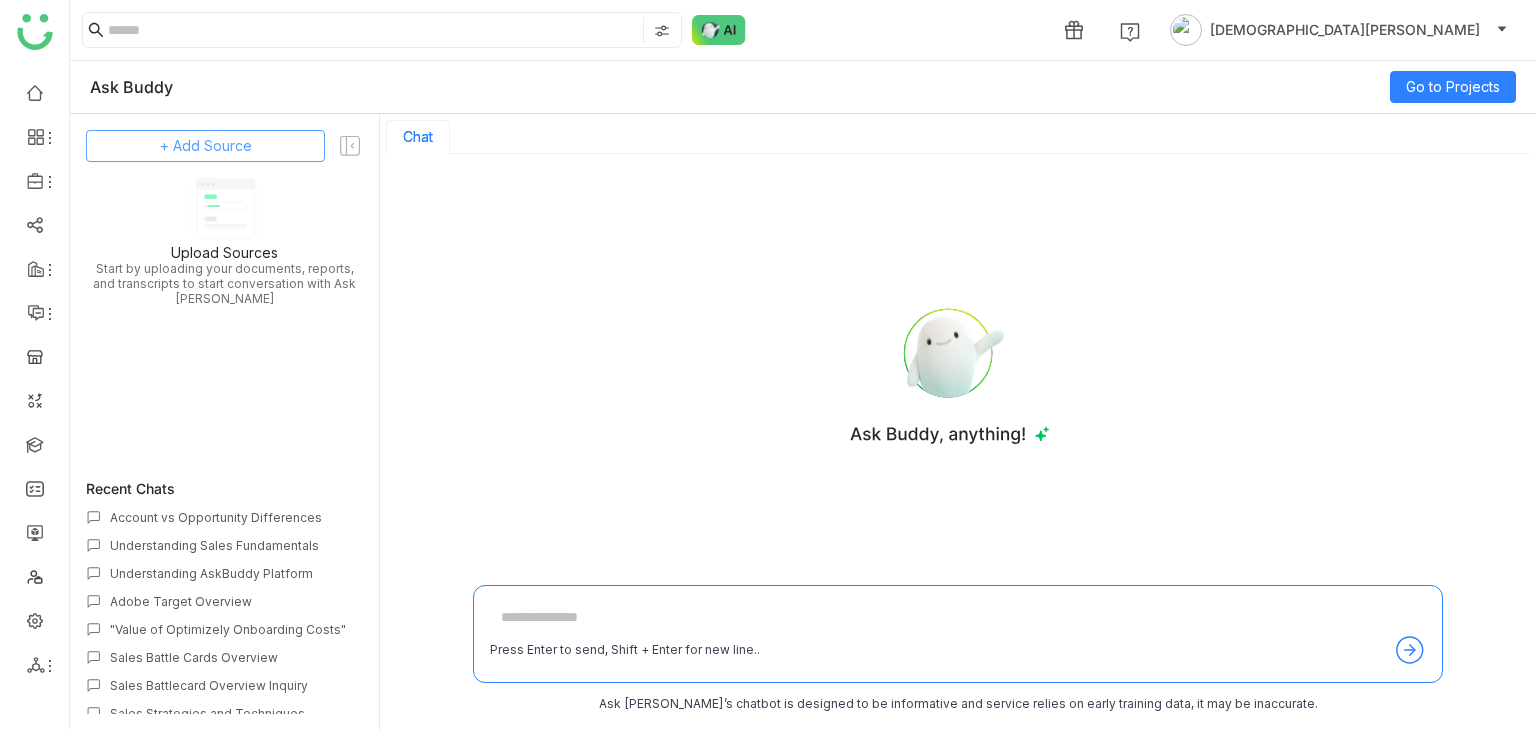 click on "+ Add Source" 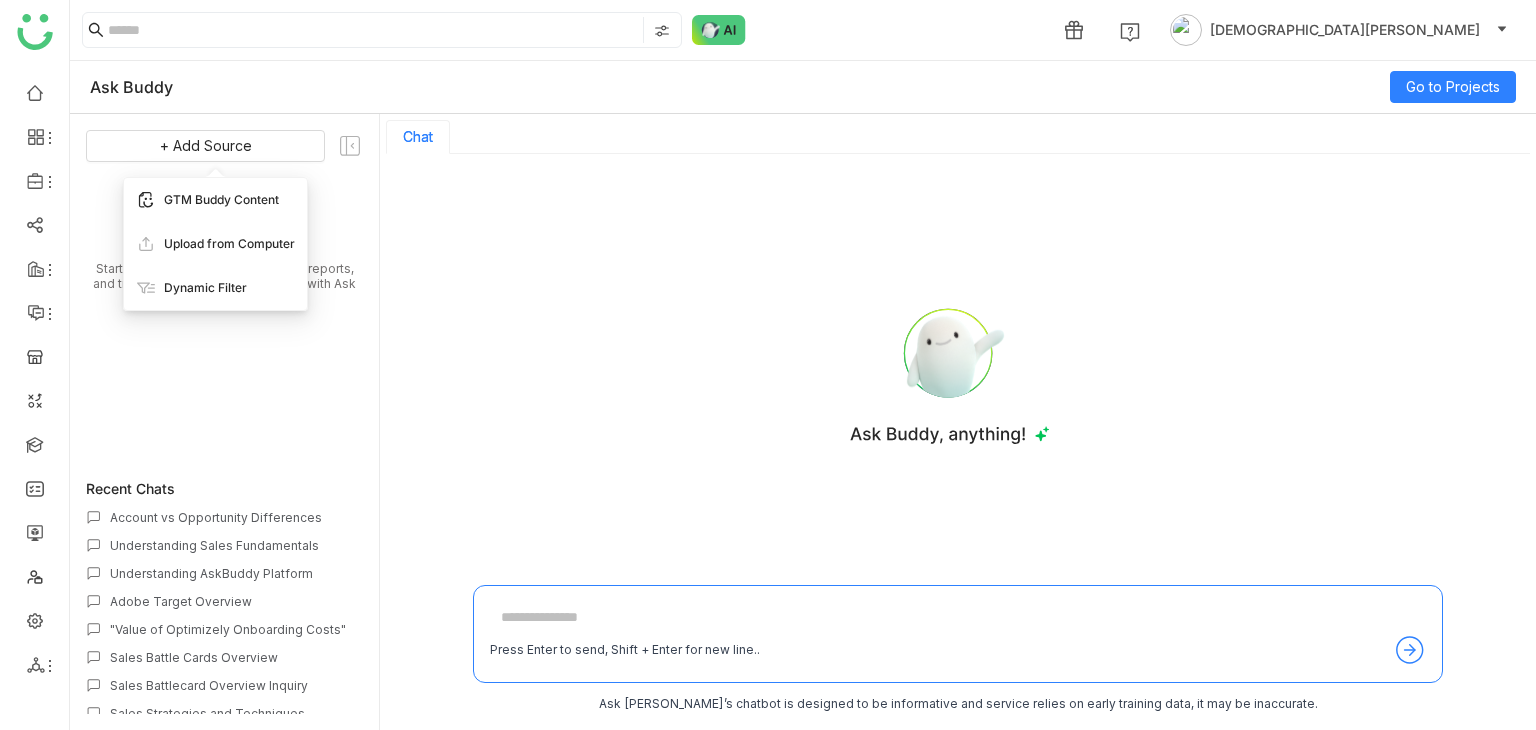 click on "GTM Buddy Content" at bounding box center (215, 200) 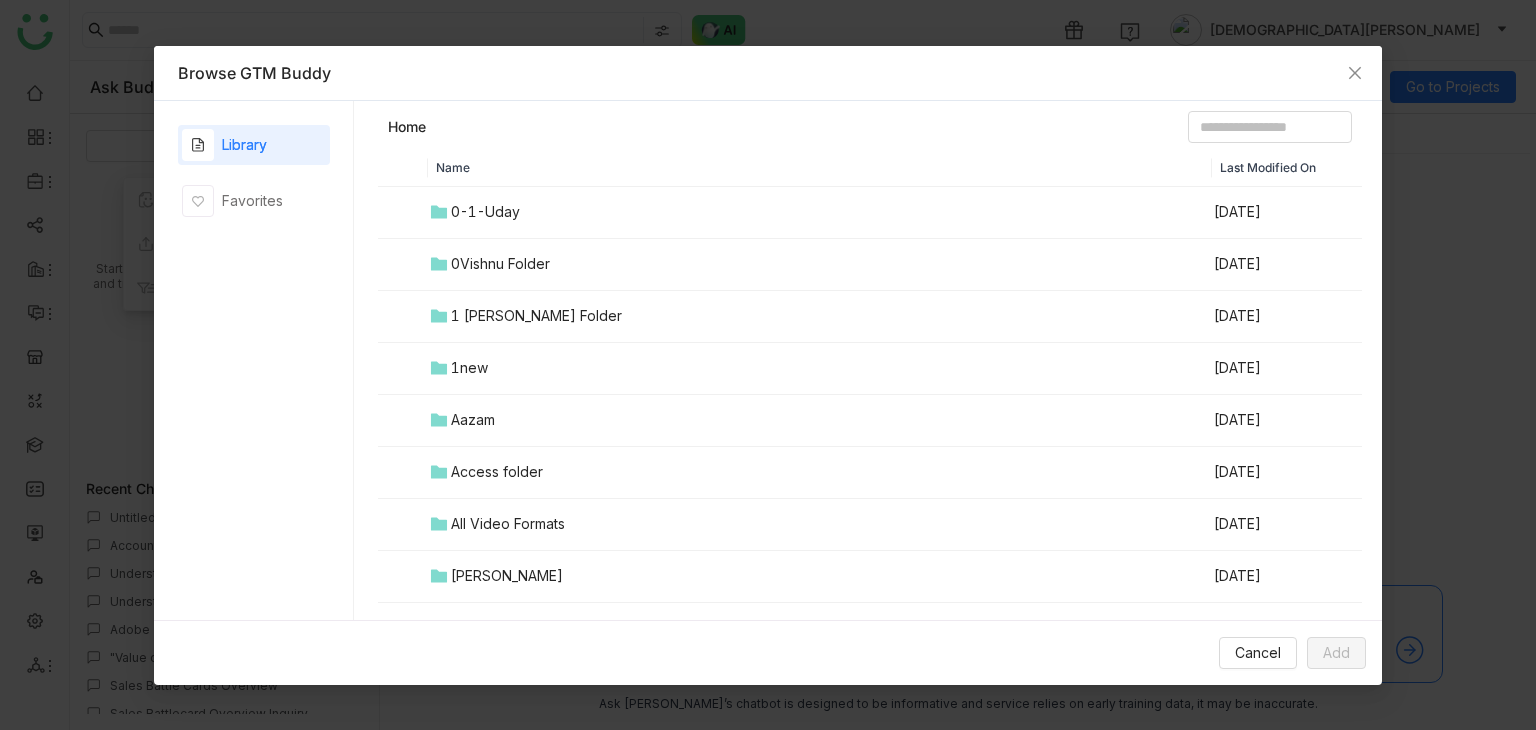 click on "0-1-Uday" at bounding box center [485, 212] 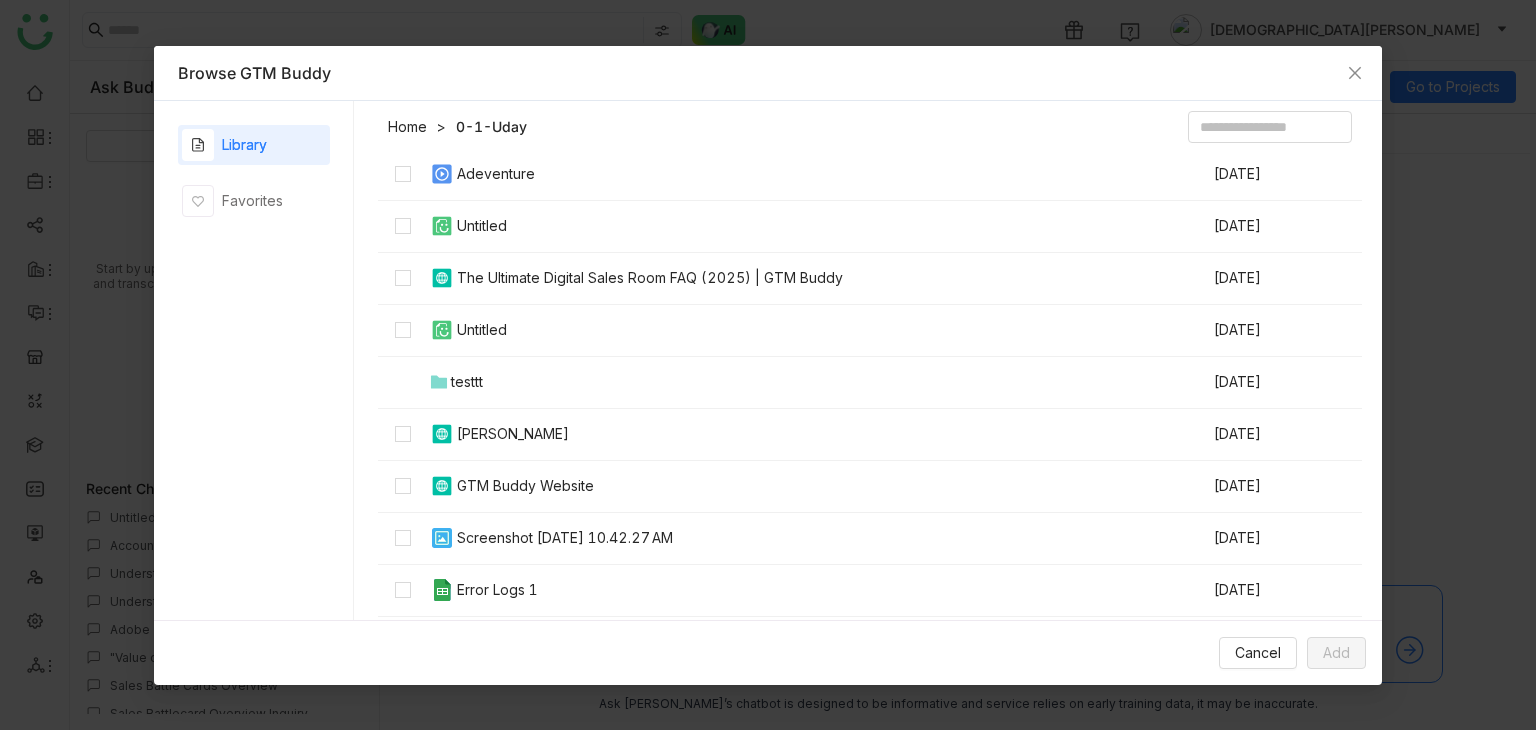 scroll, scrollTop: 232, scrollLeft: 0, axis: vertical 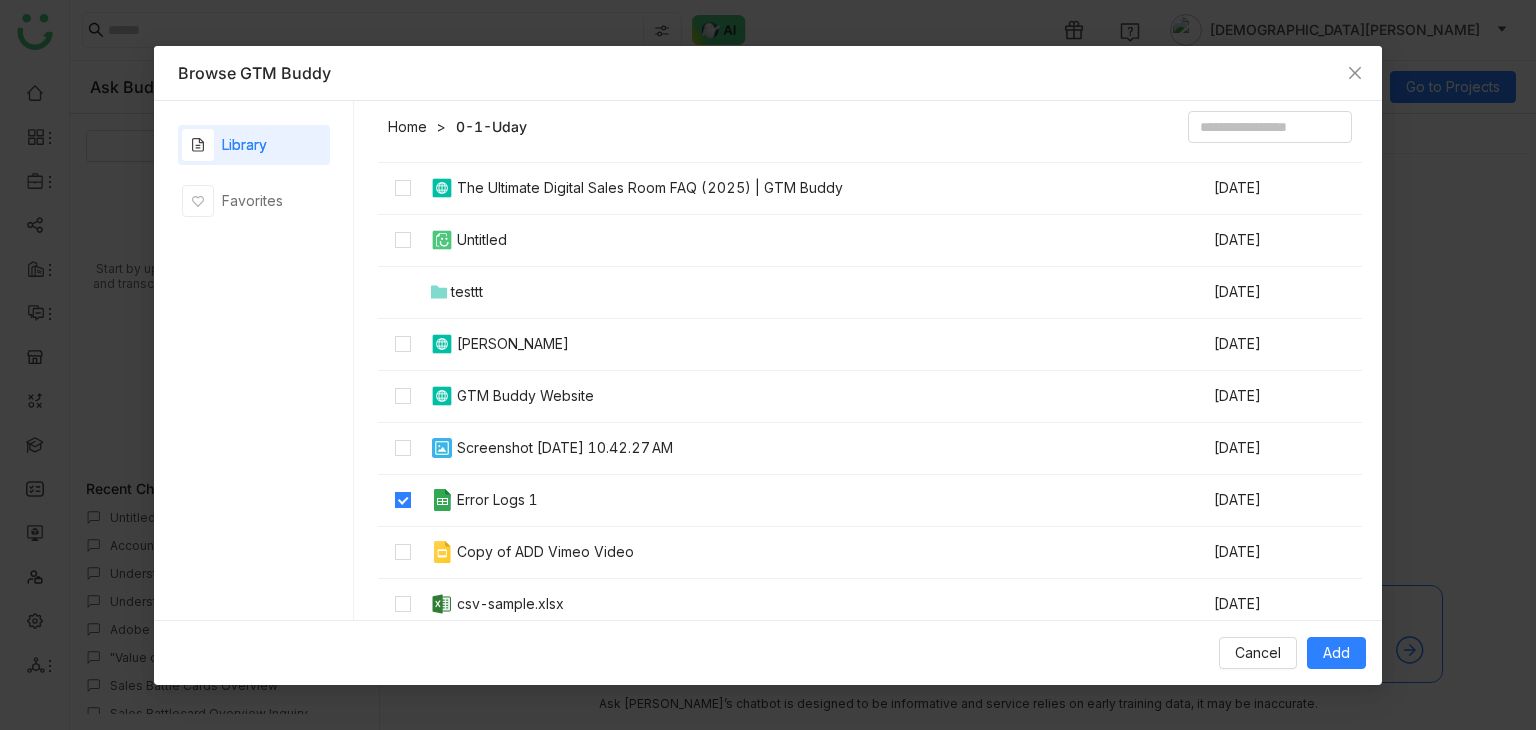 click on "Cancel   Add" at bounding box center (768, 652) 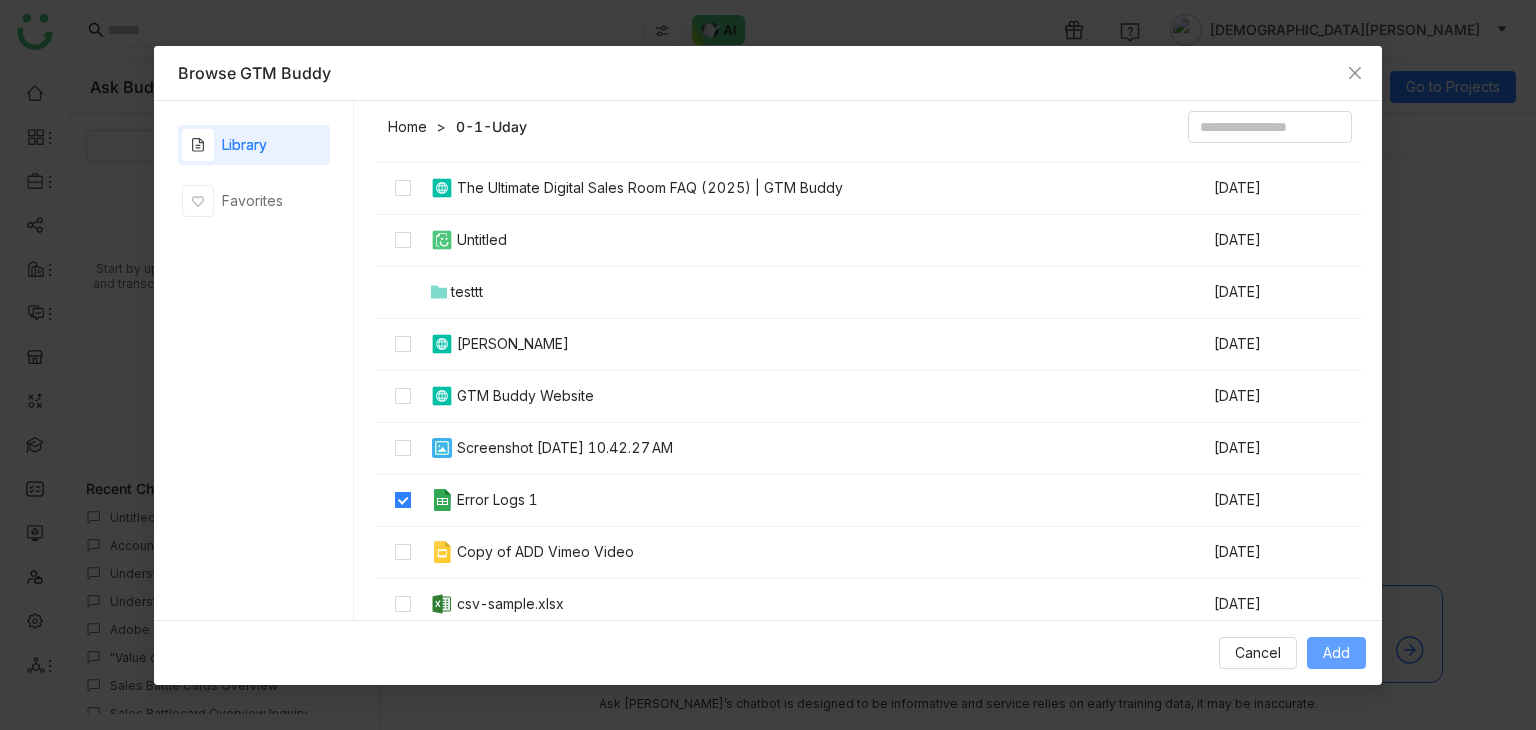 click on "Add" at bounding box center [1336, 653] 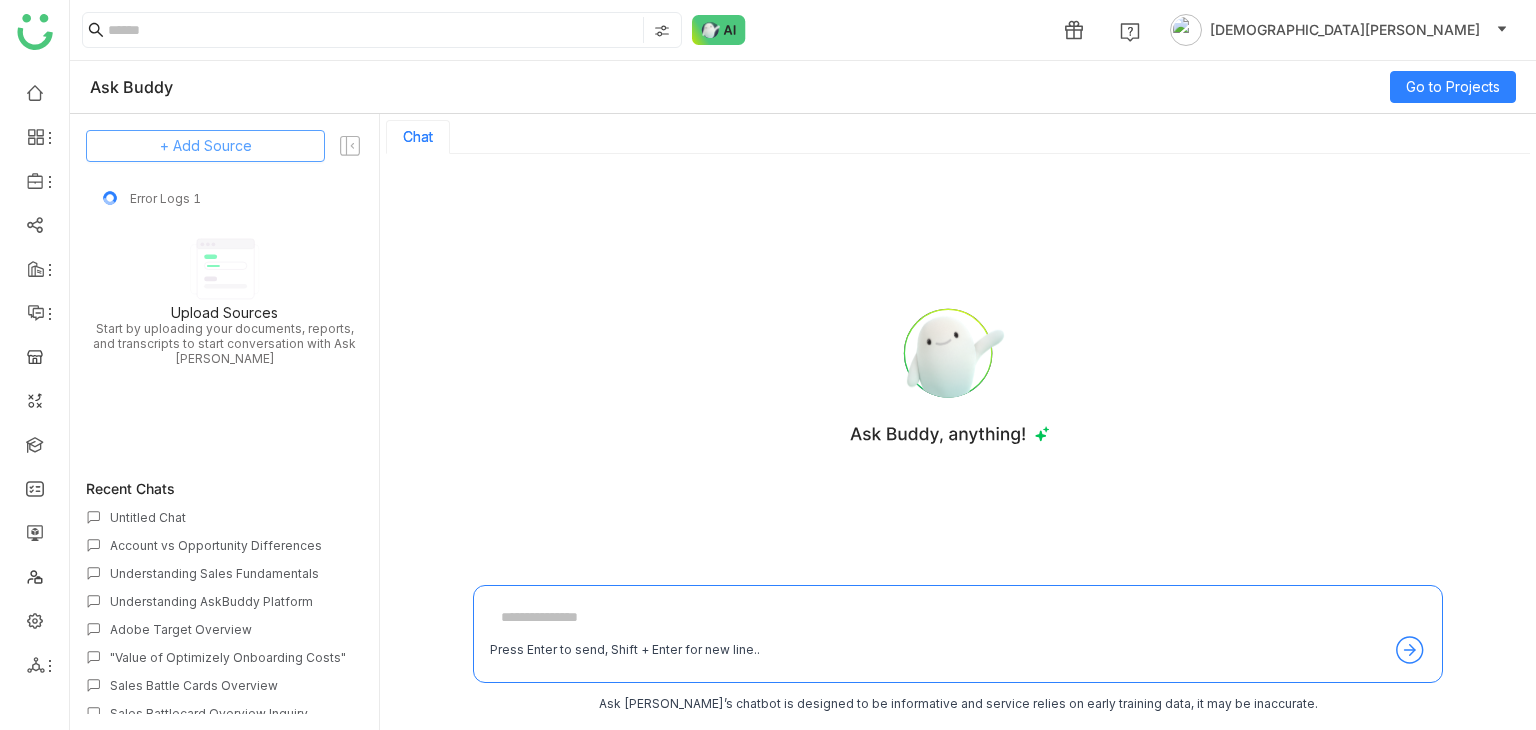 click on "+ Add Source" 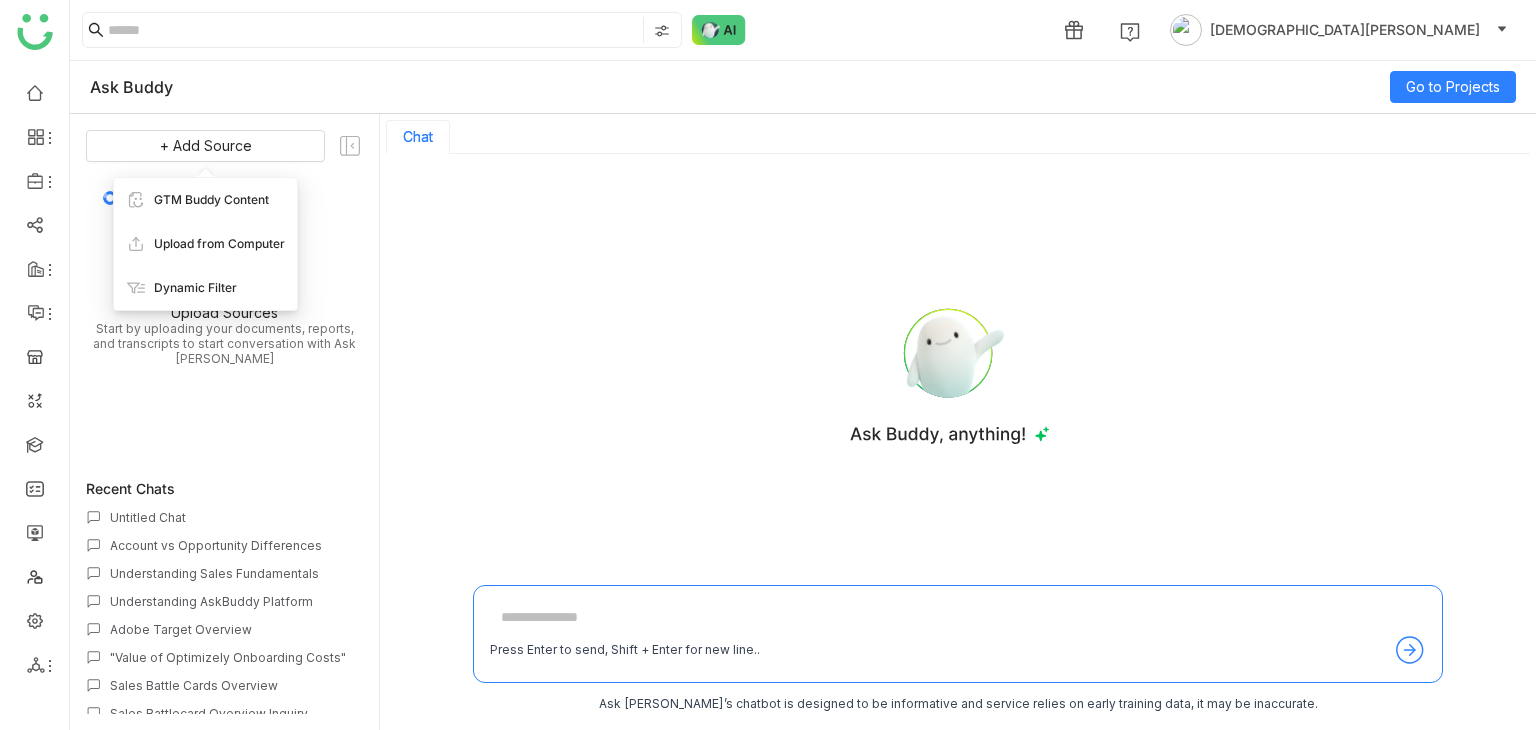 click on "Upload Sources   Start by uploading your documents, reports, and transcripts to start conversation with Ask Buddy" 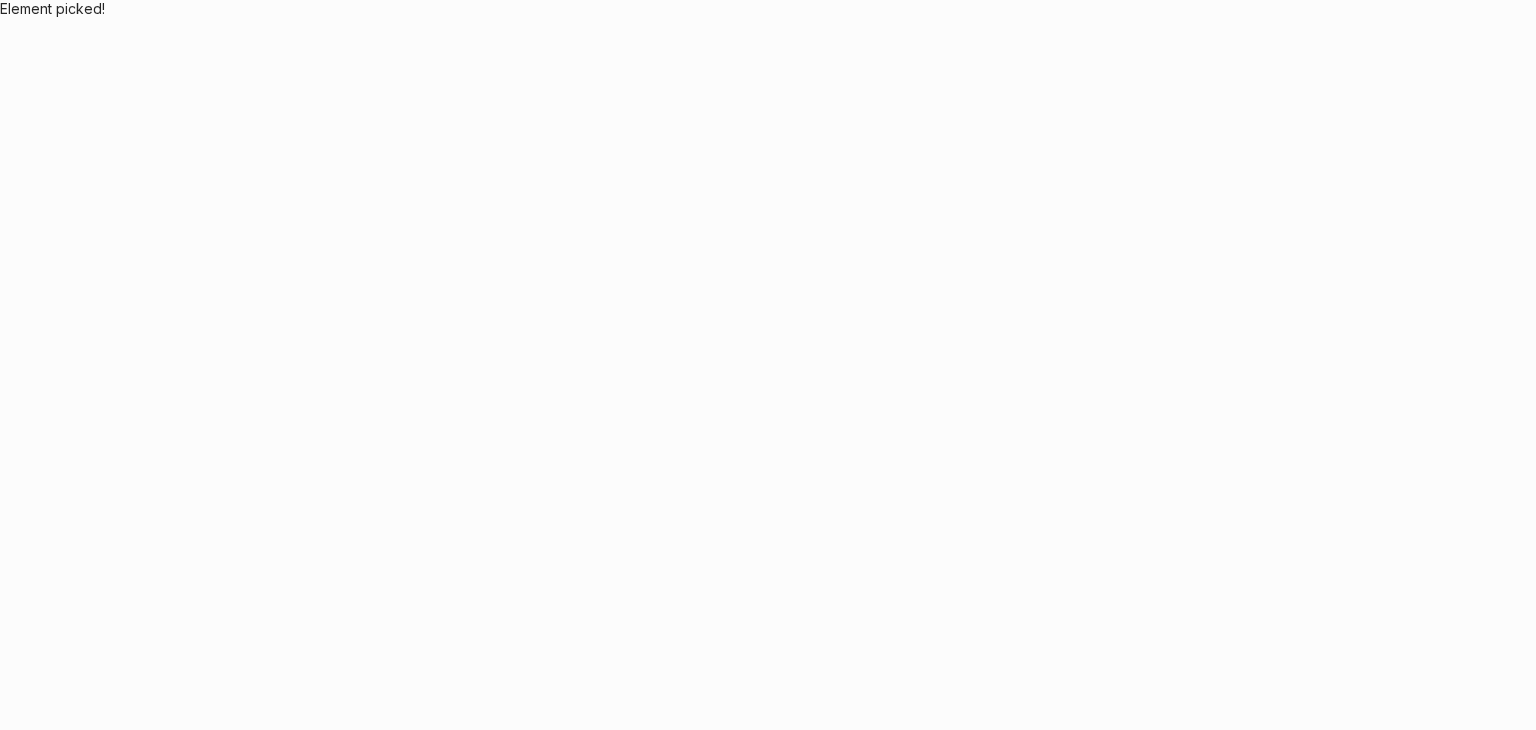 scroll, scrollTop: 0, scrollLeft: 0, axis: both 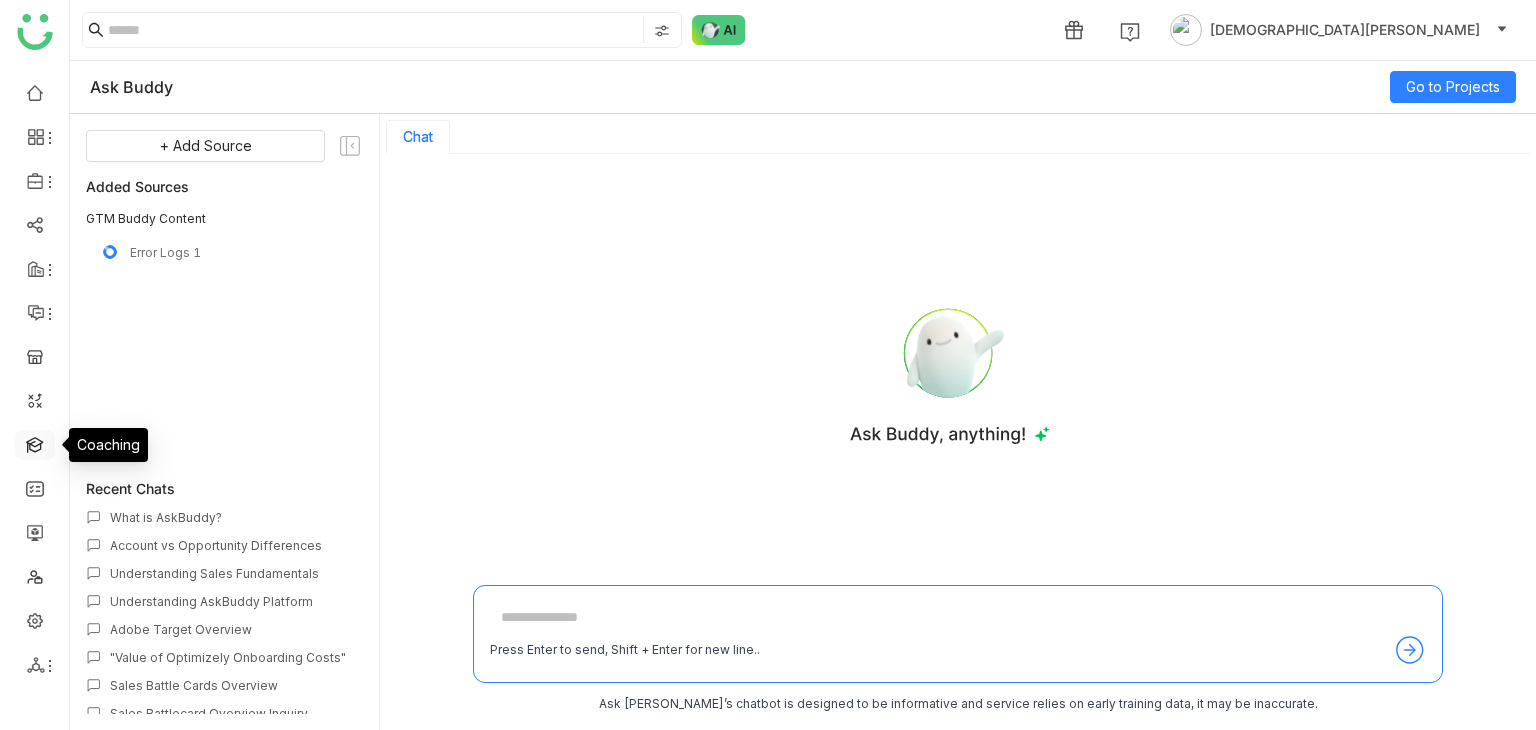 click at bounding box center (35, 443) 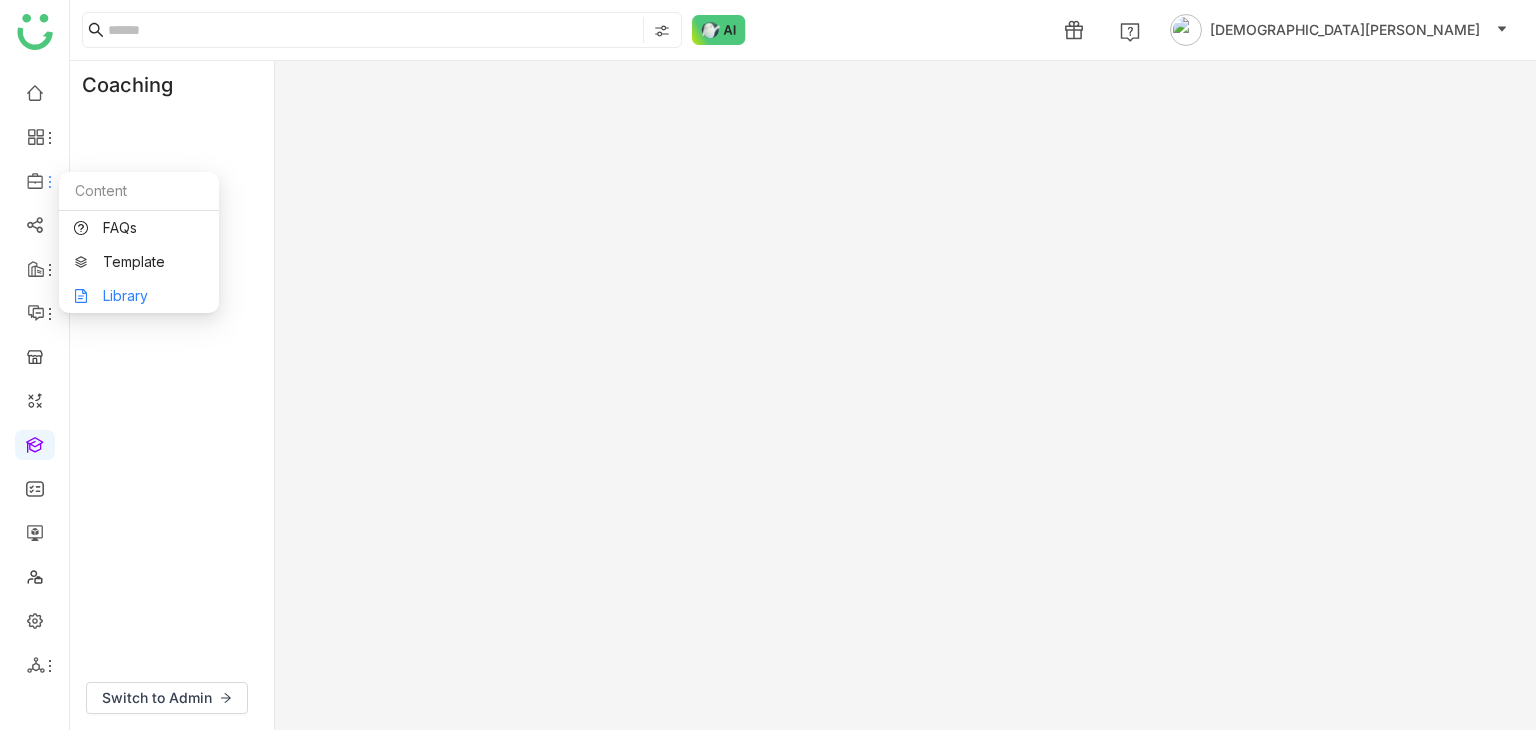click on "Library" at bounding box center [139, 296] 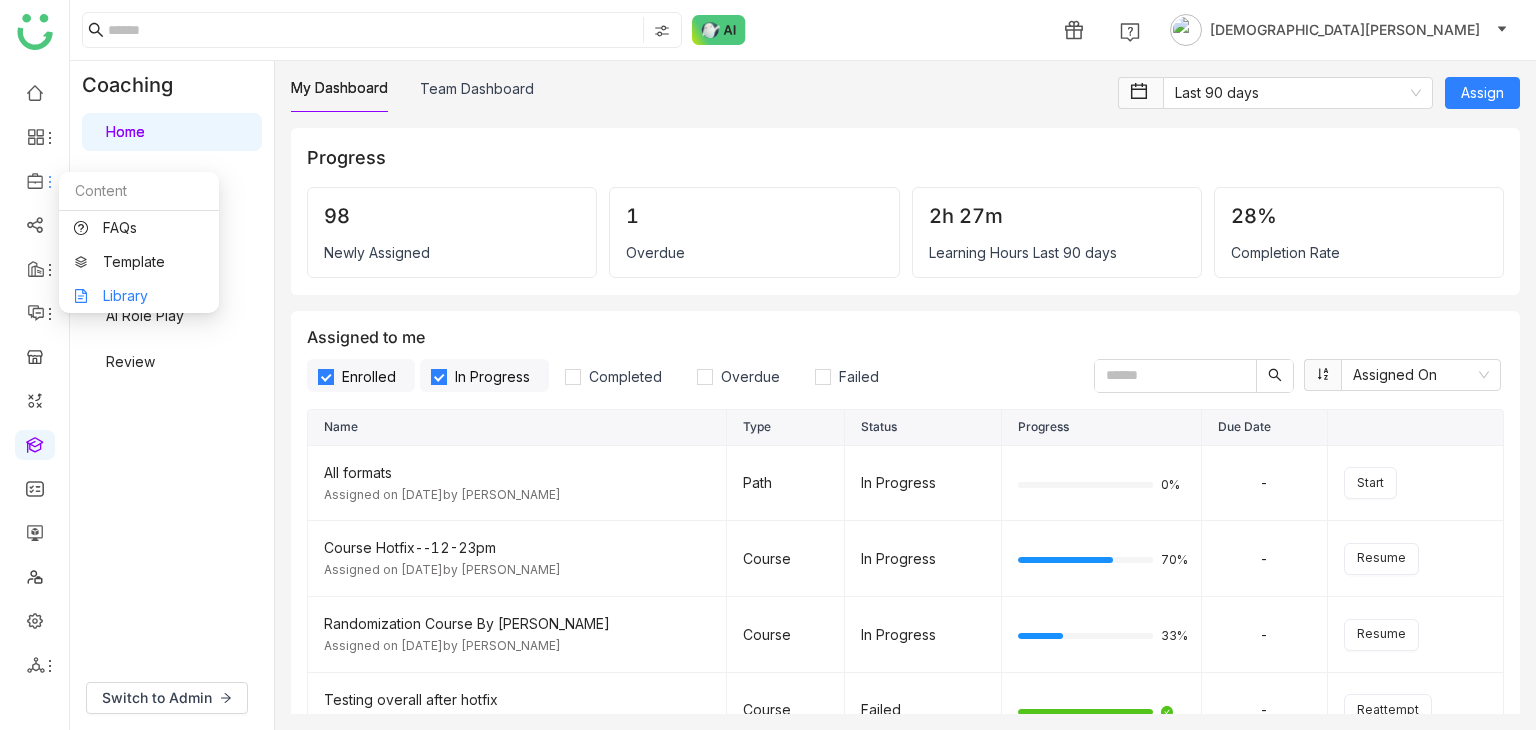 click on "Library" at bounding box center (139, 296) 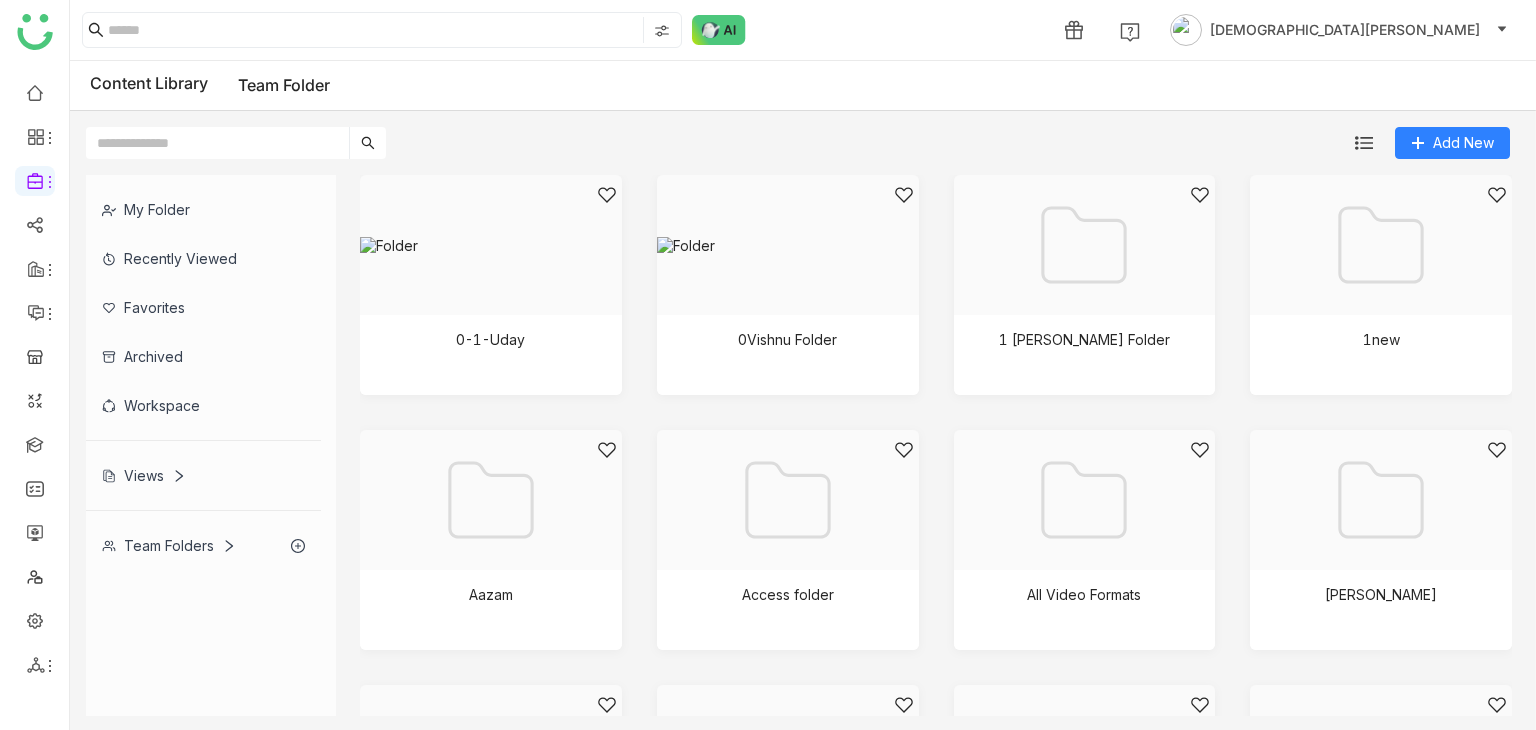 click on "Team Folders" 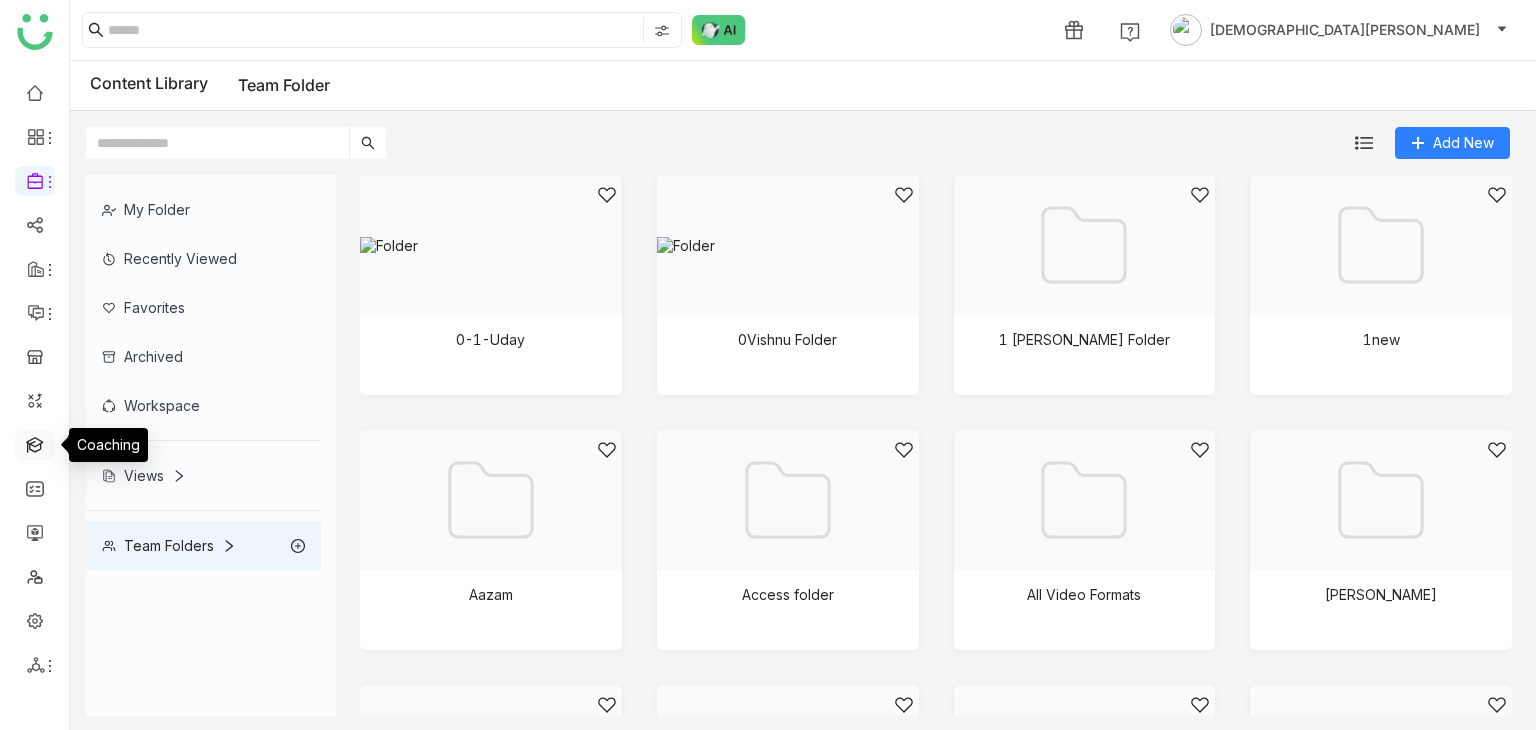click at bounding box center [35, 443] 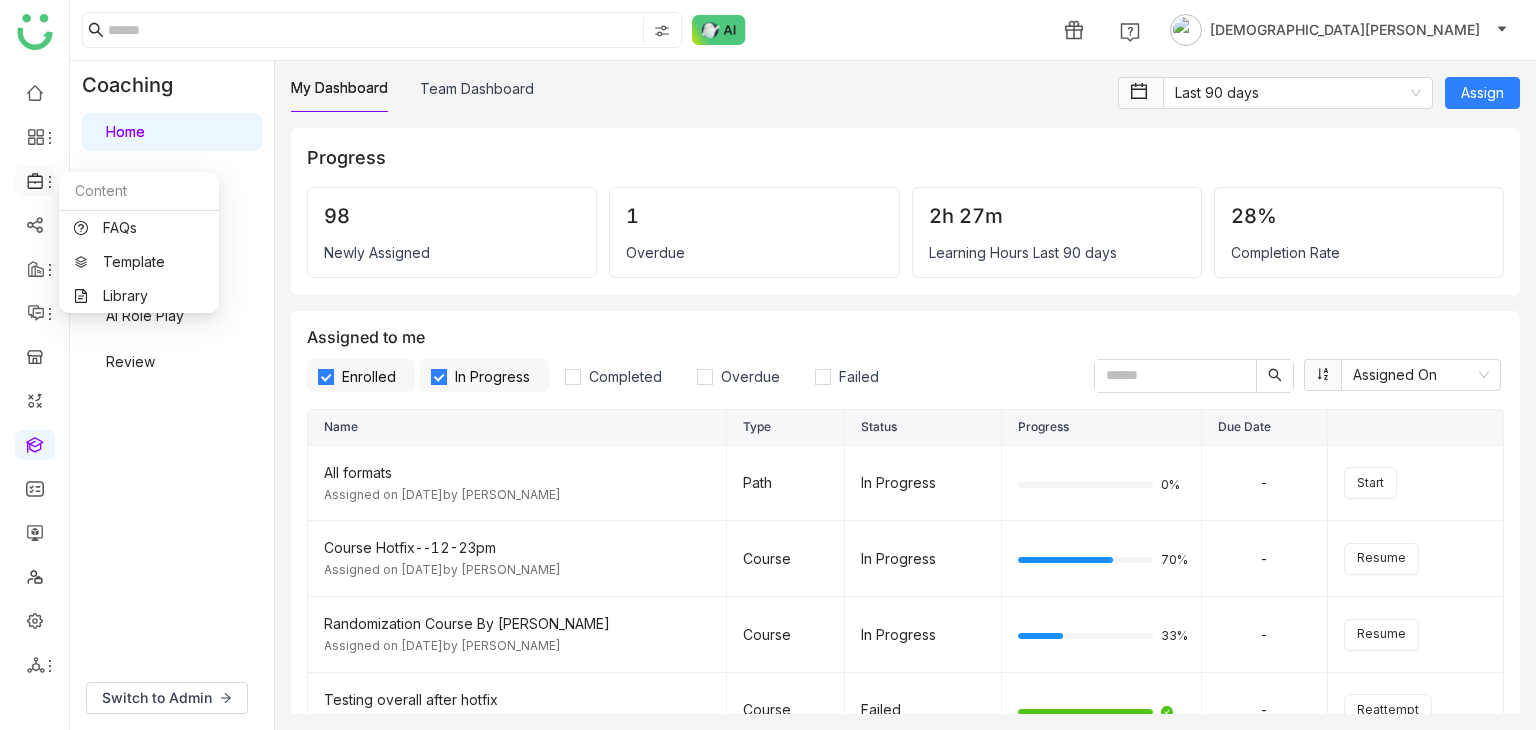 click 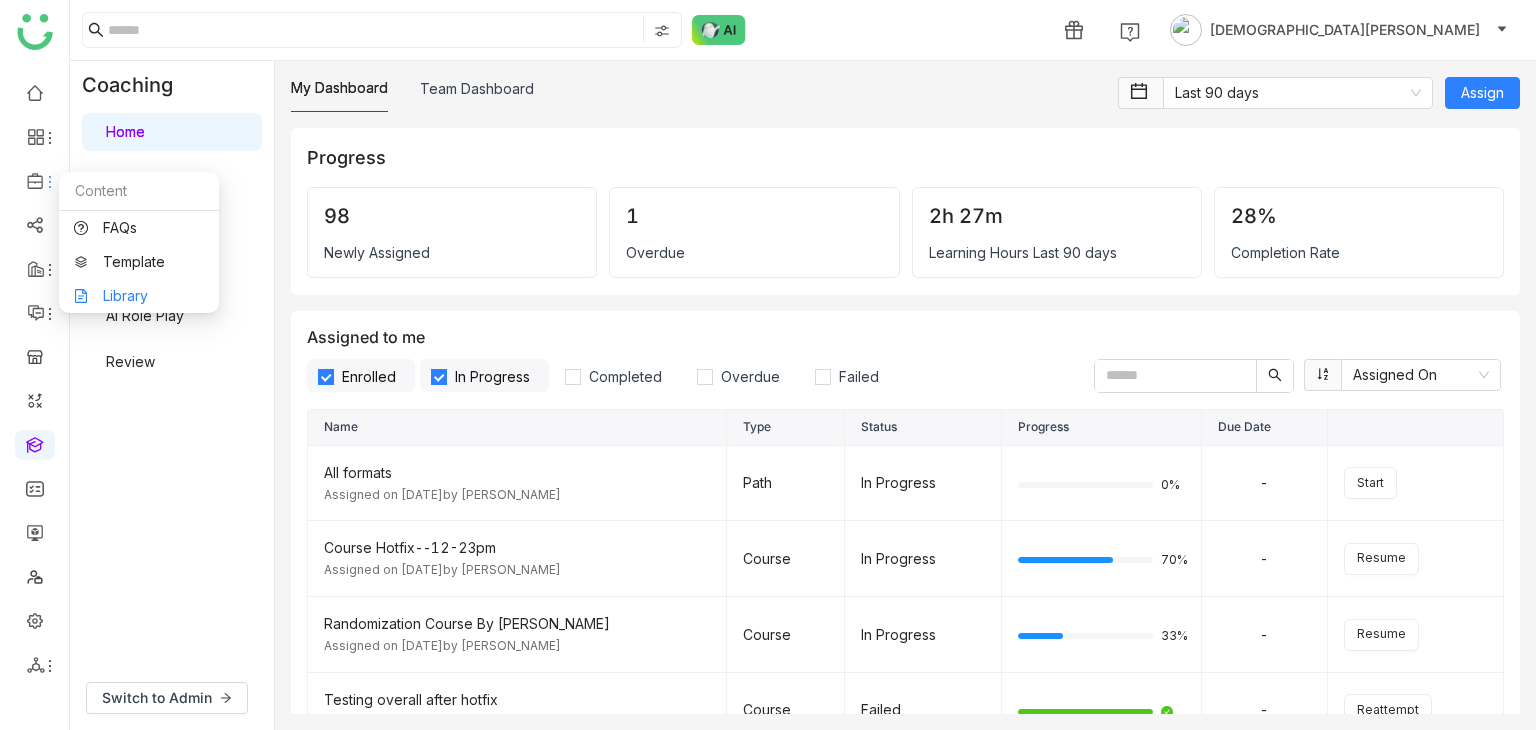 click on "Library" at bounding box center (139, 296) 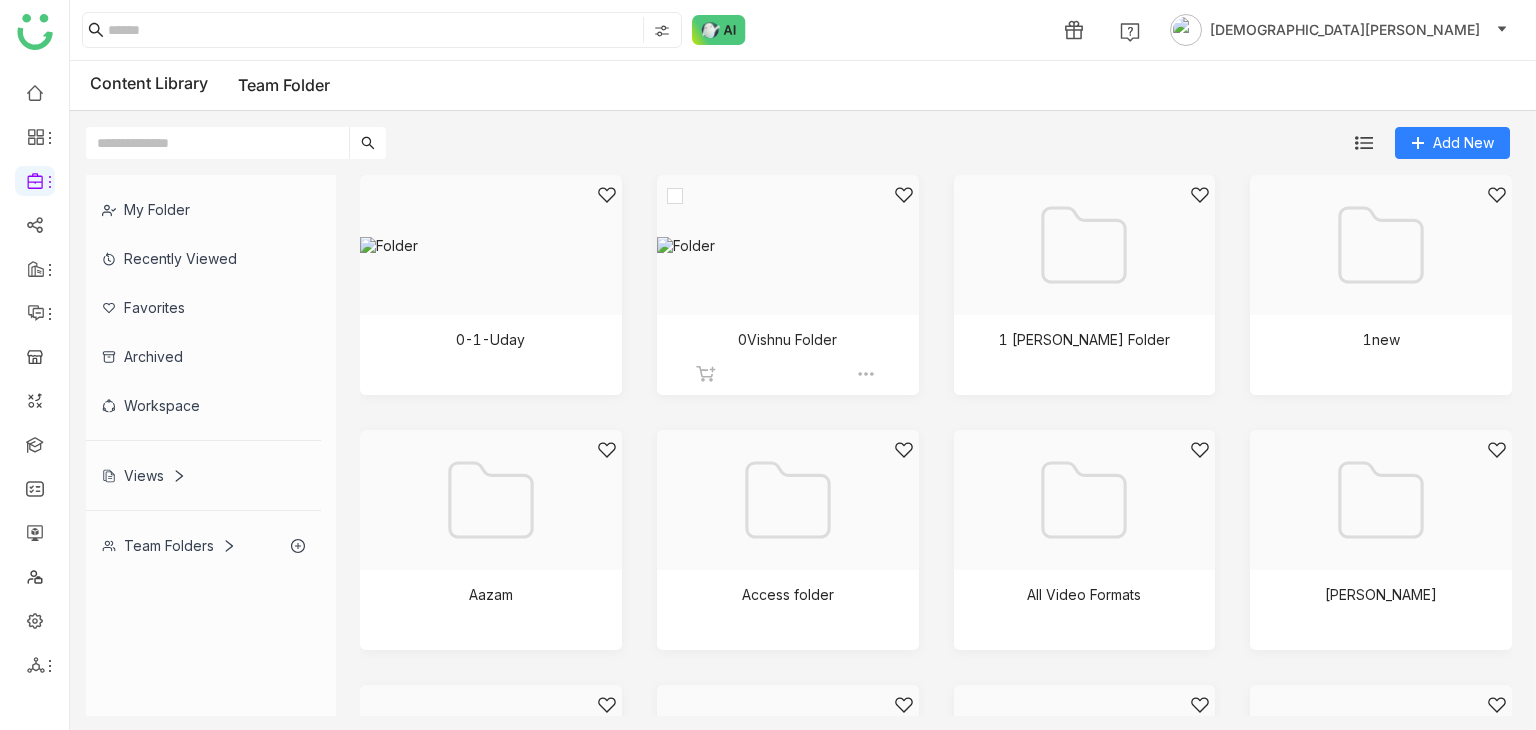 click 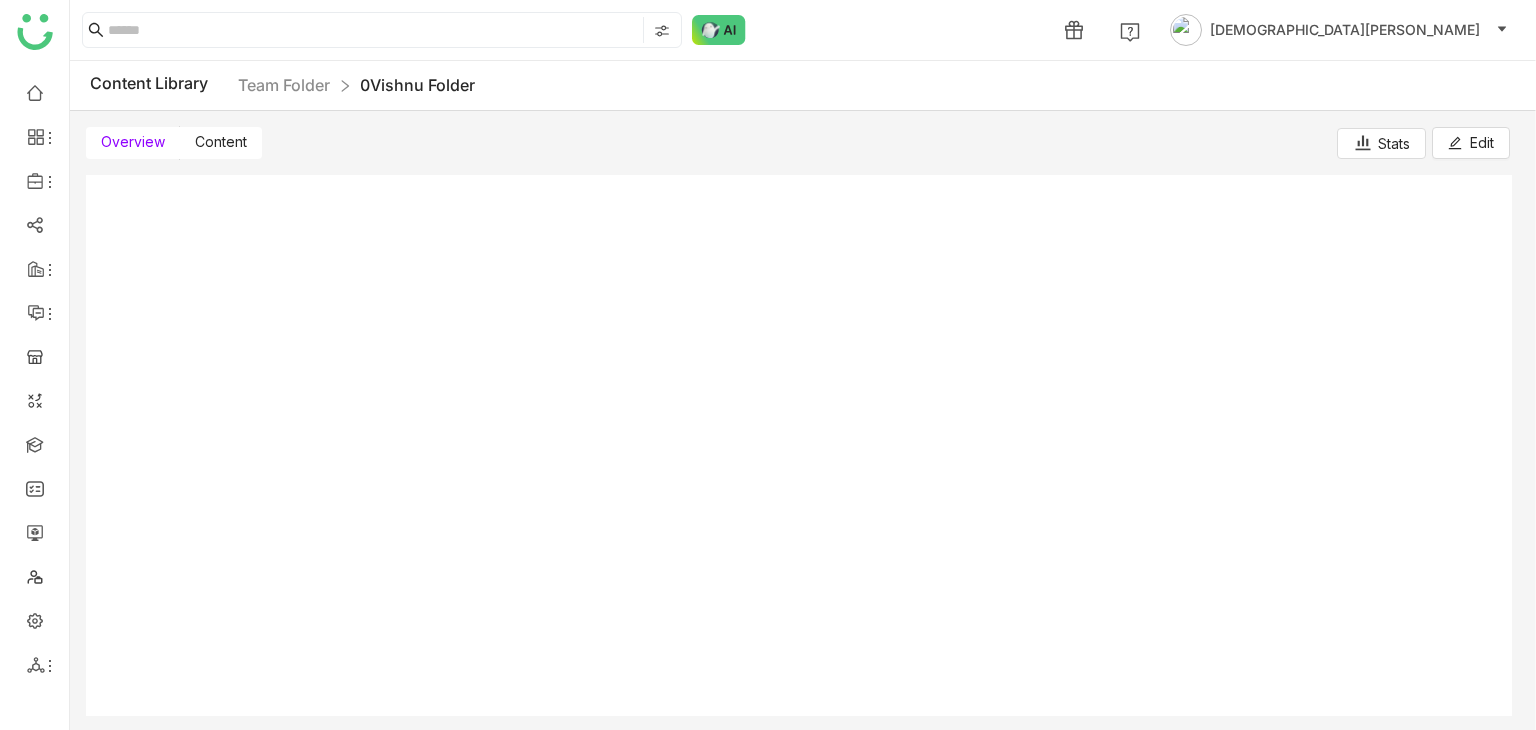 click on "Overview Content  Stats   Edit" at bounding box center [798, 135] 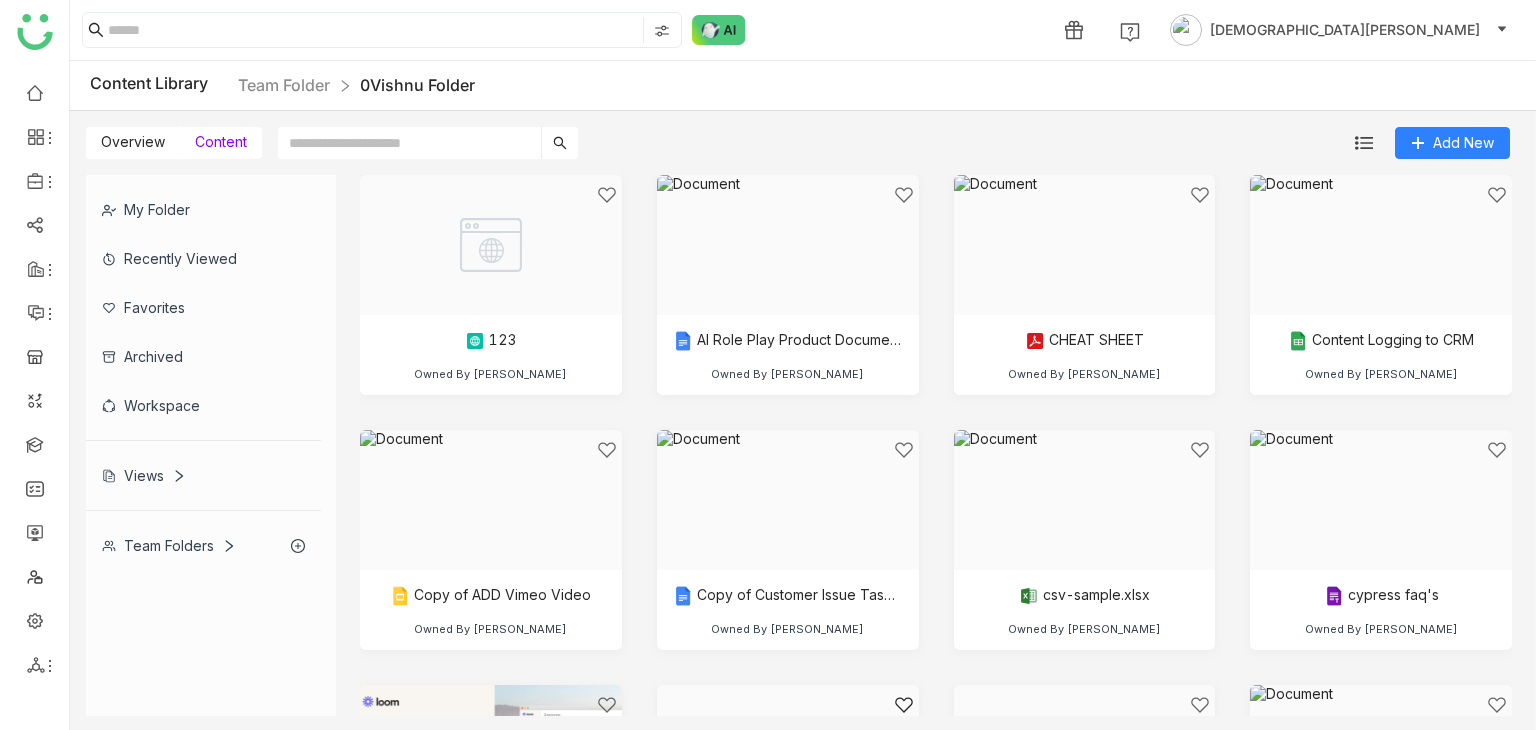 click at bounding box center (409, 143) 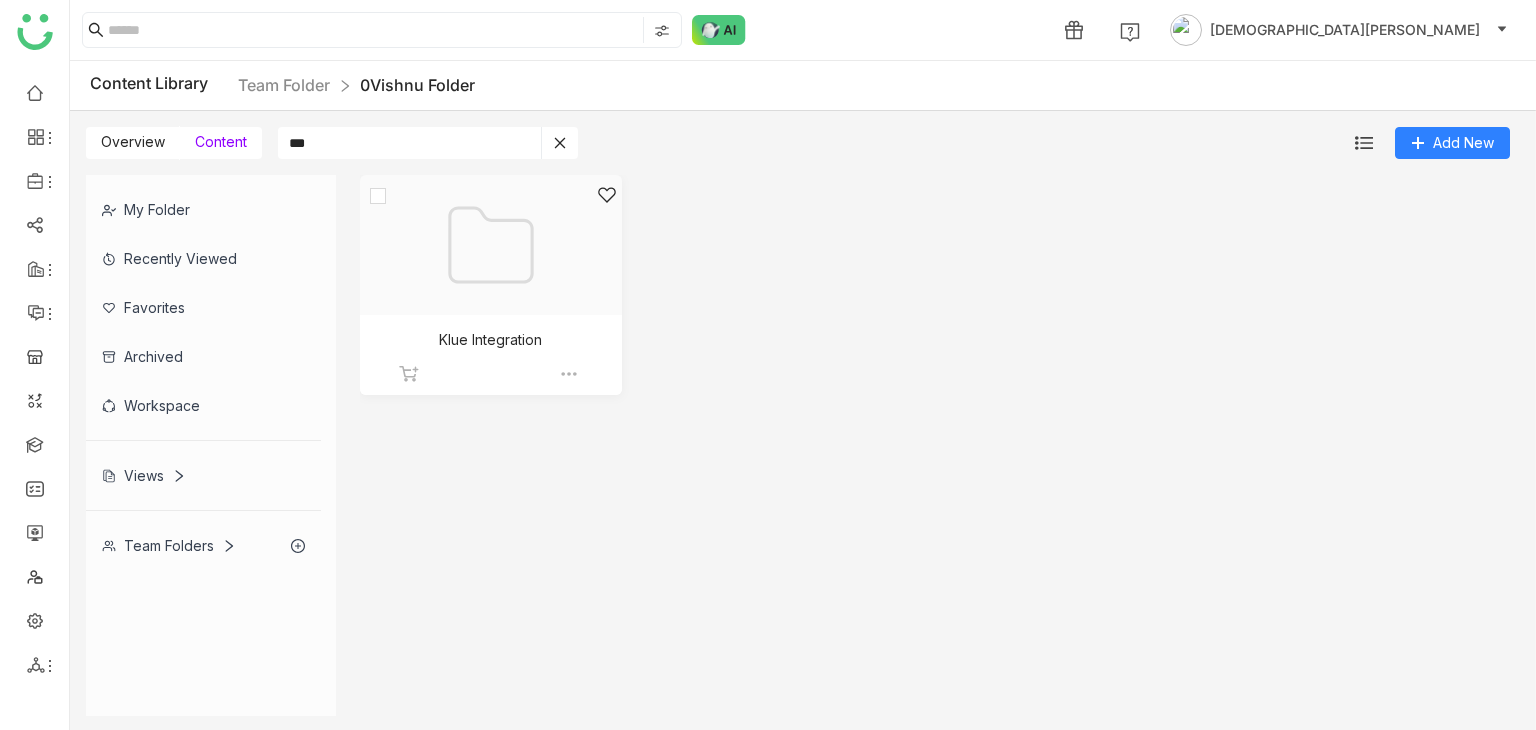 type on "***" 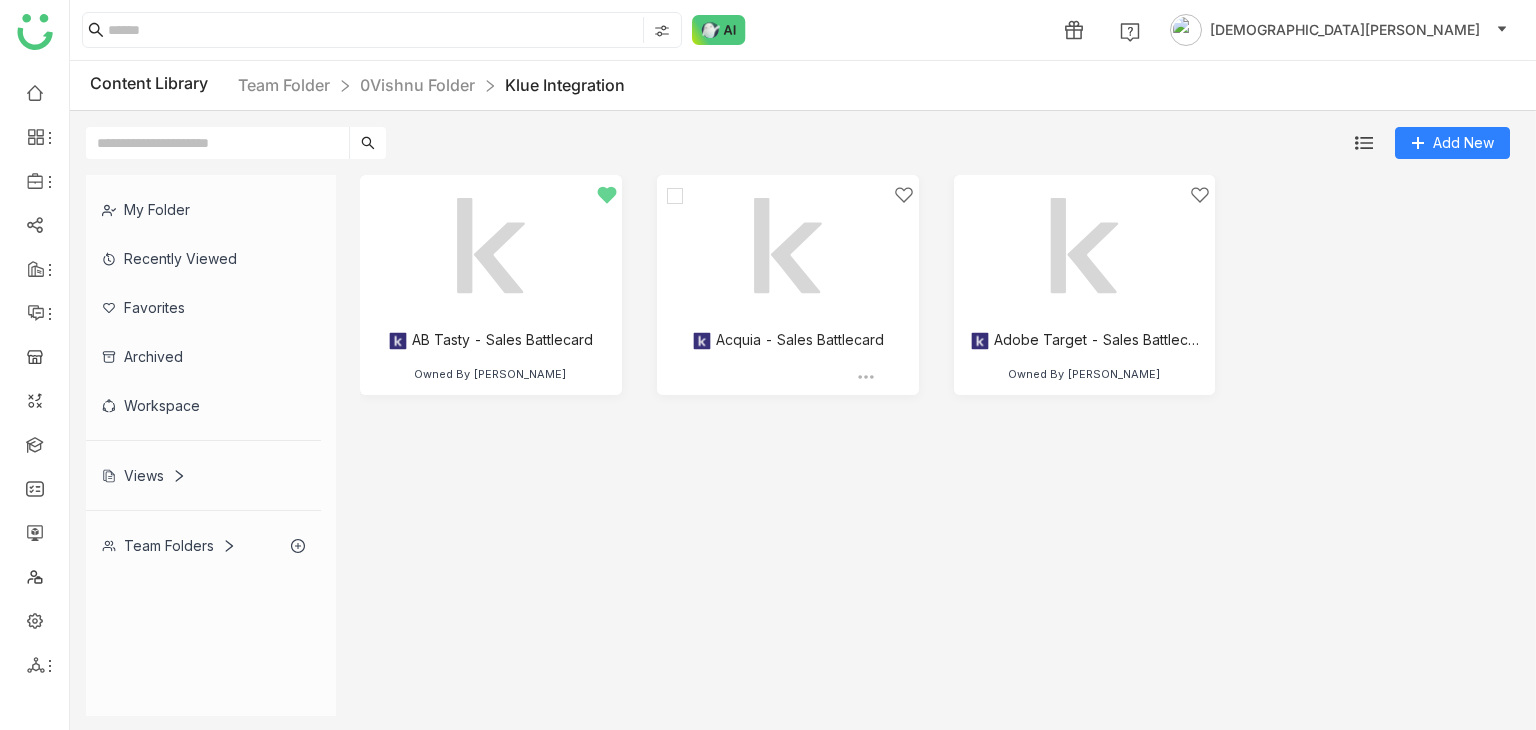 click 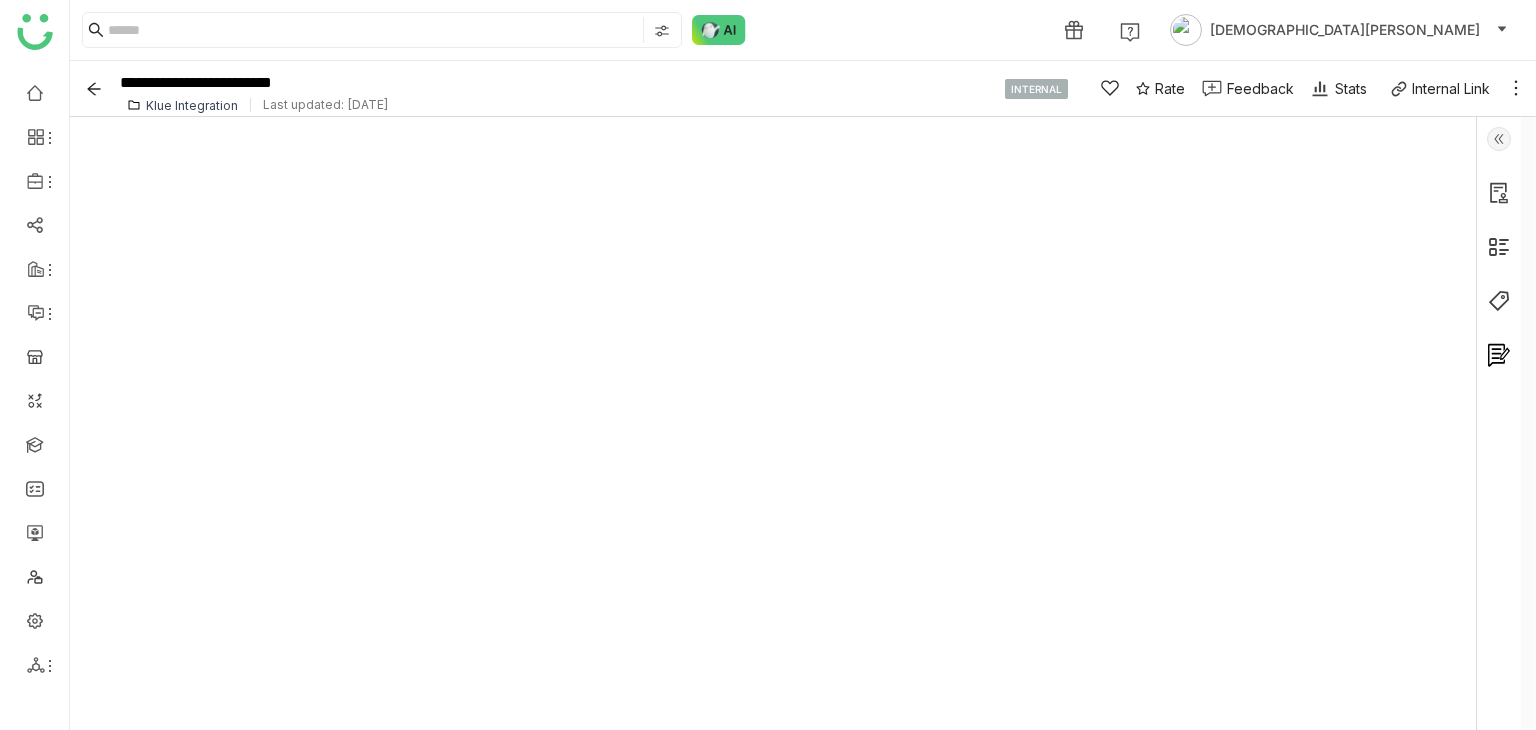 click 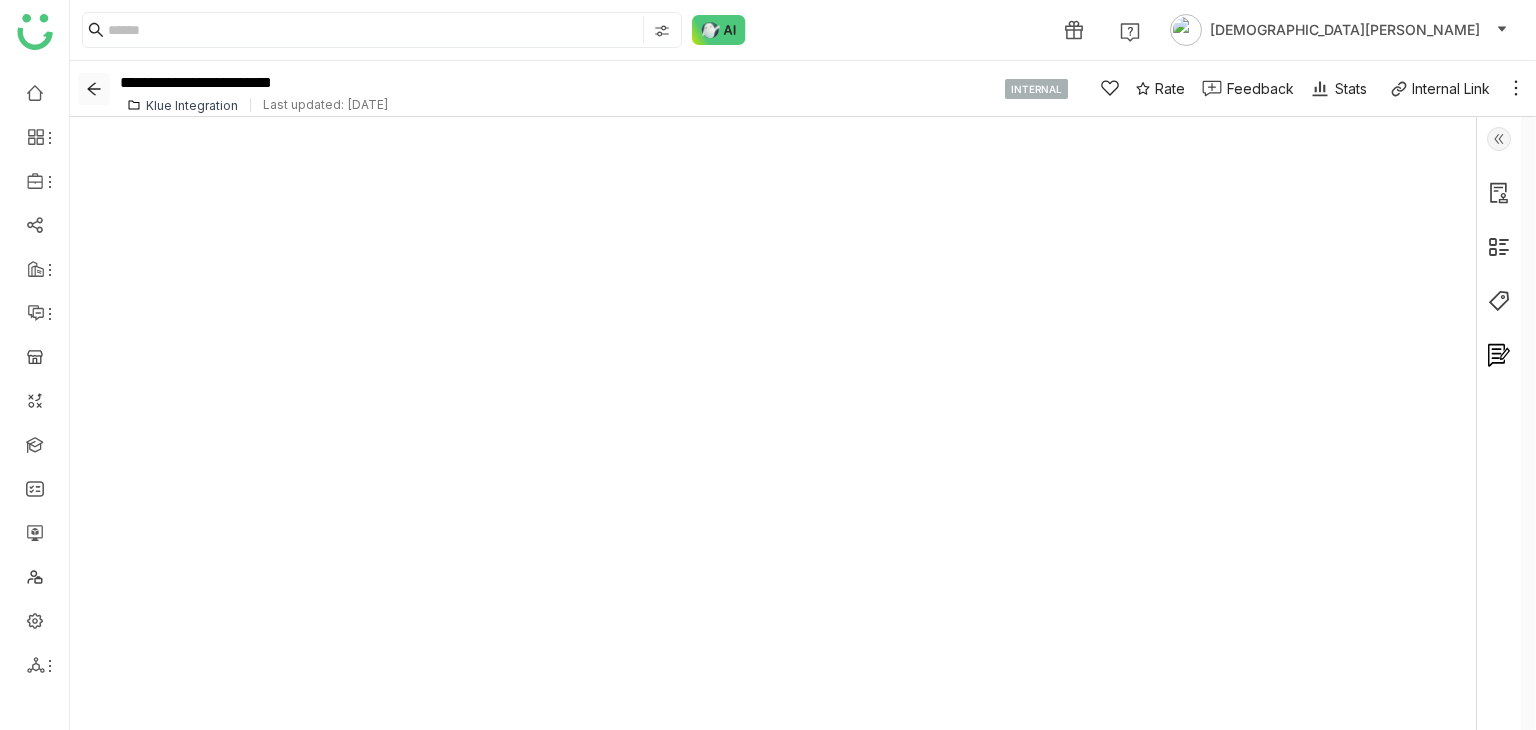 click 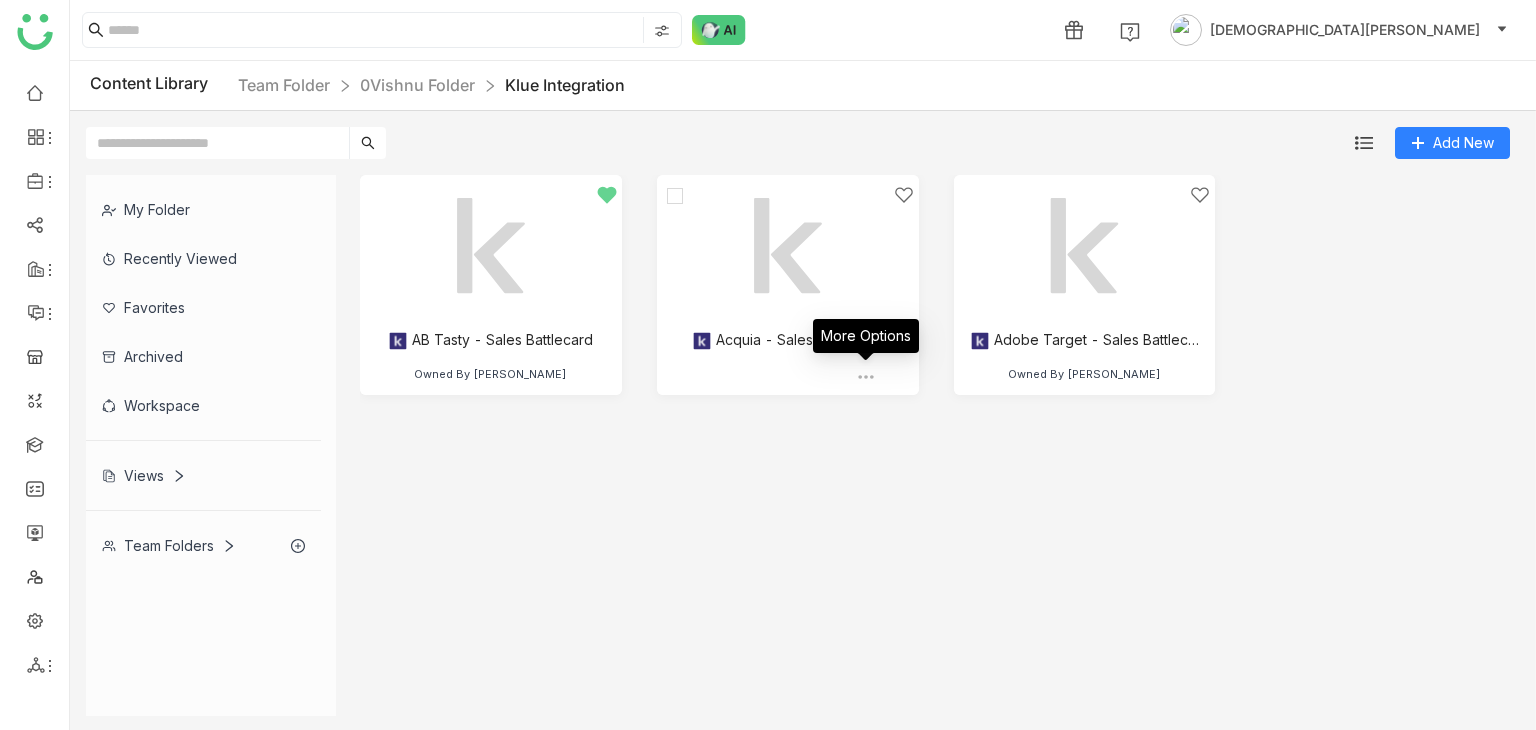 click 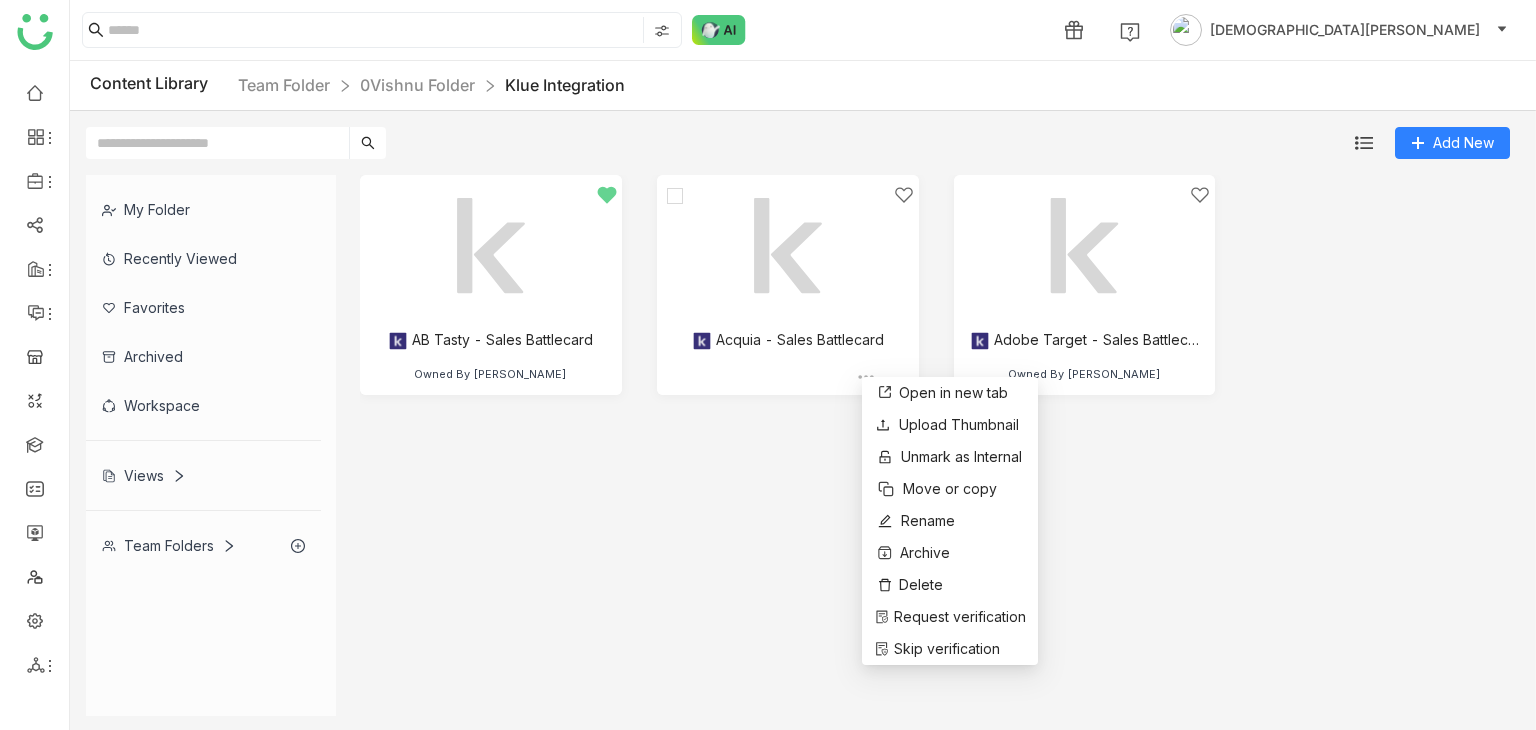 click 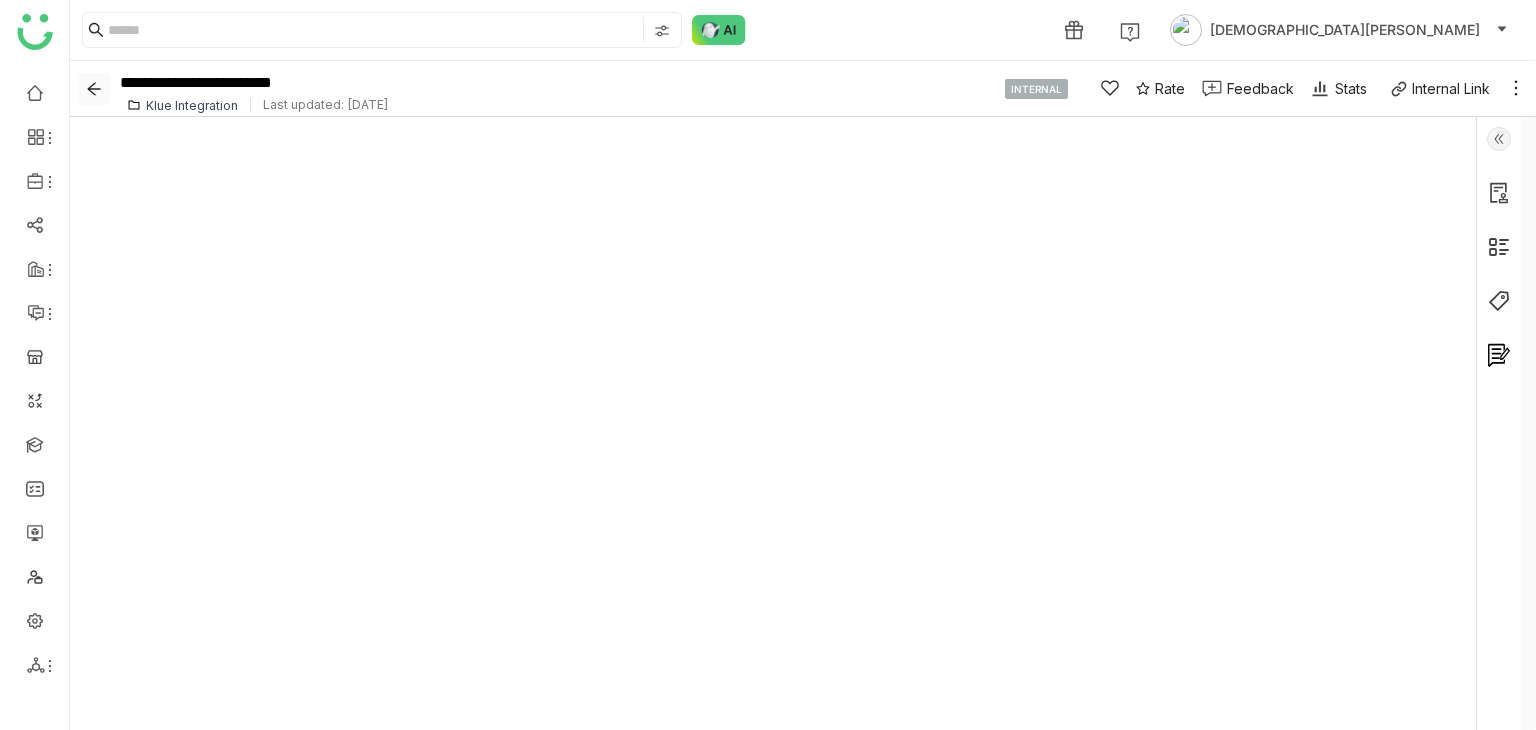 click 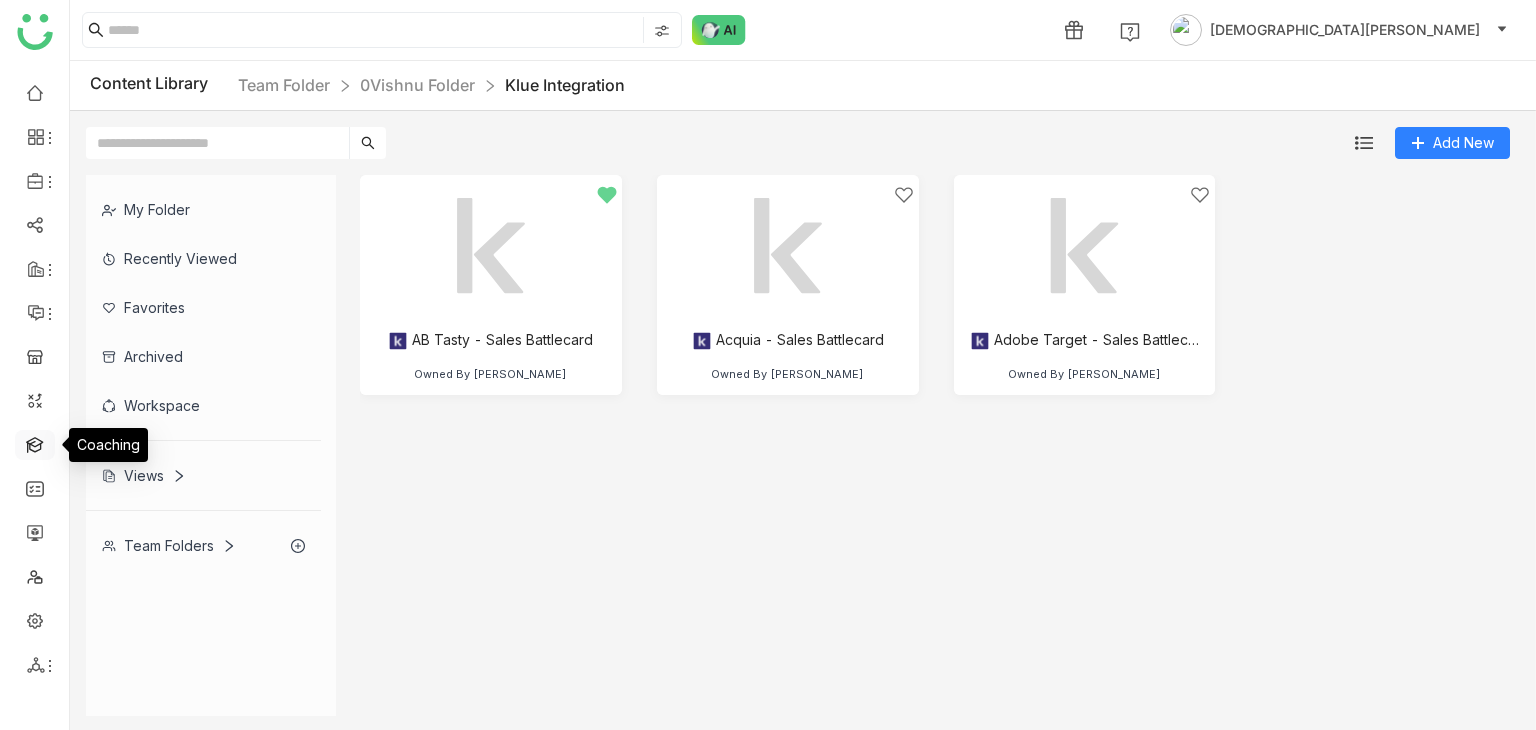 click at bounding box center (35, 443) 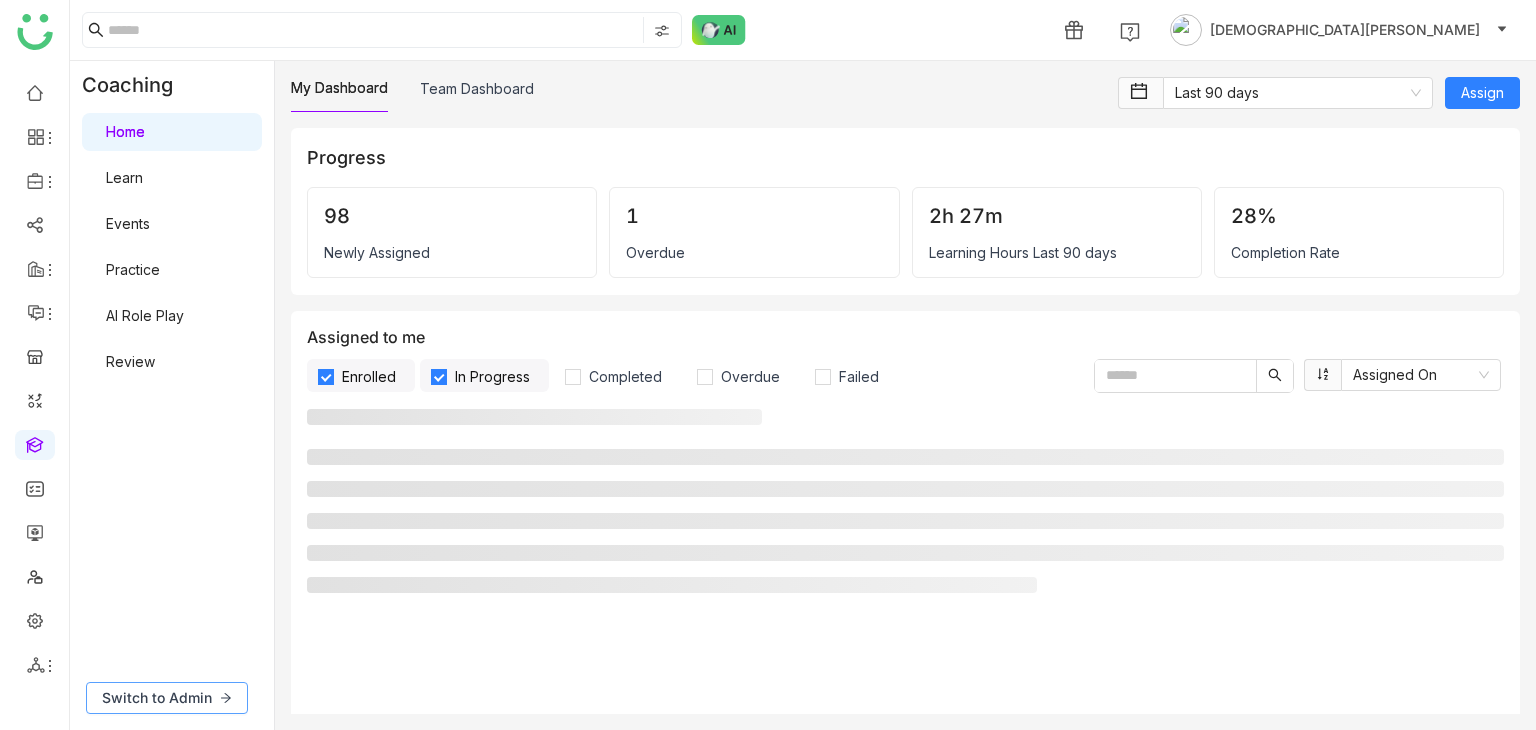click on "Switch to Admin" 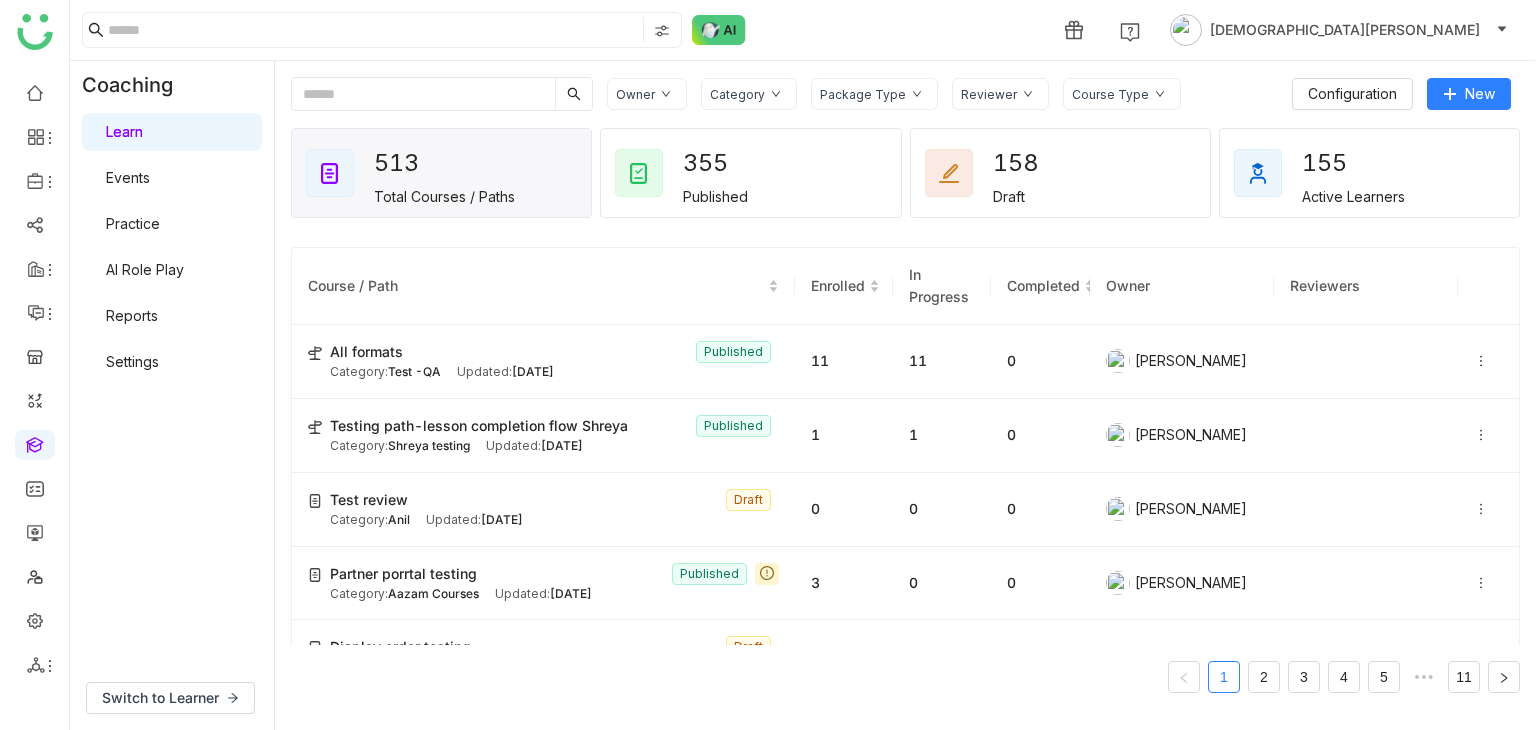 click on "Owner" 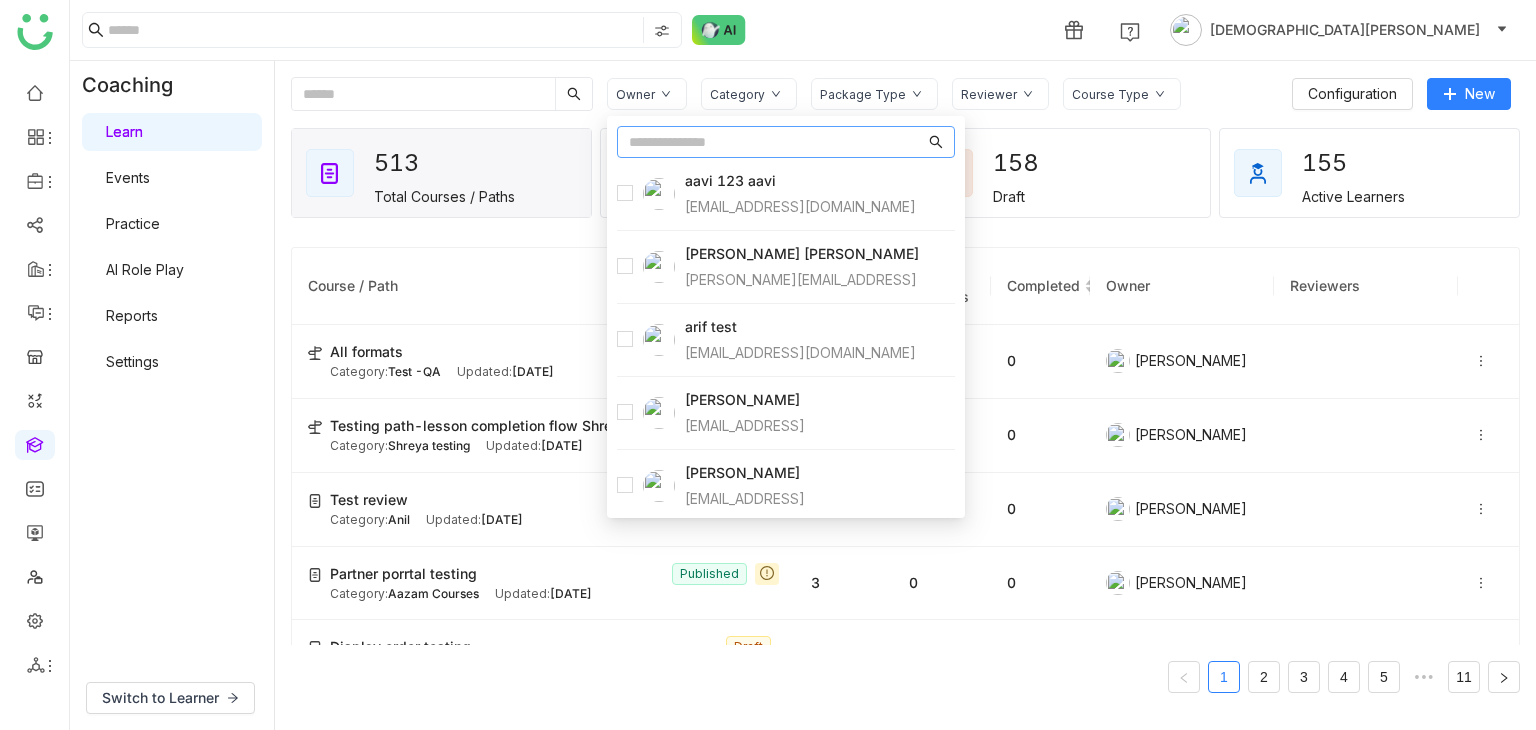 click on "Users   aavi 123 [PERSON_NAME]   [PERSON_NAME][EMAIL_ADDRESS][DOMAIN_NAME]   [PERSON_NAME] Kesireddy   [EMAIL_ADDRESS]   arif test   [EMAIL_ADDRESS][DOMAIN_NAME]   [PERSON_NAME]   [PERSON_NAME][EMAIL_ADDRESS]   [PERSON_NAME]   [EMAIL_ADDRESS]   [PERSON_NAME]   [EMAIL_ADDRESS][DOMAIN_NAME]   [PERSON_NAME]   [PERSON_NAME][EMAIL_ADDRESS]   Azhar Uddin   [EMAIL_ADDRESS]   [PERSON_NAME]   [EMAIL_ADDRESS]   [PERSON_NAME] Bhandari   [EMAIL_ADDRESS]   [PERSON_NAME]   [EMAIL_ADDRESS]   chiru balaya   [EMAIL_ADDRESS][DOMAIN_NAME]   [PERSON_NAME]   [EMAIL_ADDRESS]   Devdutta (Diya) Sen   [EMAIL_ADDRESS]   [PERSON_NAME]   [EMAIL_ADDRESS]   [PERSON_NAME]   [EMAIL_ADDRESS]   jaya gdemo   [EMAIL_ADDRESS][DOMAIN_NAME]   [PERSON_NAME]   [EMAIL_ADDRESS]   karthick Linganathan   [EMAIL_ADDRESS]   [PERSON_NAME]   [EMAIL_ADDRESS]   [PERSON_NAME]   [EMAIL_ADDRESS]   [PERSON_NAME]   [EMAIL_ADDRESS]   P V   [EMAIL_ADDRESS]   [PERSON_NAME]   [PERSON_NAME][EMAIL_ADDRESS]   [PERSON_NAME]   [PERSON_NAME][EMAIL_ADDRESS]" at bounding box center (786, 317) 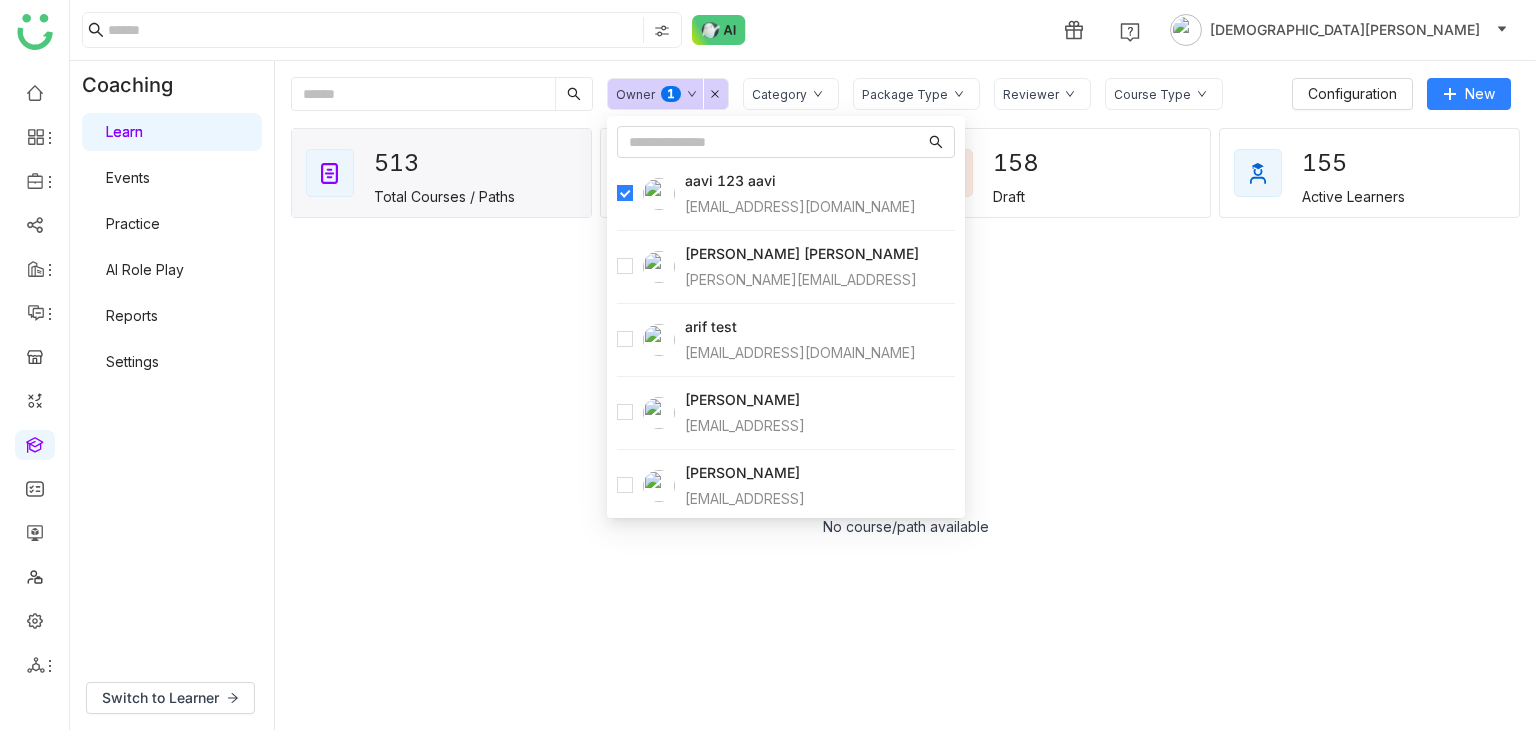 click on "Owner  0   1   2   3   4   5   6   7   8   9  Category Package Type Reviewer Course Type  Configuration   New   513   Total Courses / Paths   355   Published   158   Draft   155   Active Learners   No course/path available" 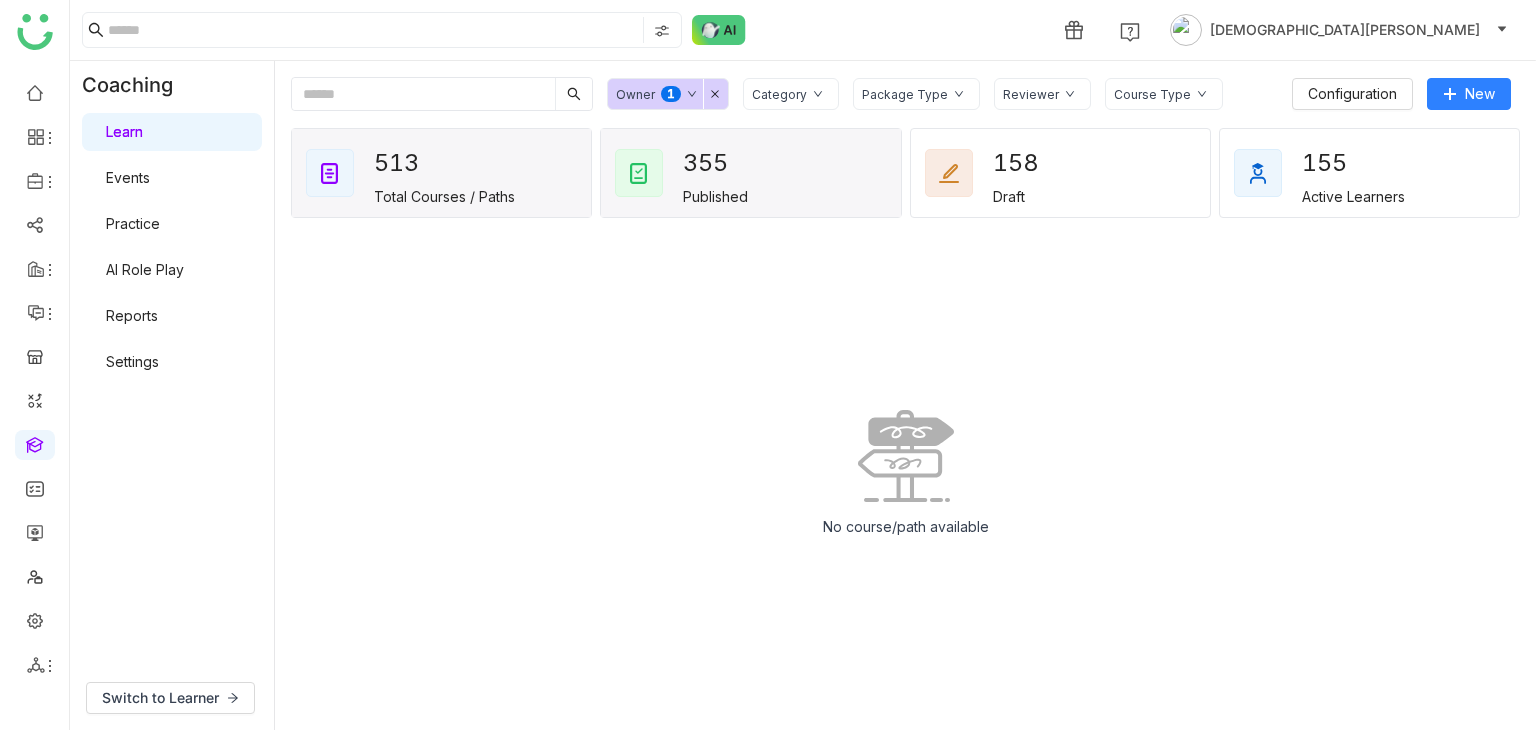 click on "355   Published" 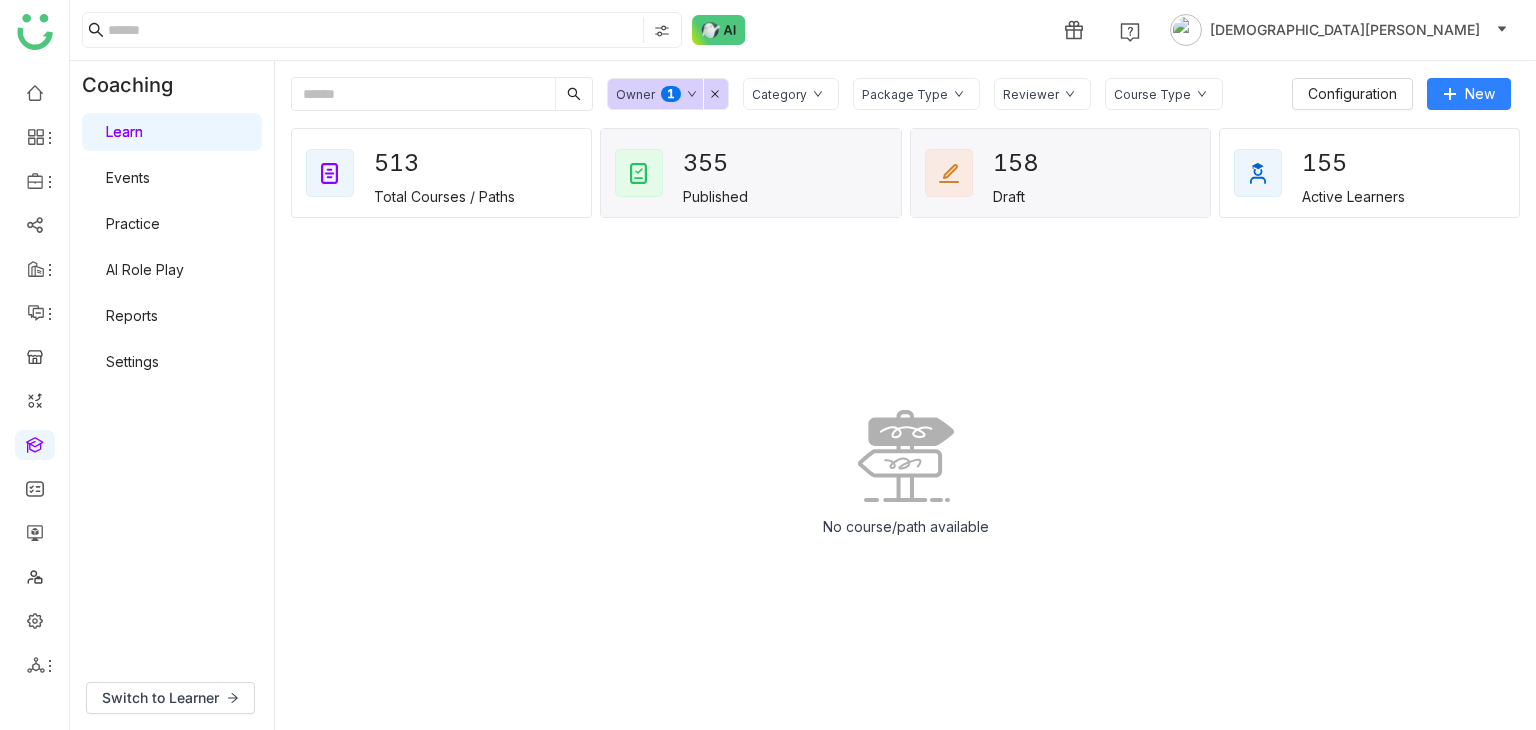 click on "158   Draft" 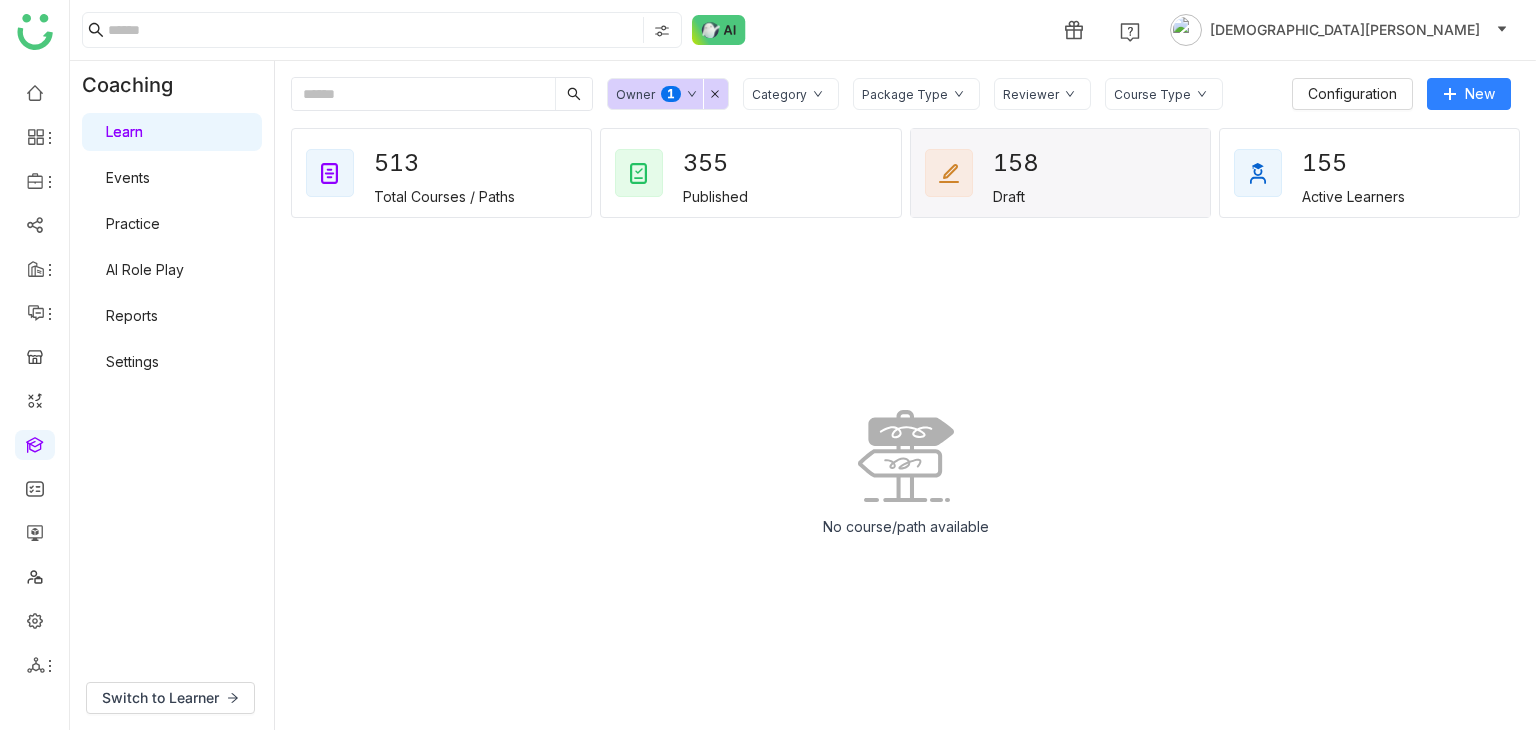 click on "155   Active Learners" 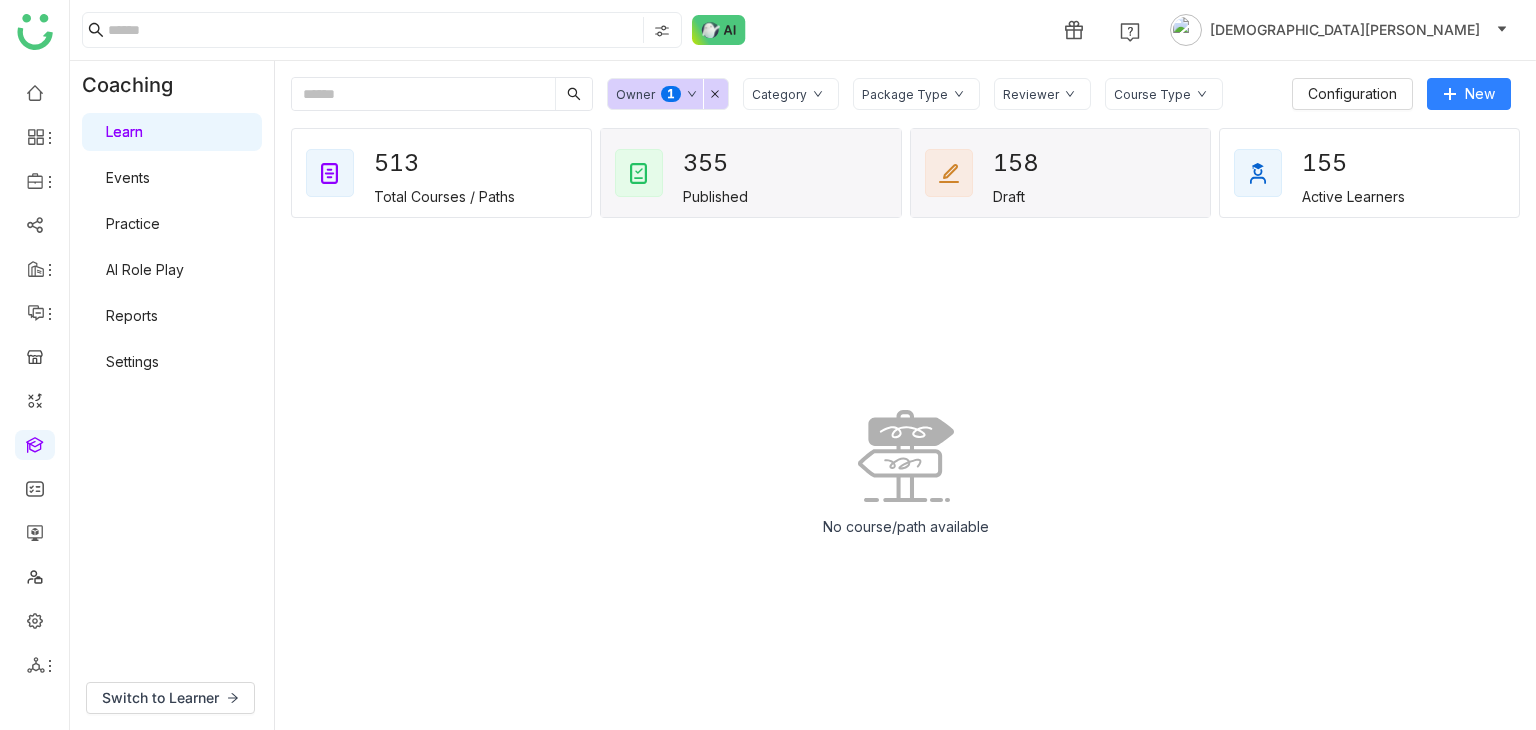 click on "355" 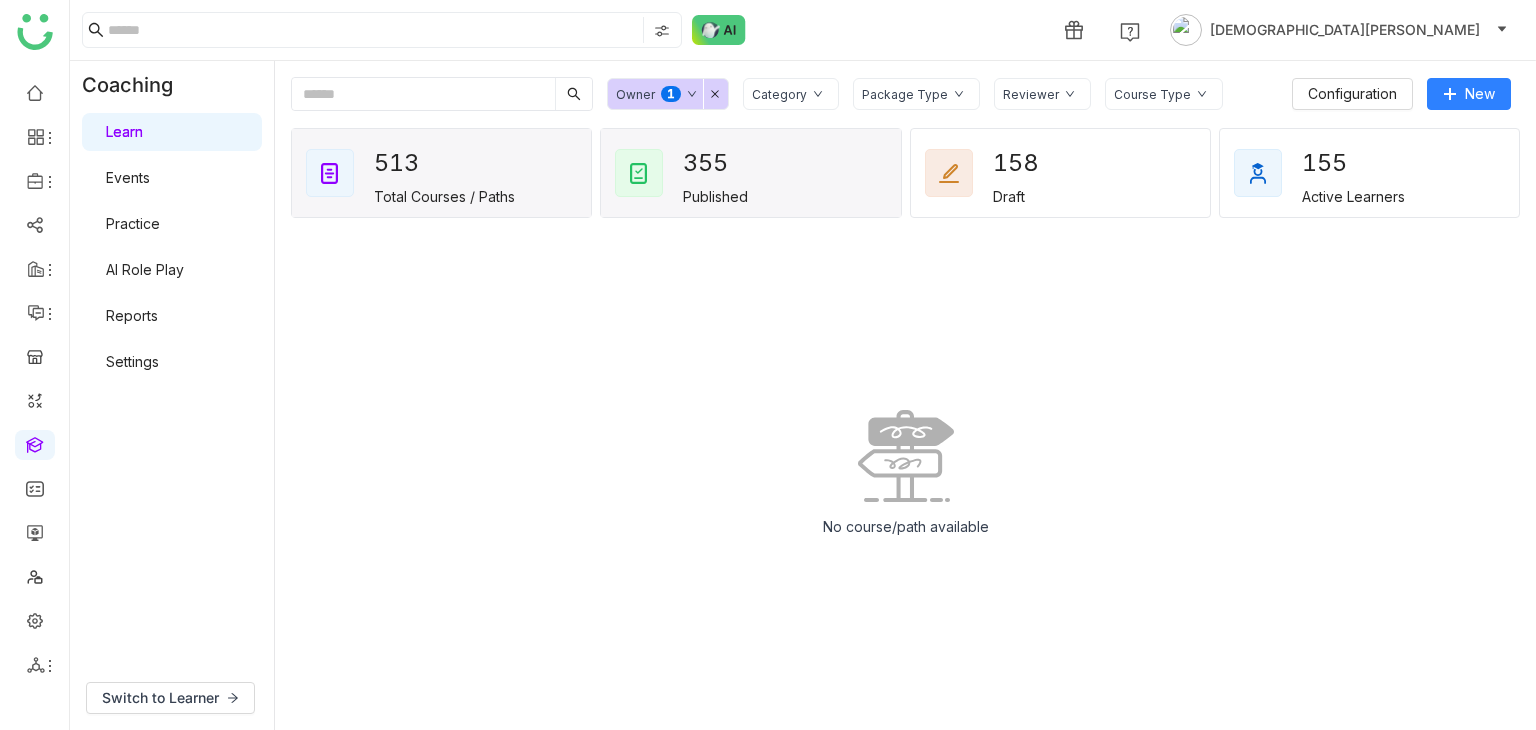 click on "513   Total Courses / Paths" 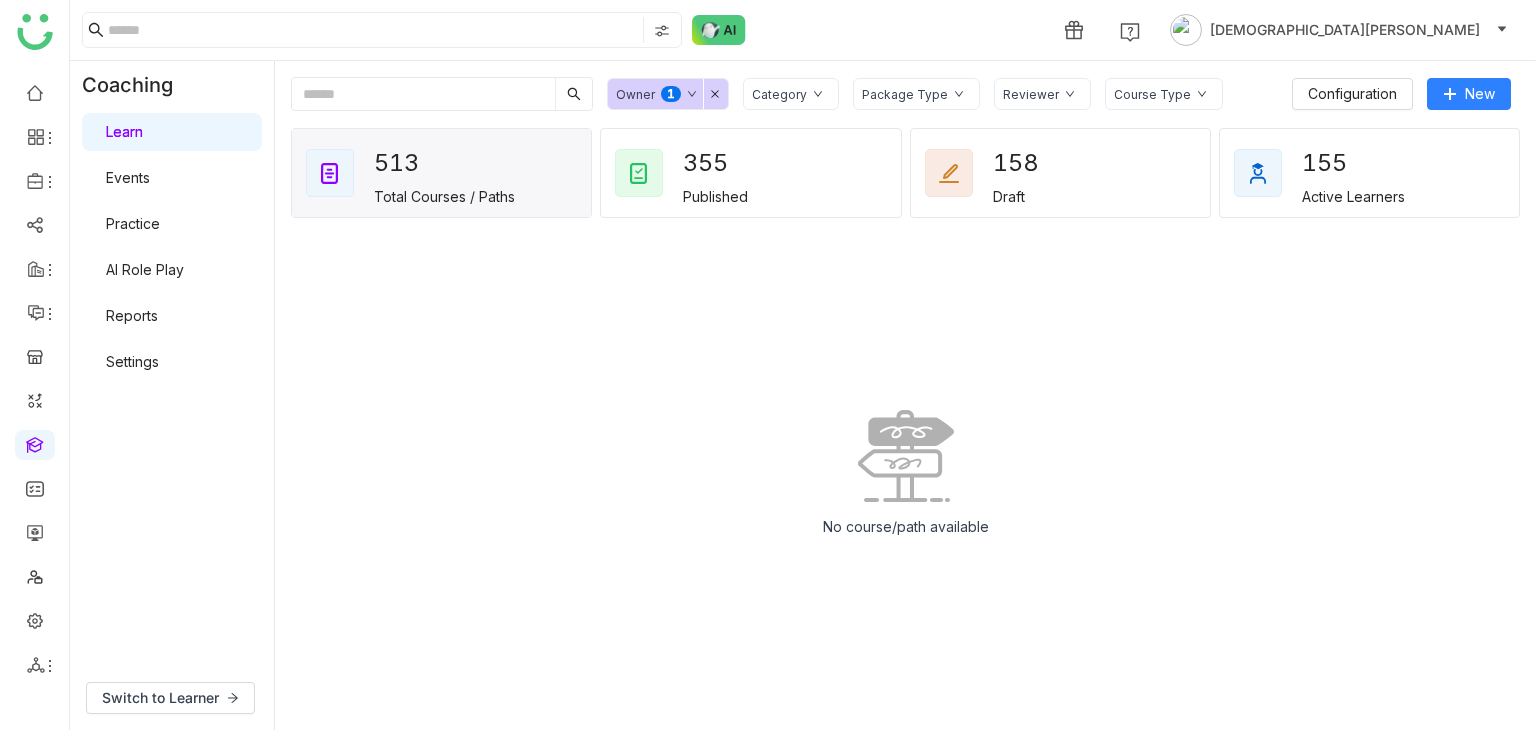 click 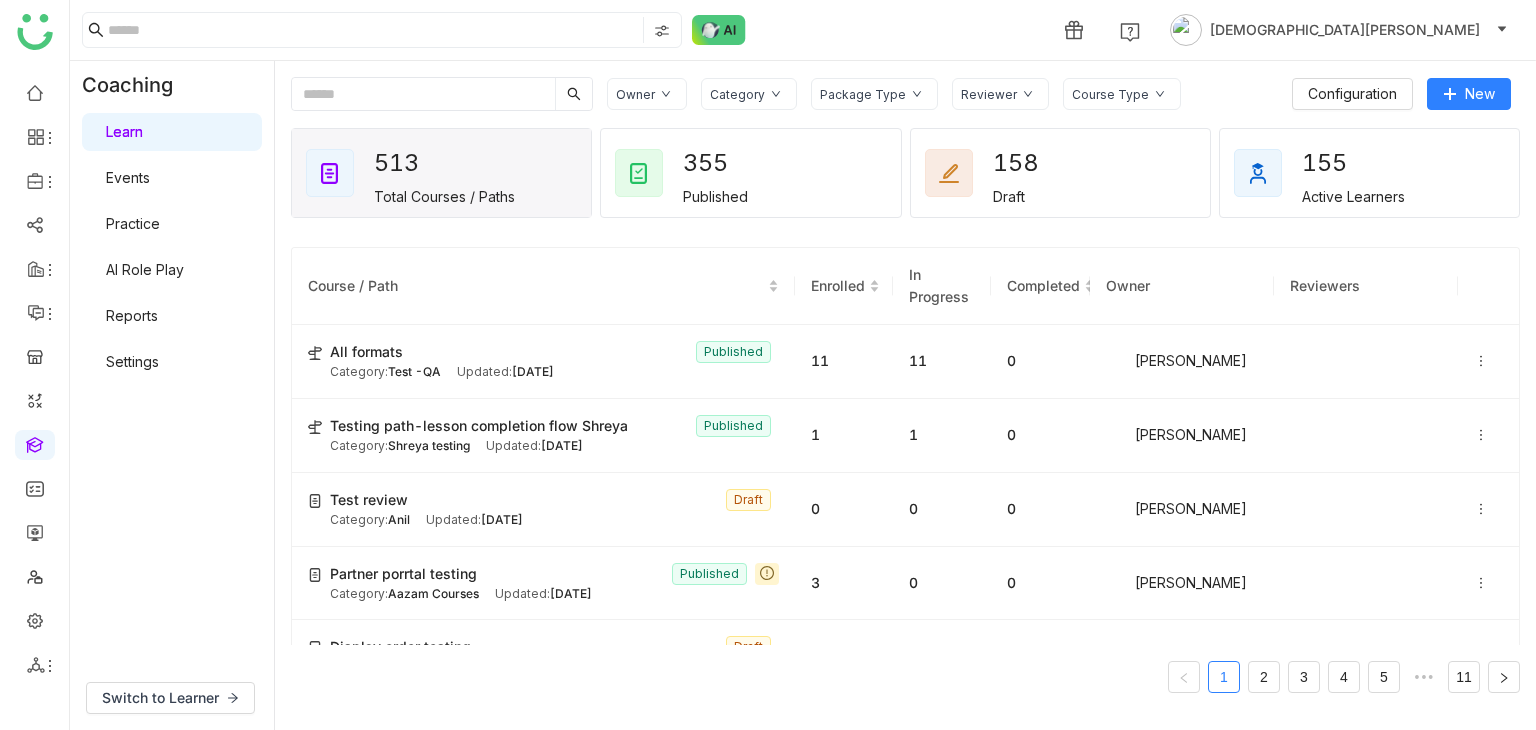 click on "Category" 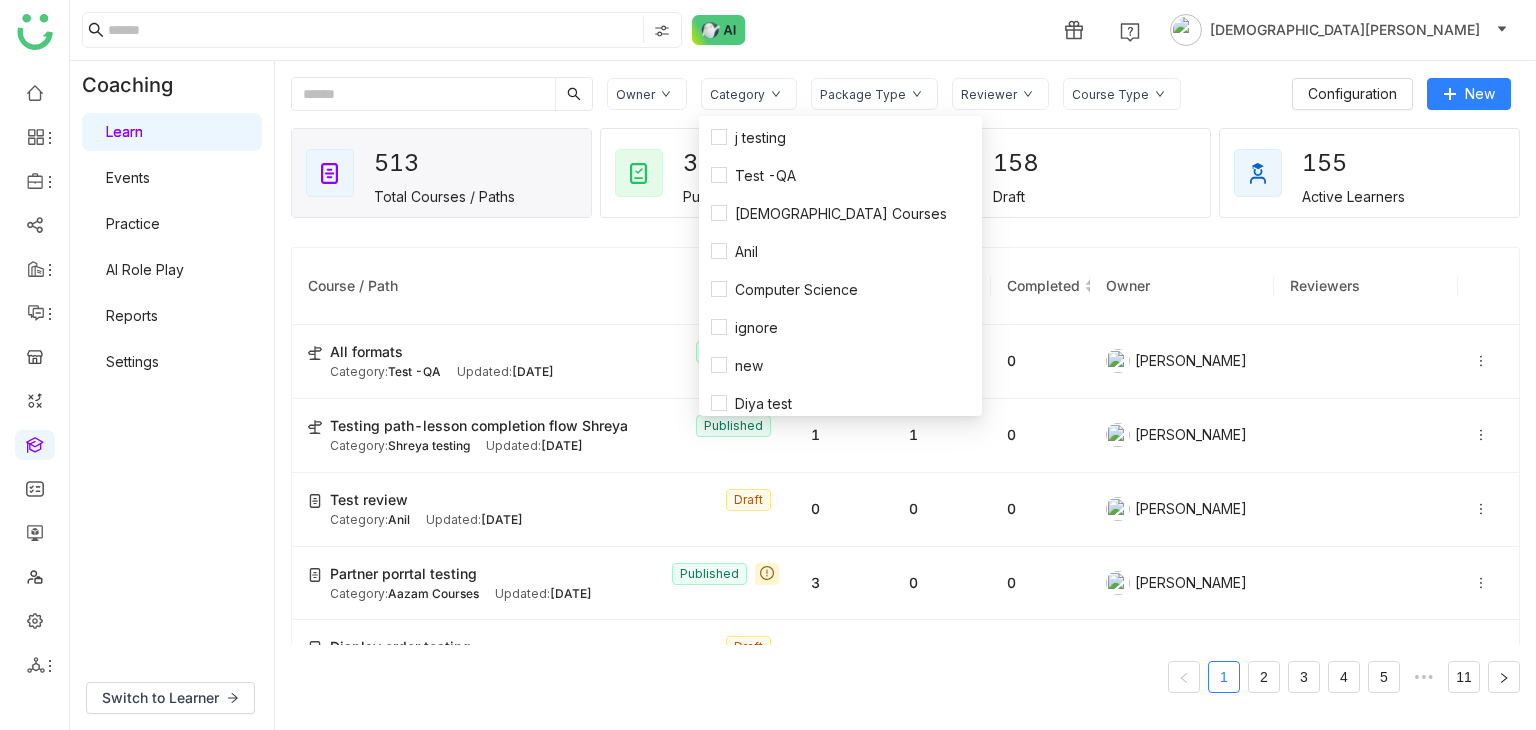 scroll, scrollTop: 308, scrollLeft: 0, axis: vertical 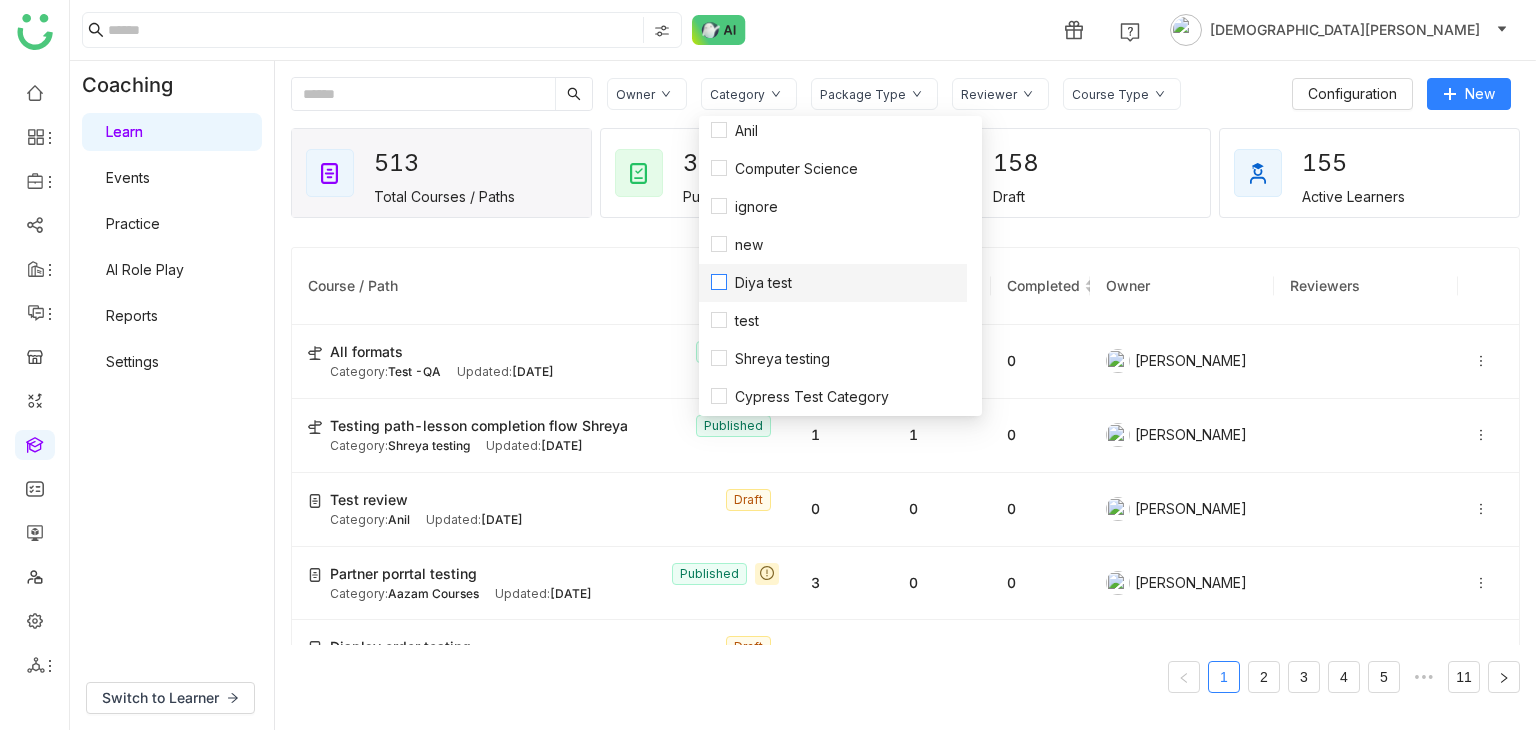 click on "Diya test" at bounding box center (833, 283) 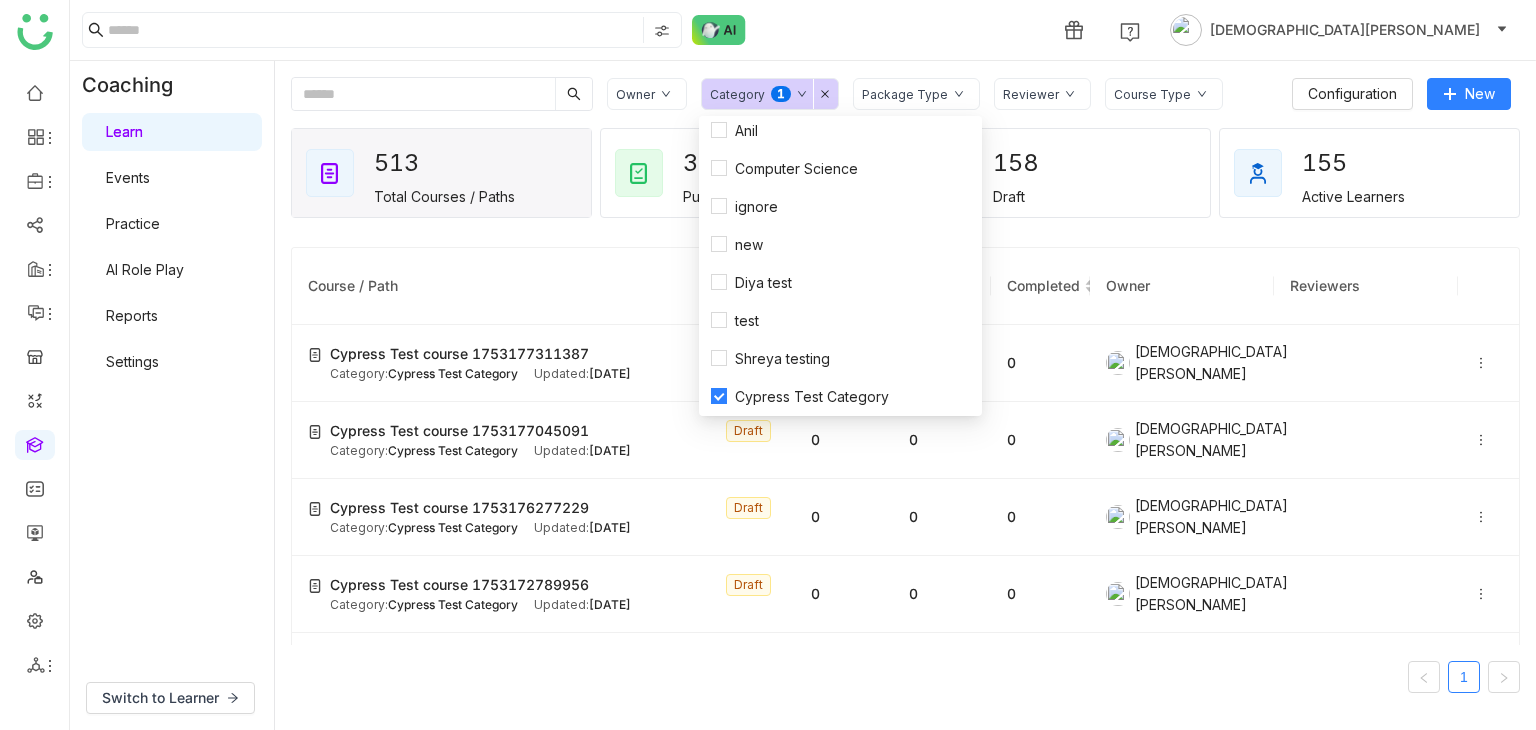 click on "Course / Path" 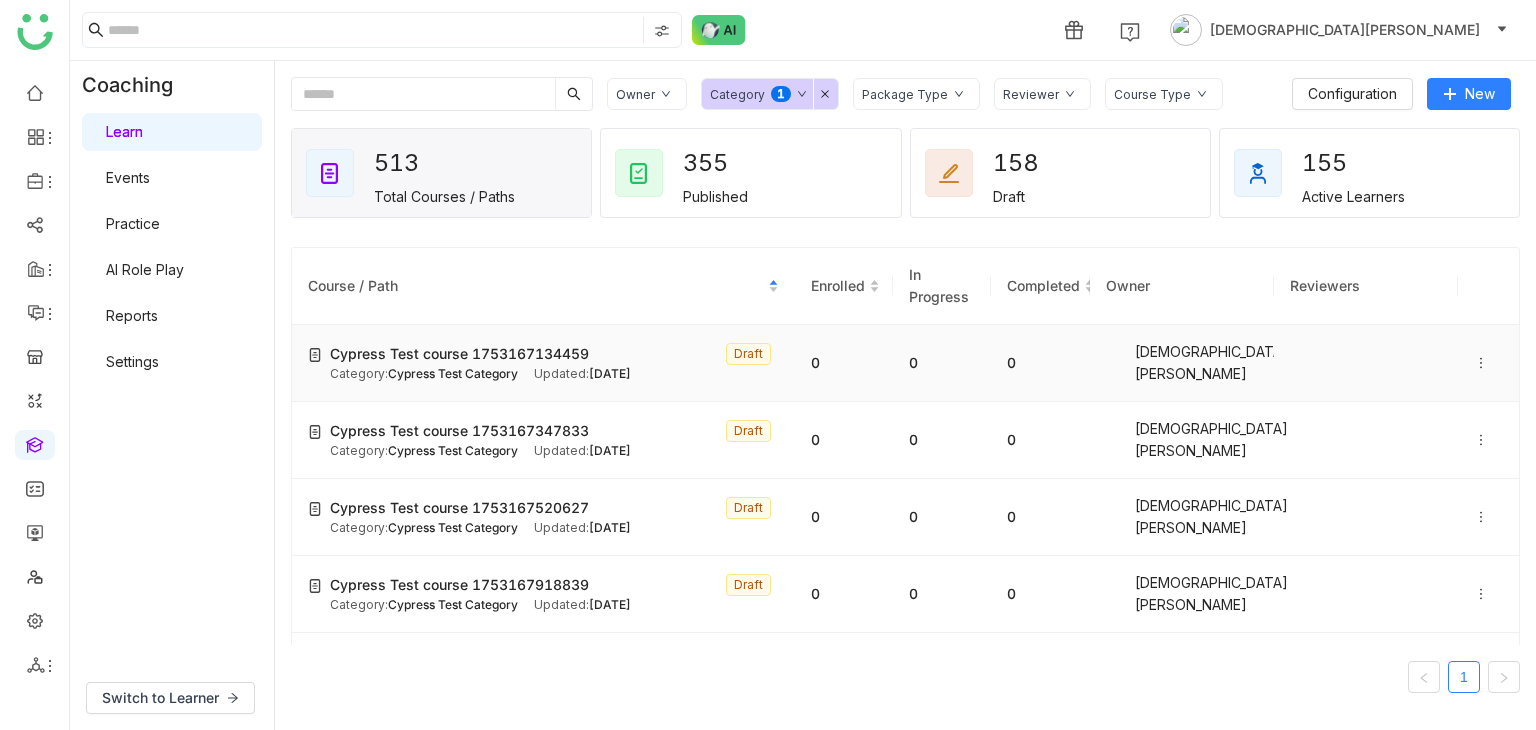 click 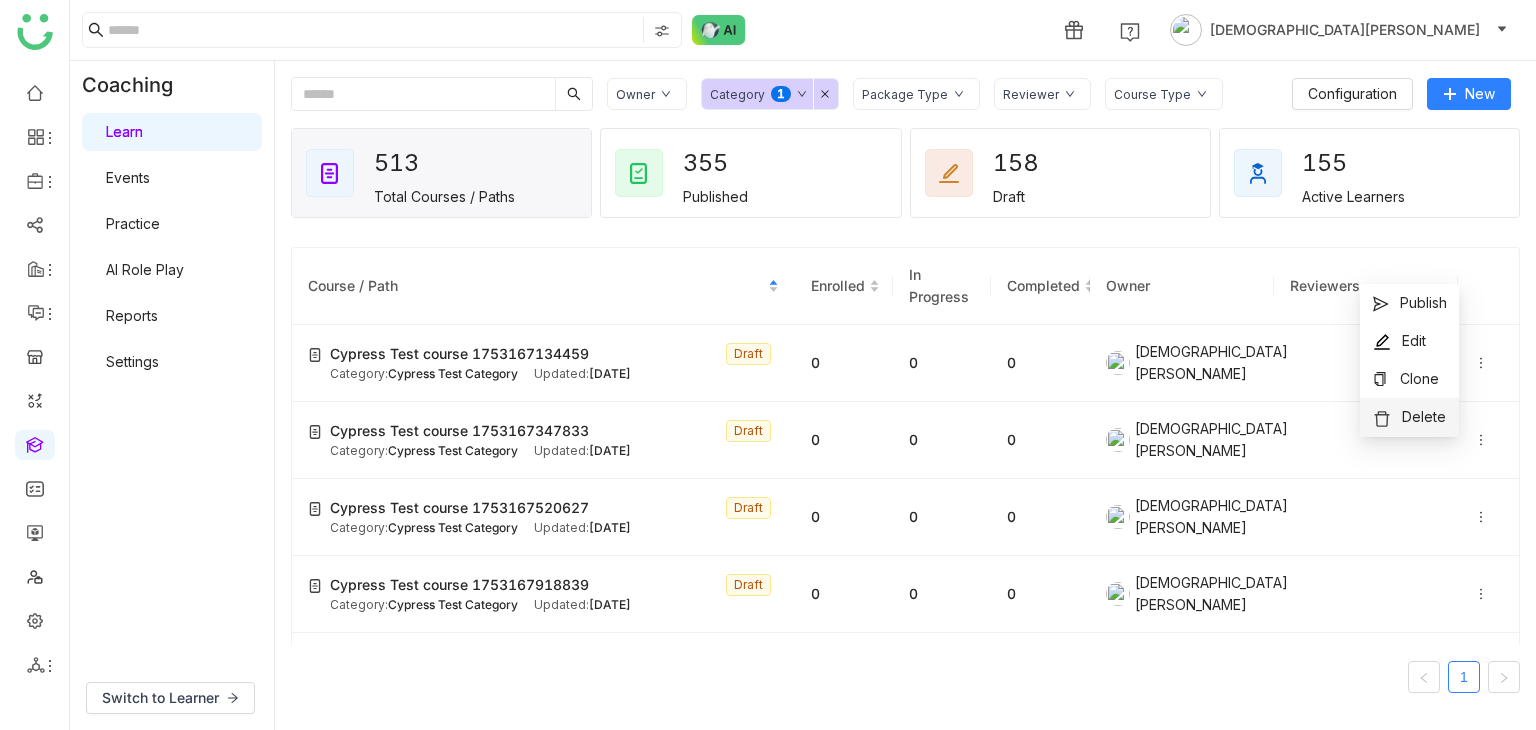 click on "Delete" at bounding box center (1424, 416) 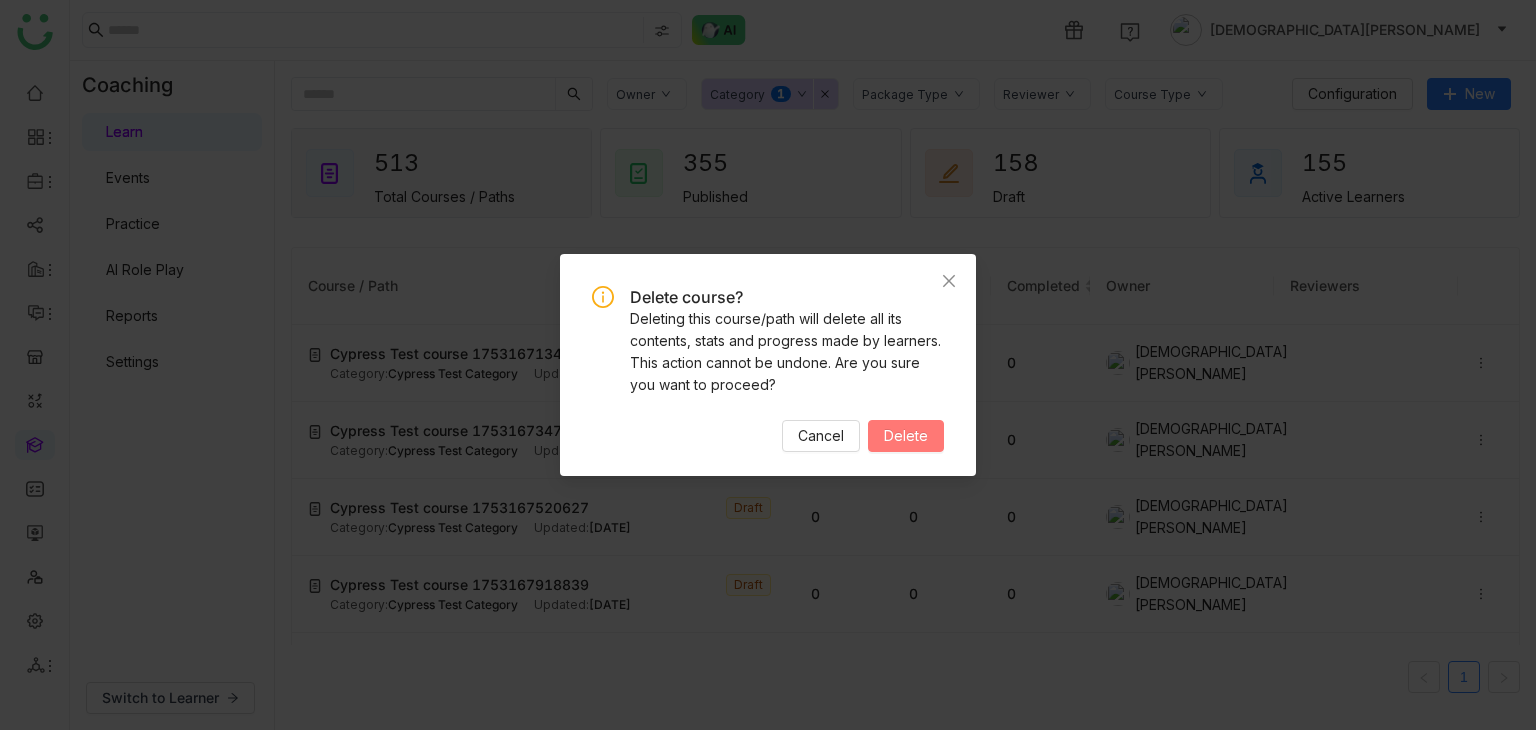 click on "Delete" at bounding box center [906, 436] 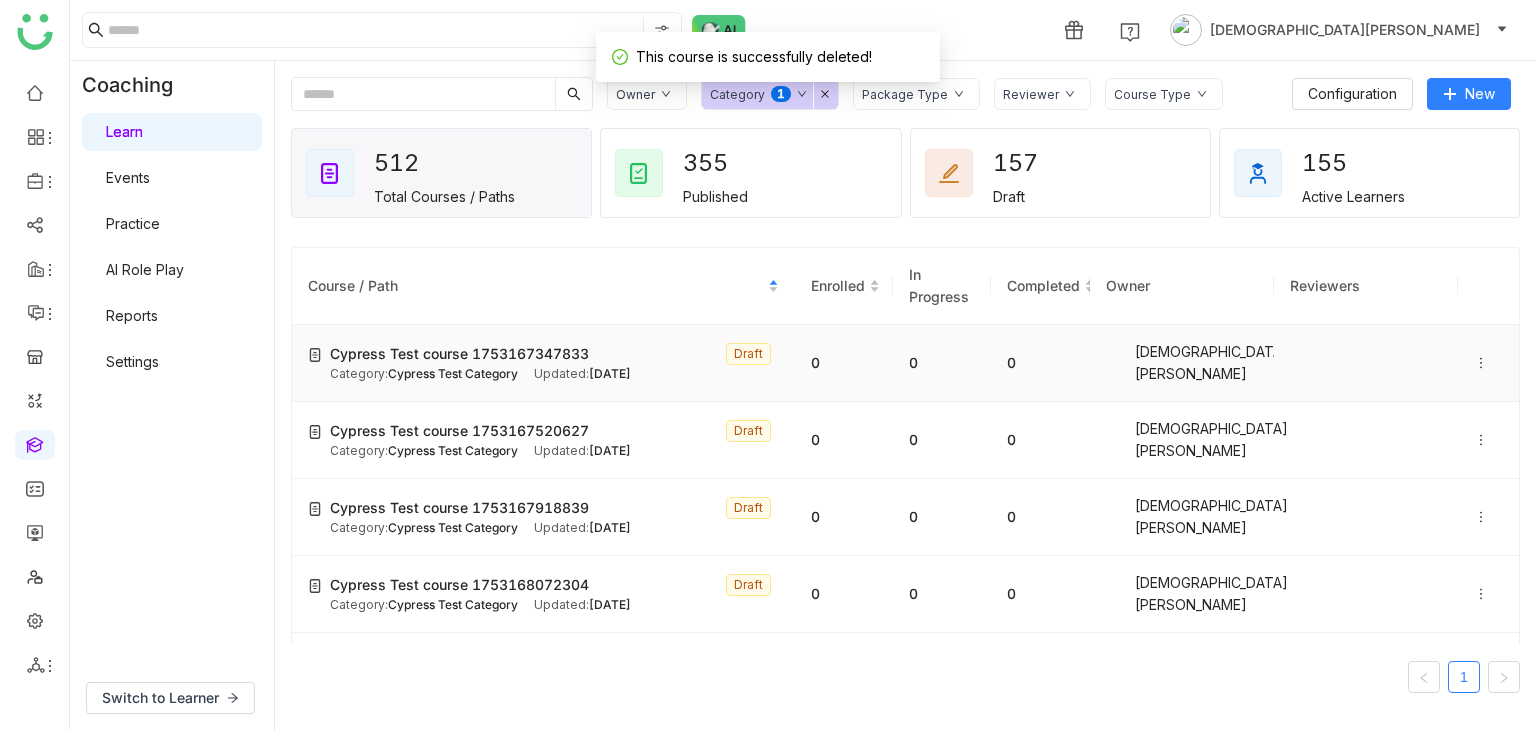 click 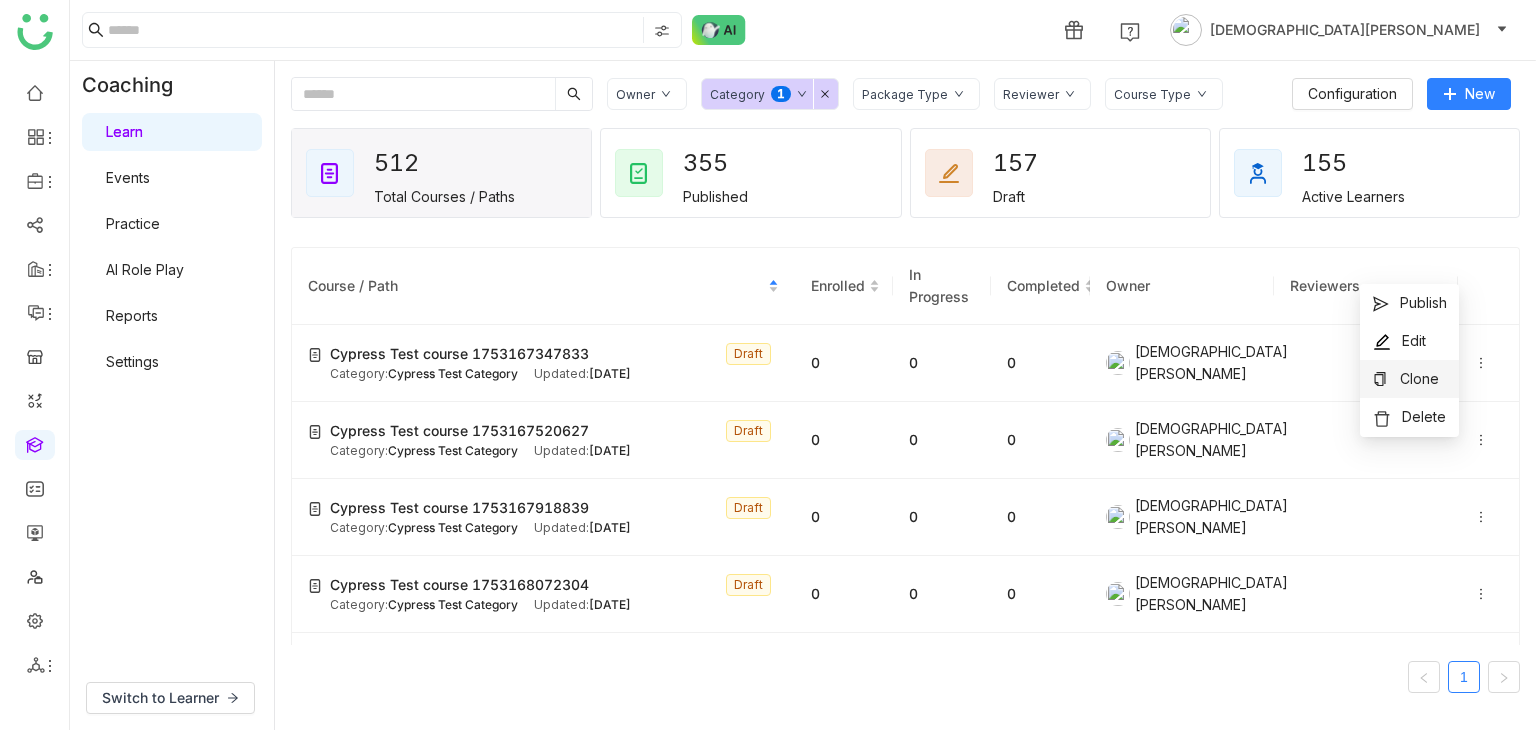 click on "Clone" at bounding box center (1419, 378) 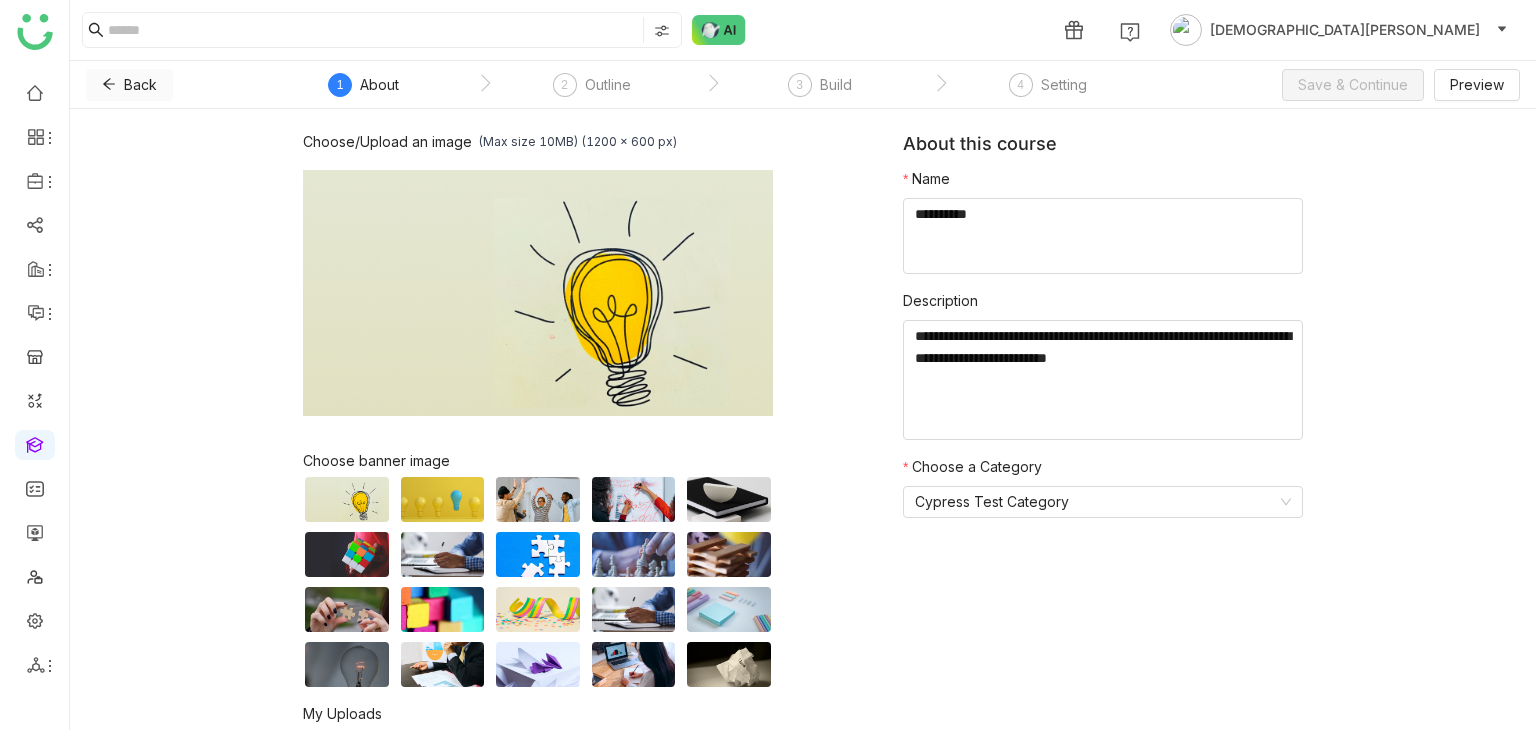 click 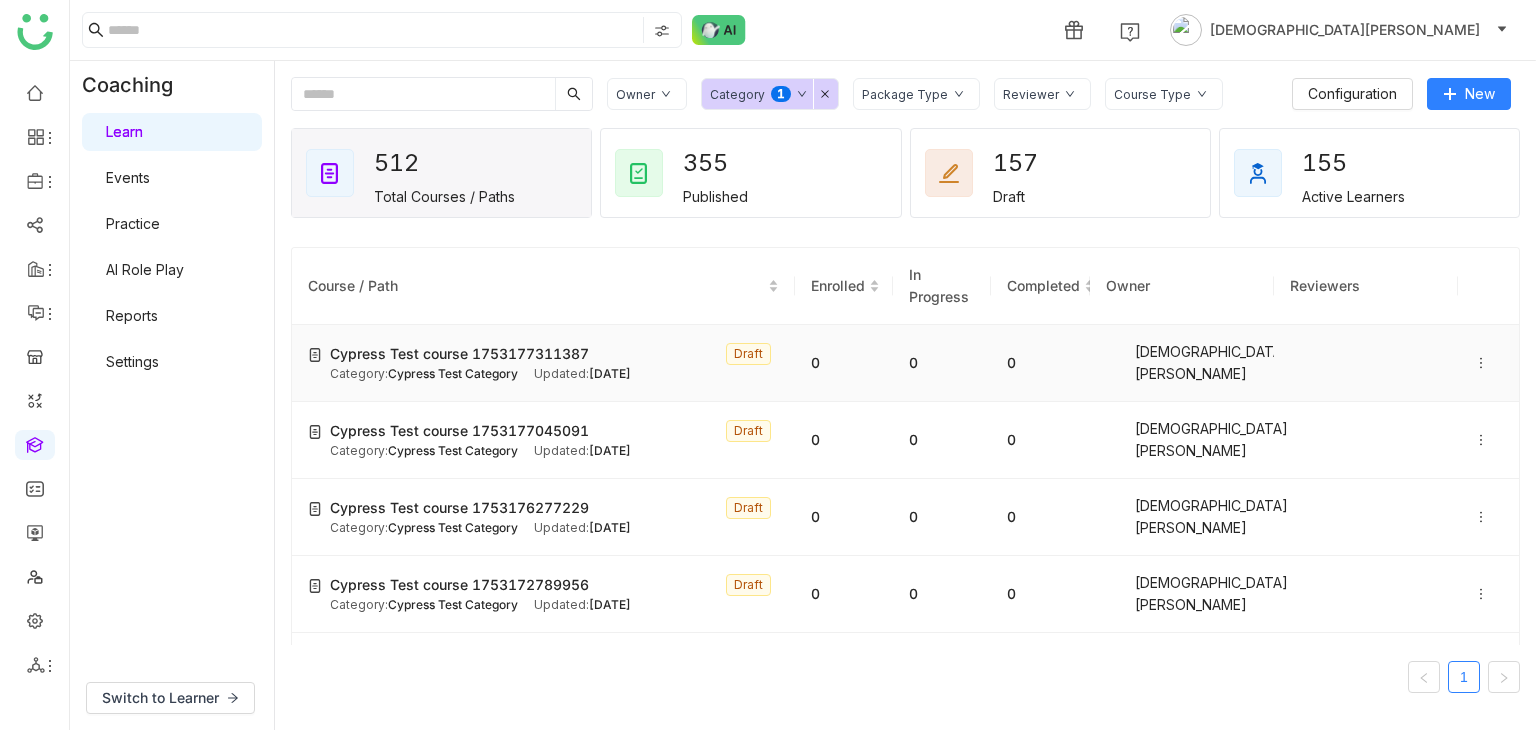 click 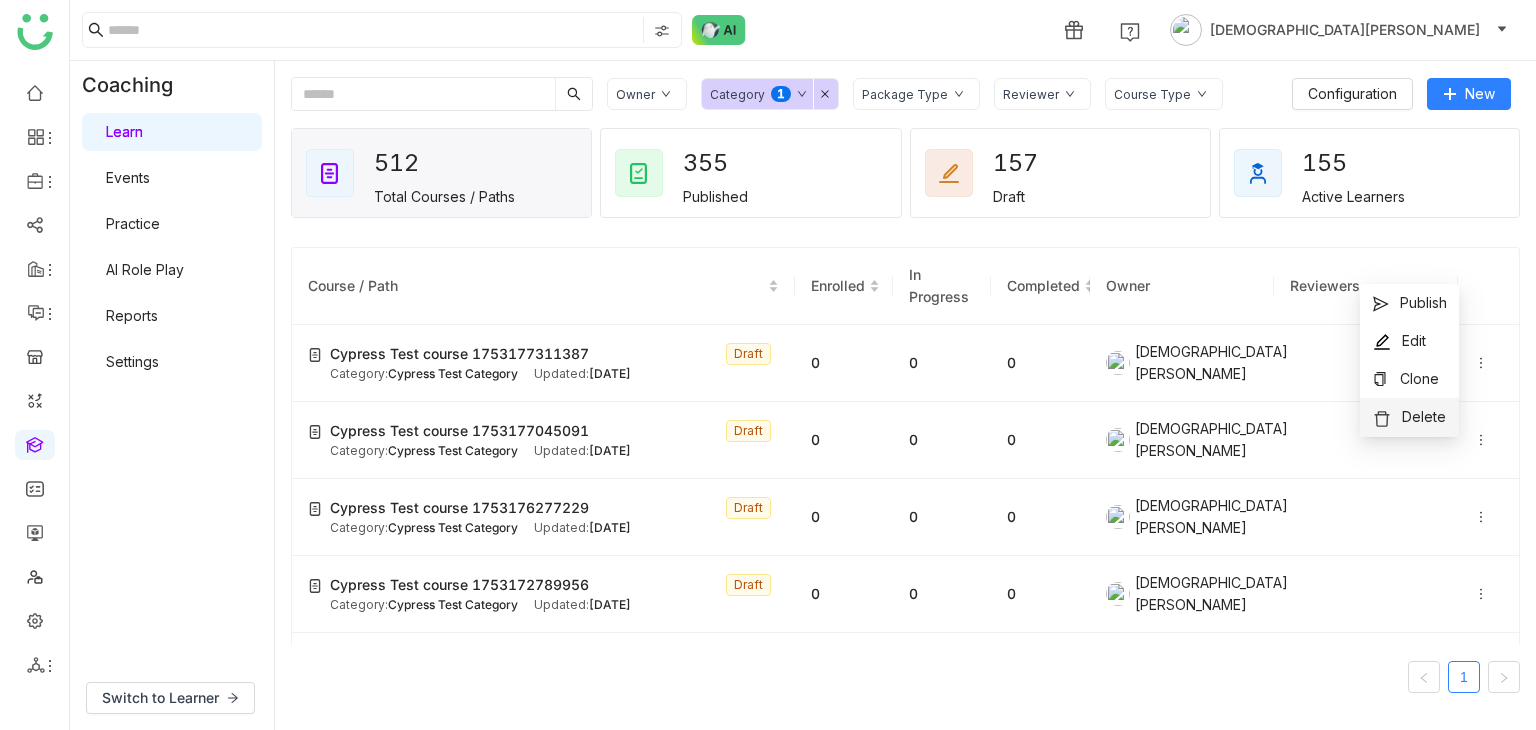 click on "Delete" at bounding box center [1424, 416] 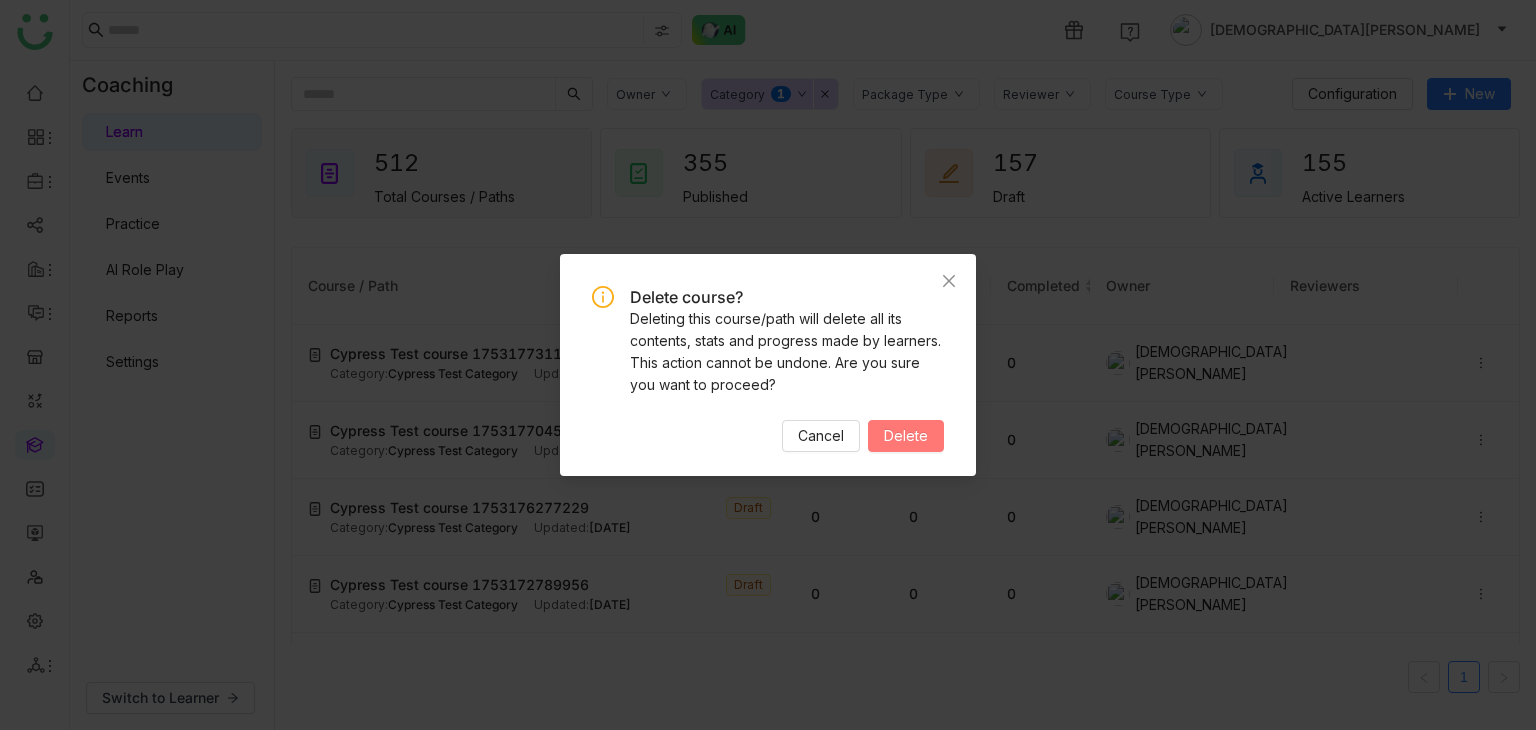 click on "Delete" at bounding box center (906, 436) 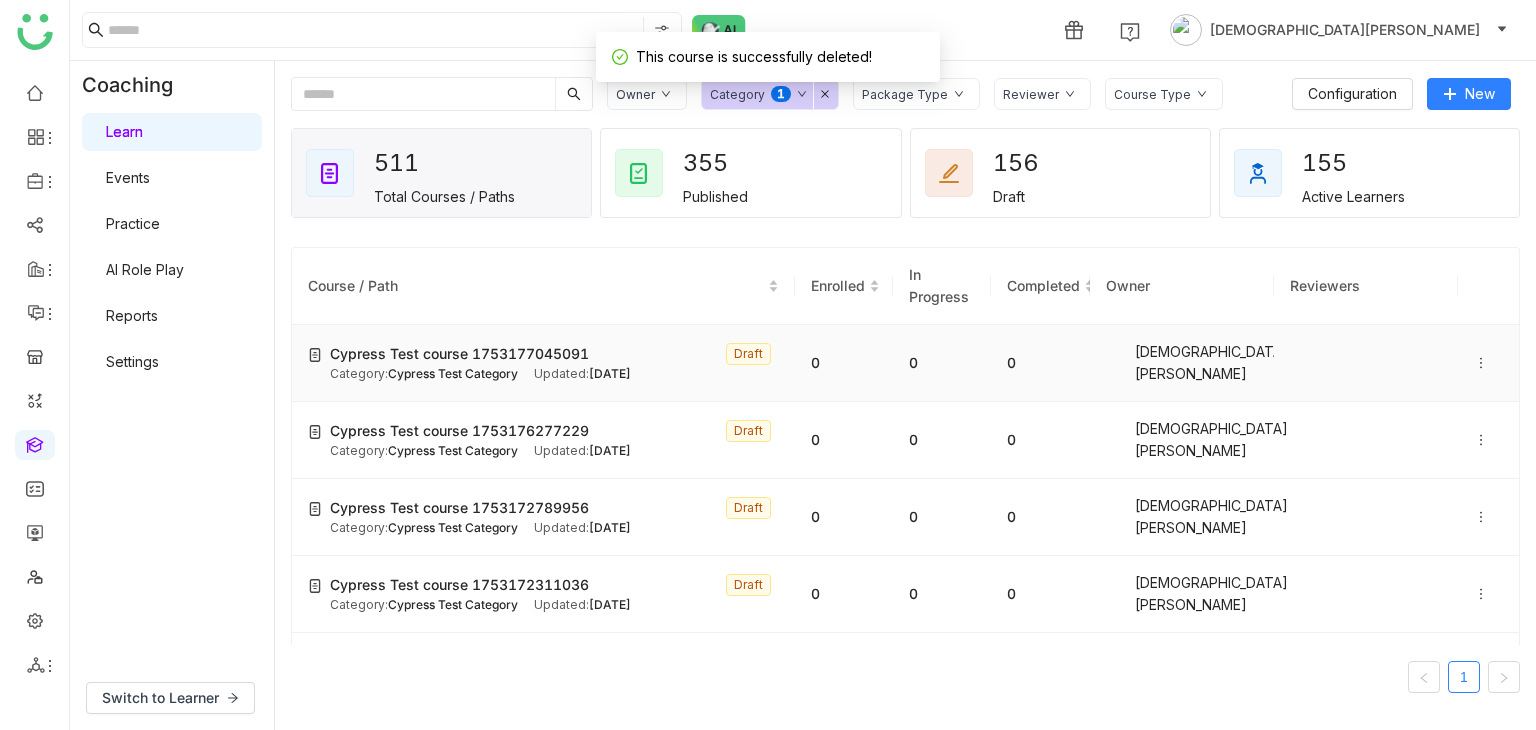 click 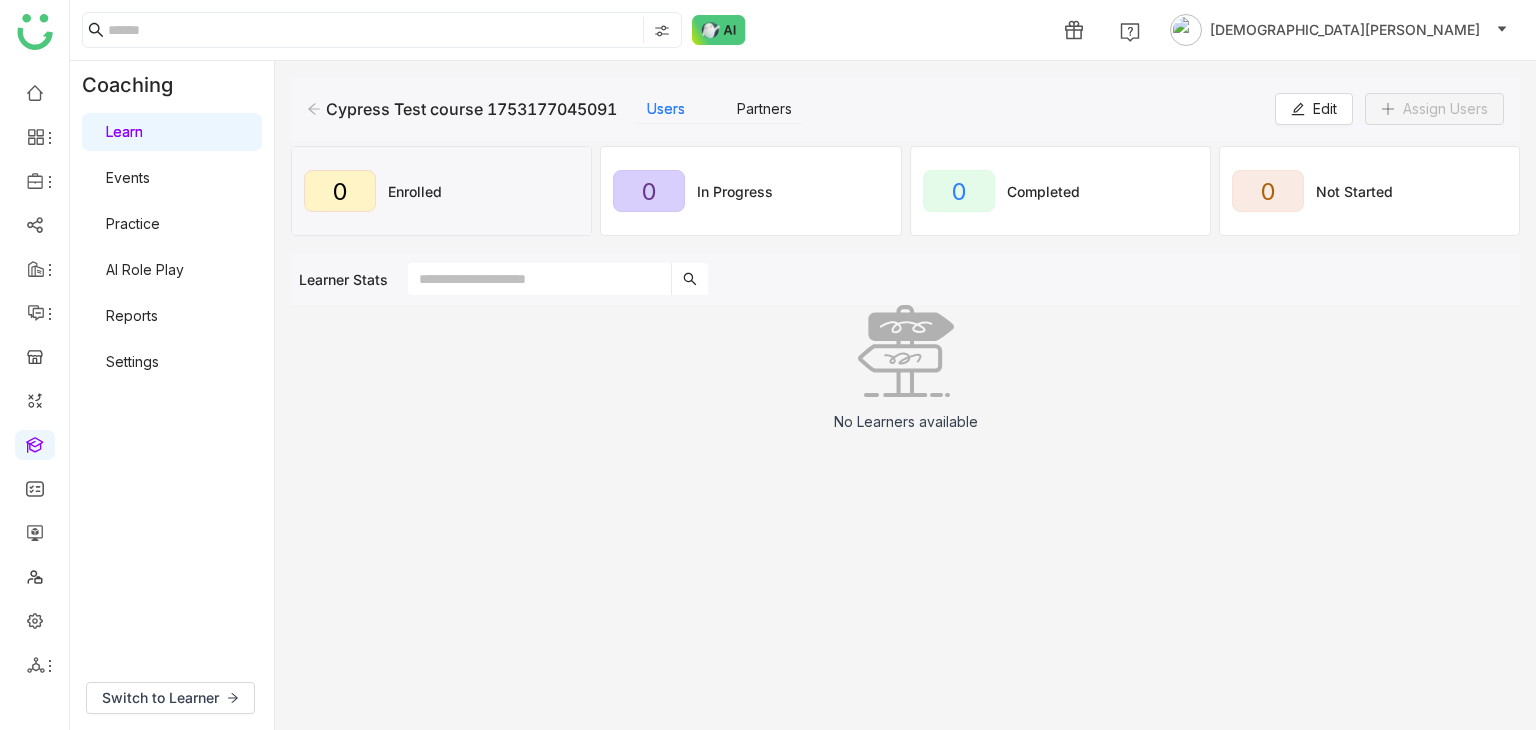 click on "Cypress Test course 1753177045091   Users   Partners   Edit   Assign Users" 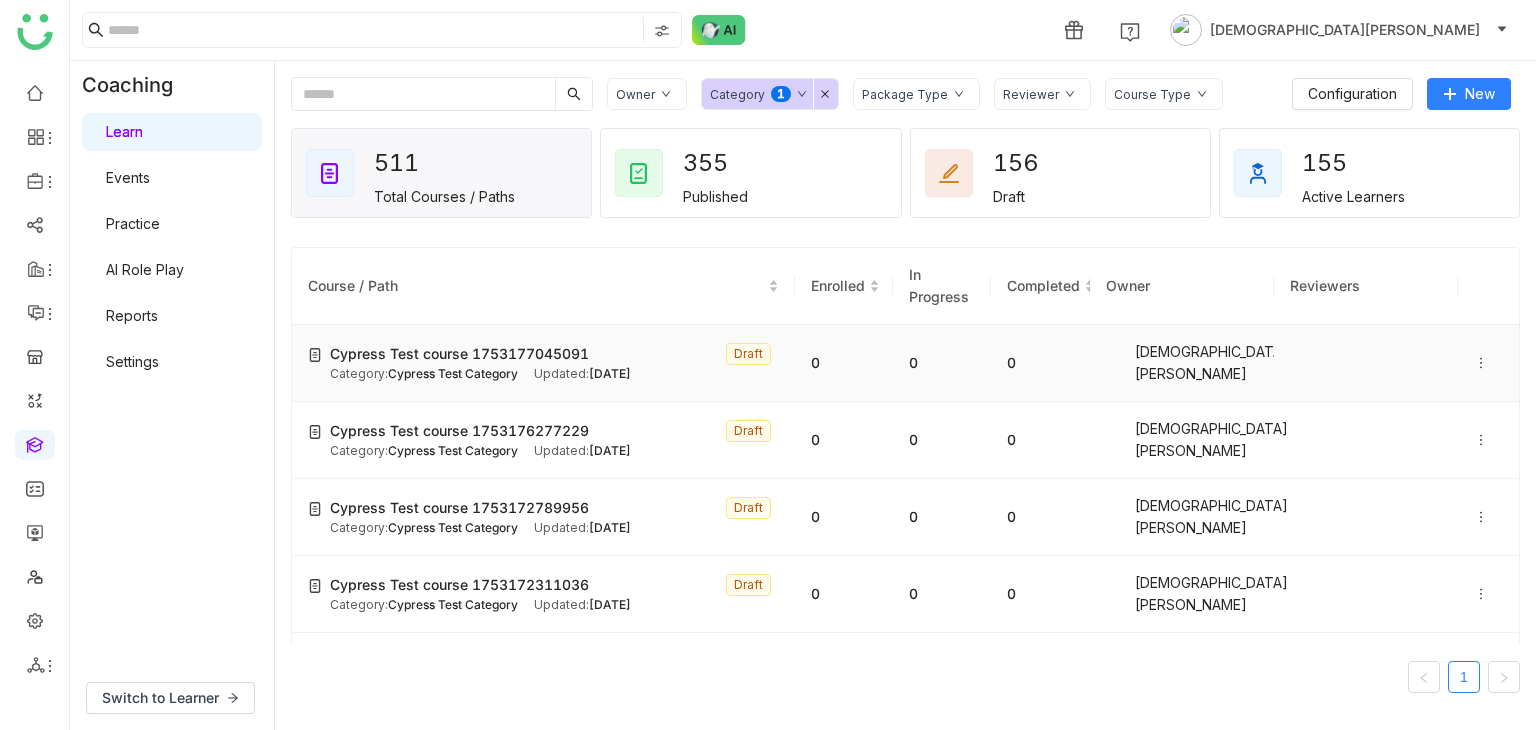 click 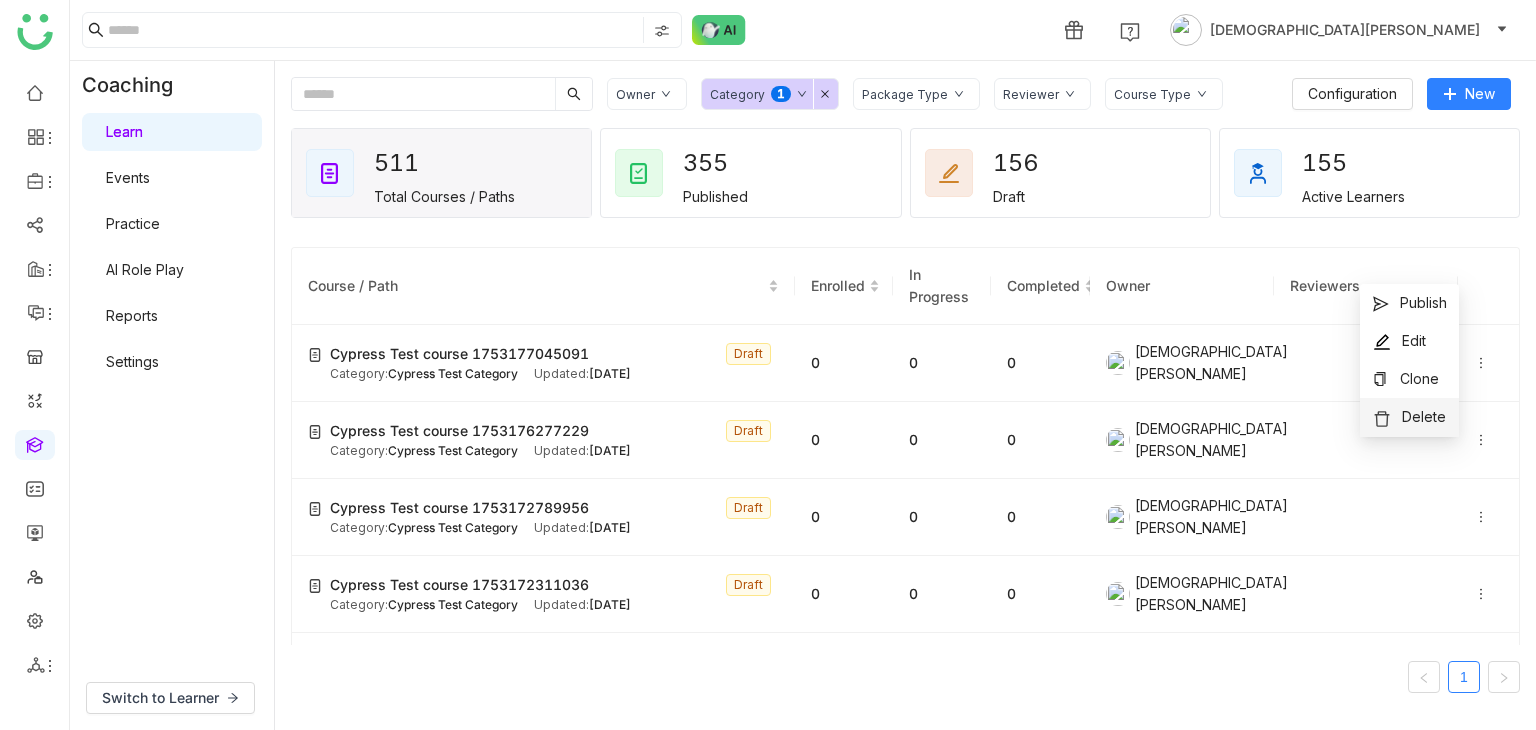 click on "Delete" at bounding box center (1409, 417) 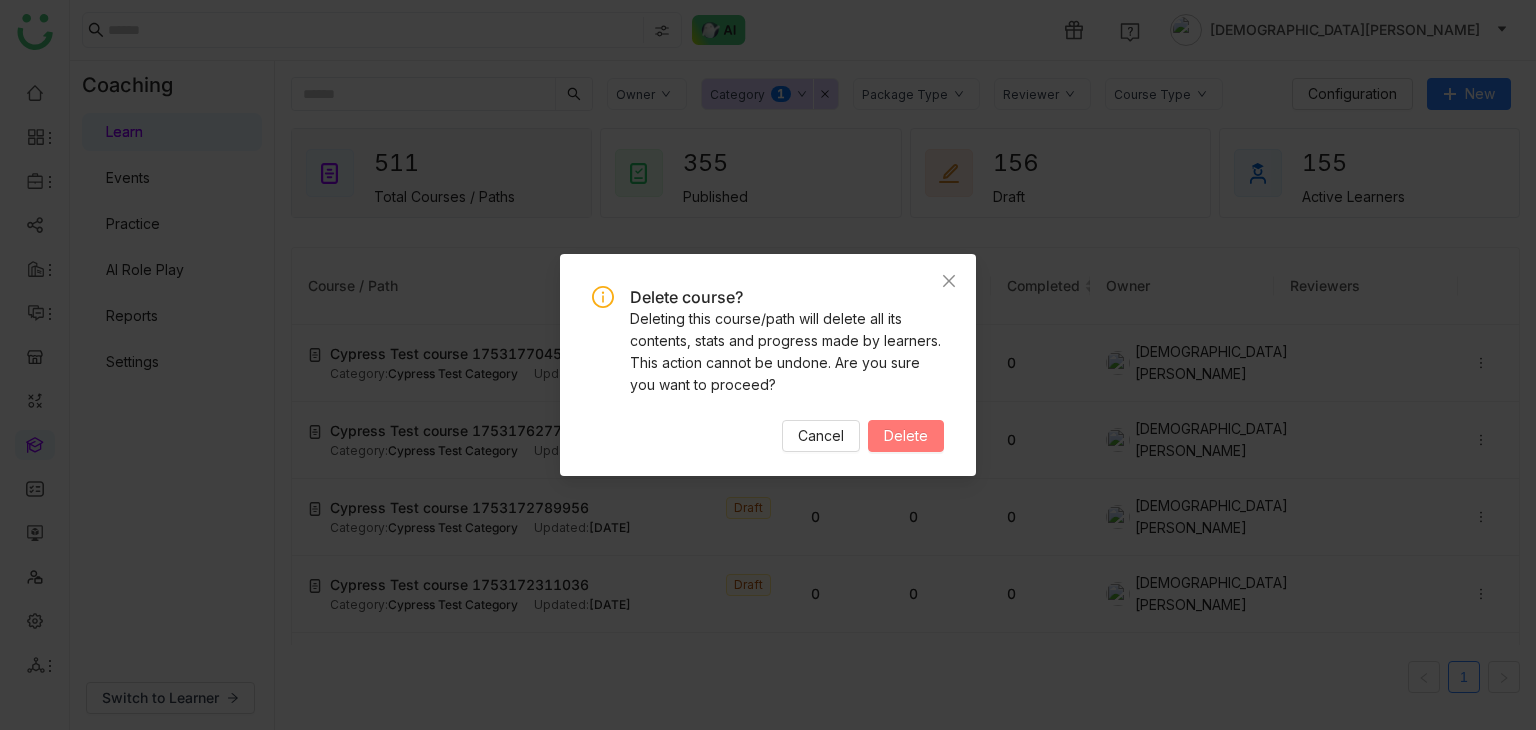 click on "Delete" at bounding box center [906, 436] 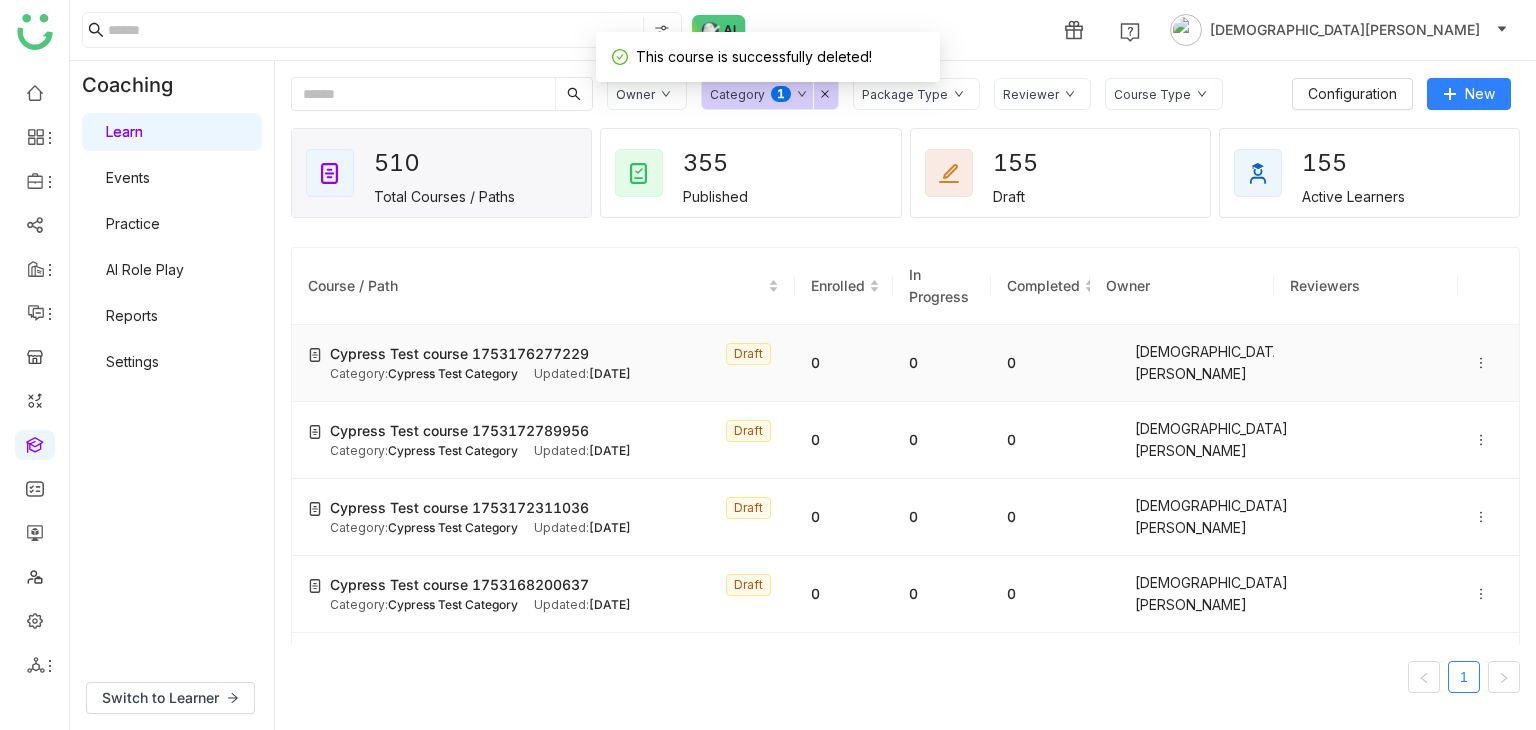 click 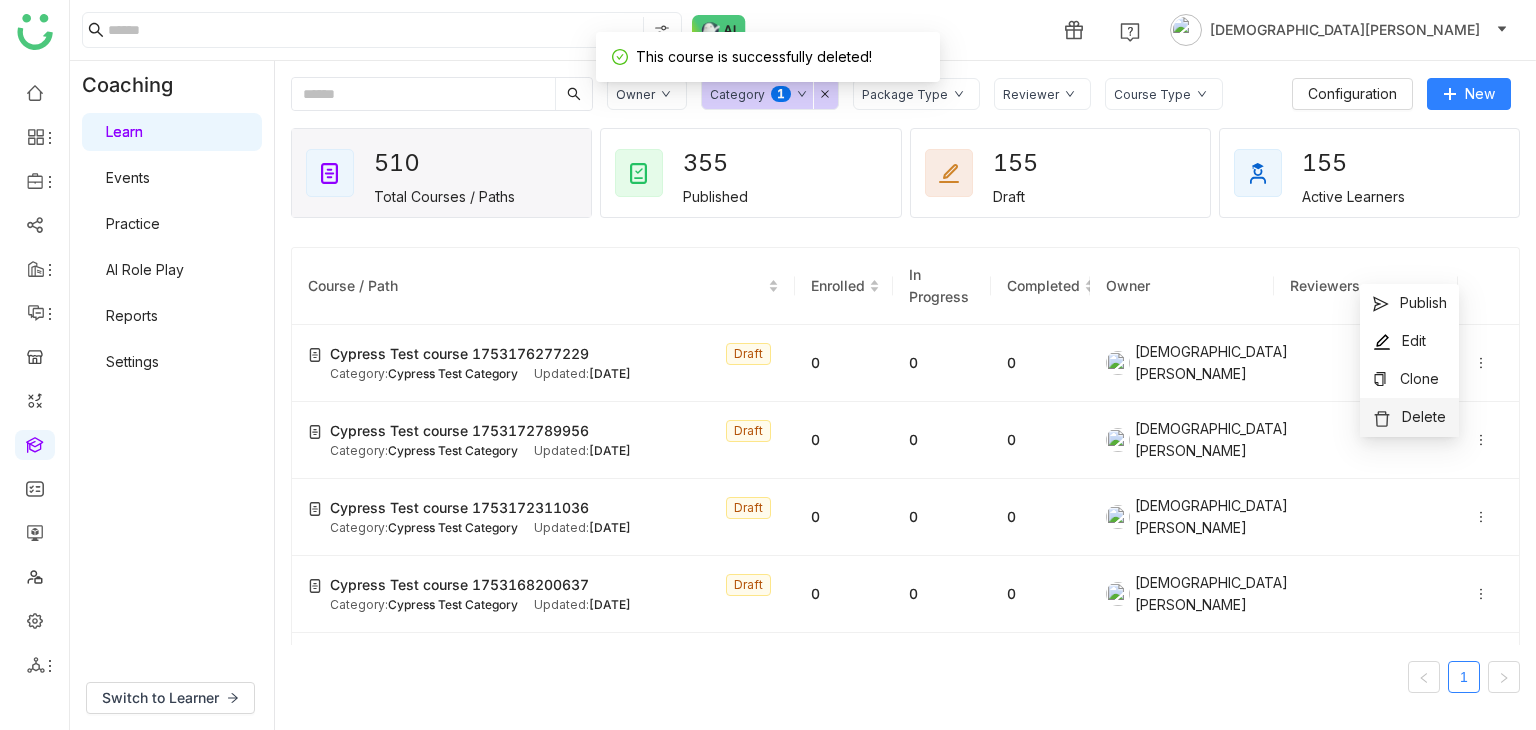 click on "Delete" at bounding box center [1409, 417] 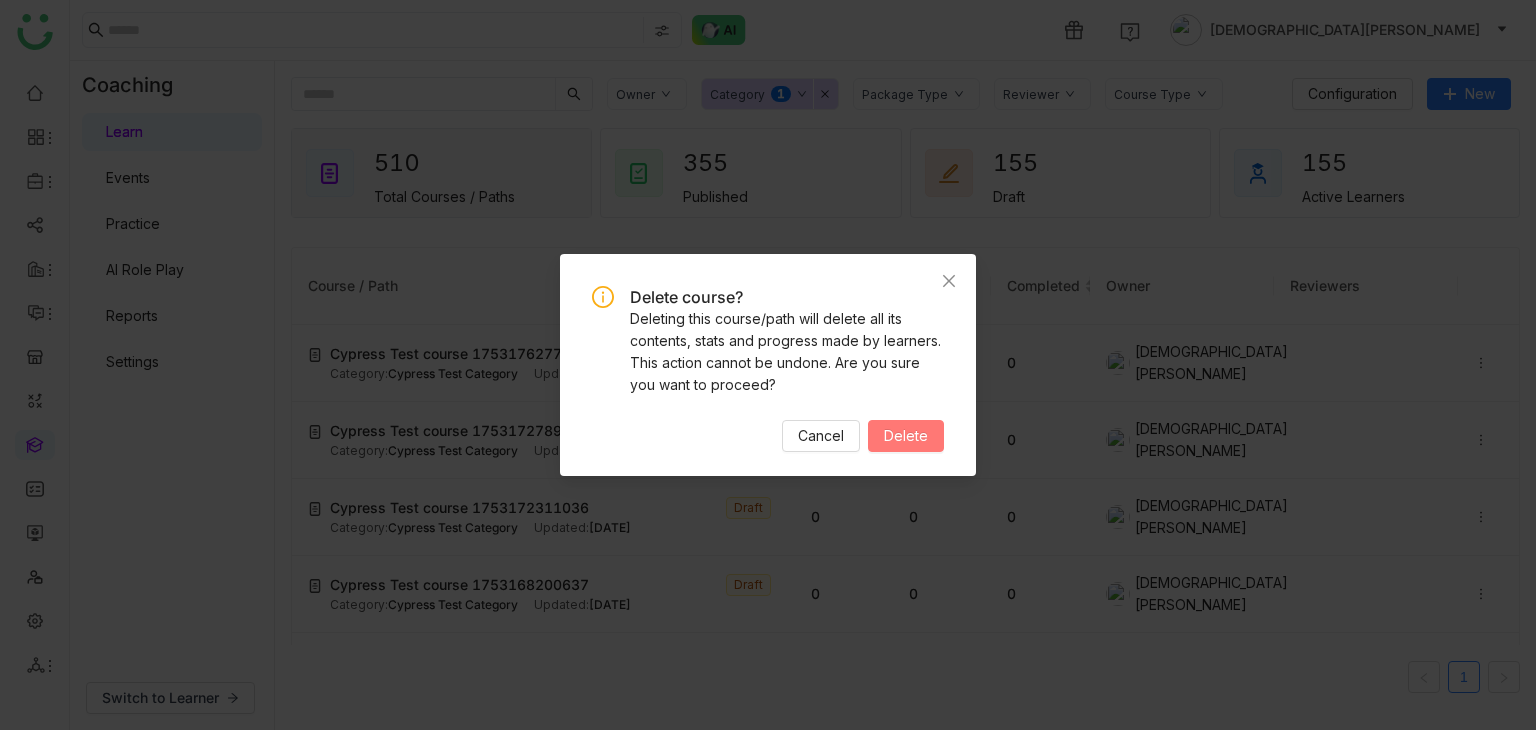 click on "Delete" at bounding box center [906, 436] 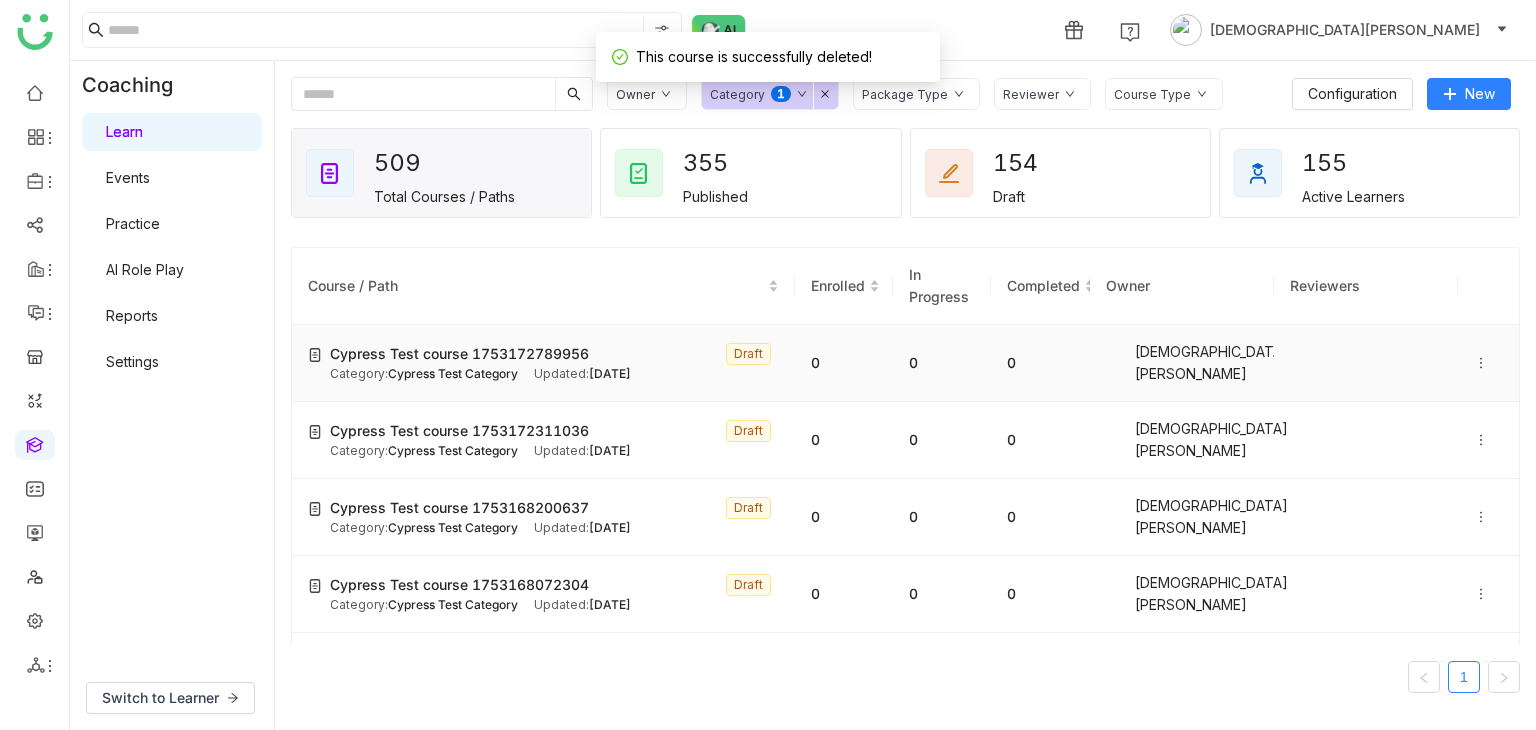 click 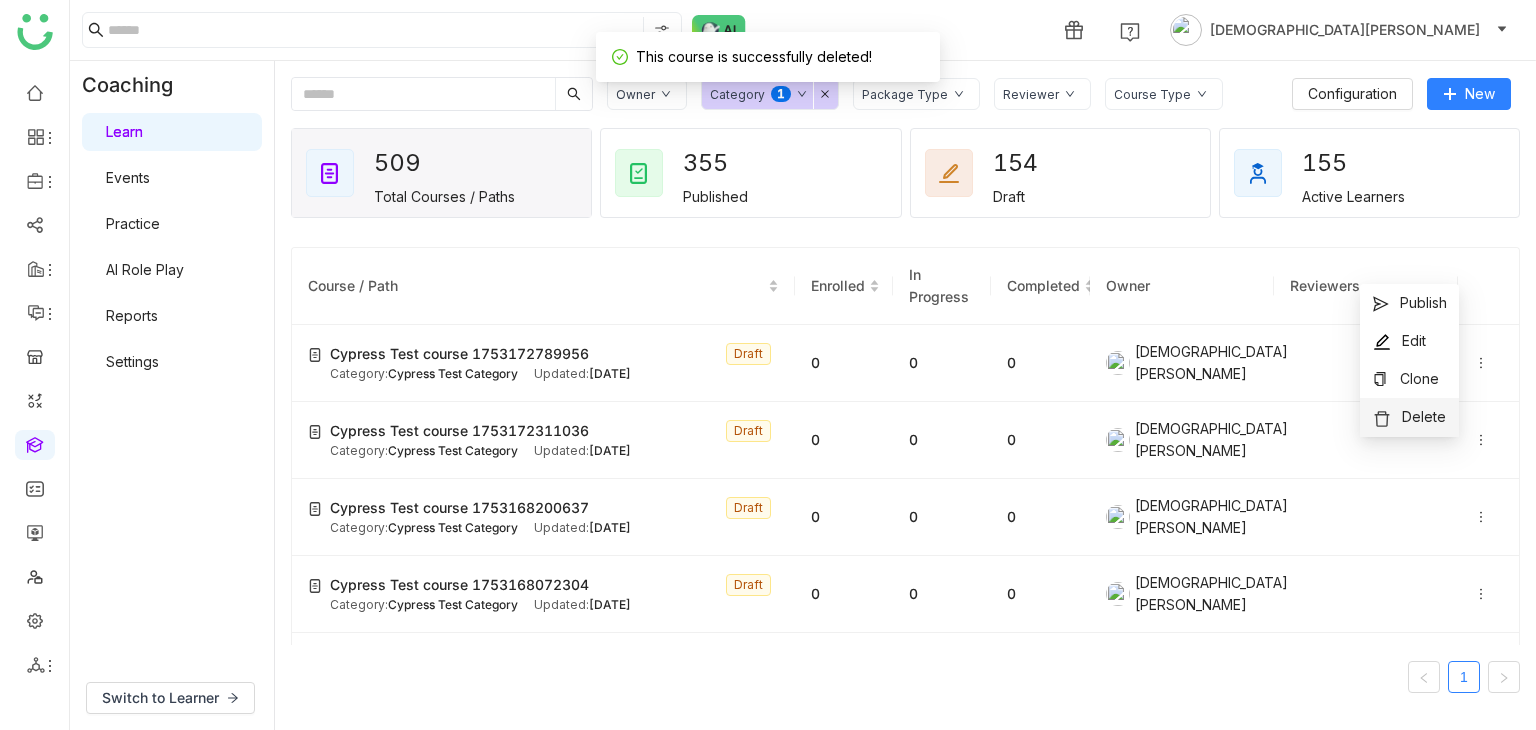 click on "Delete" at bounding box center [1409, 417] 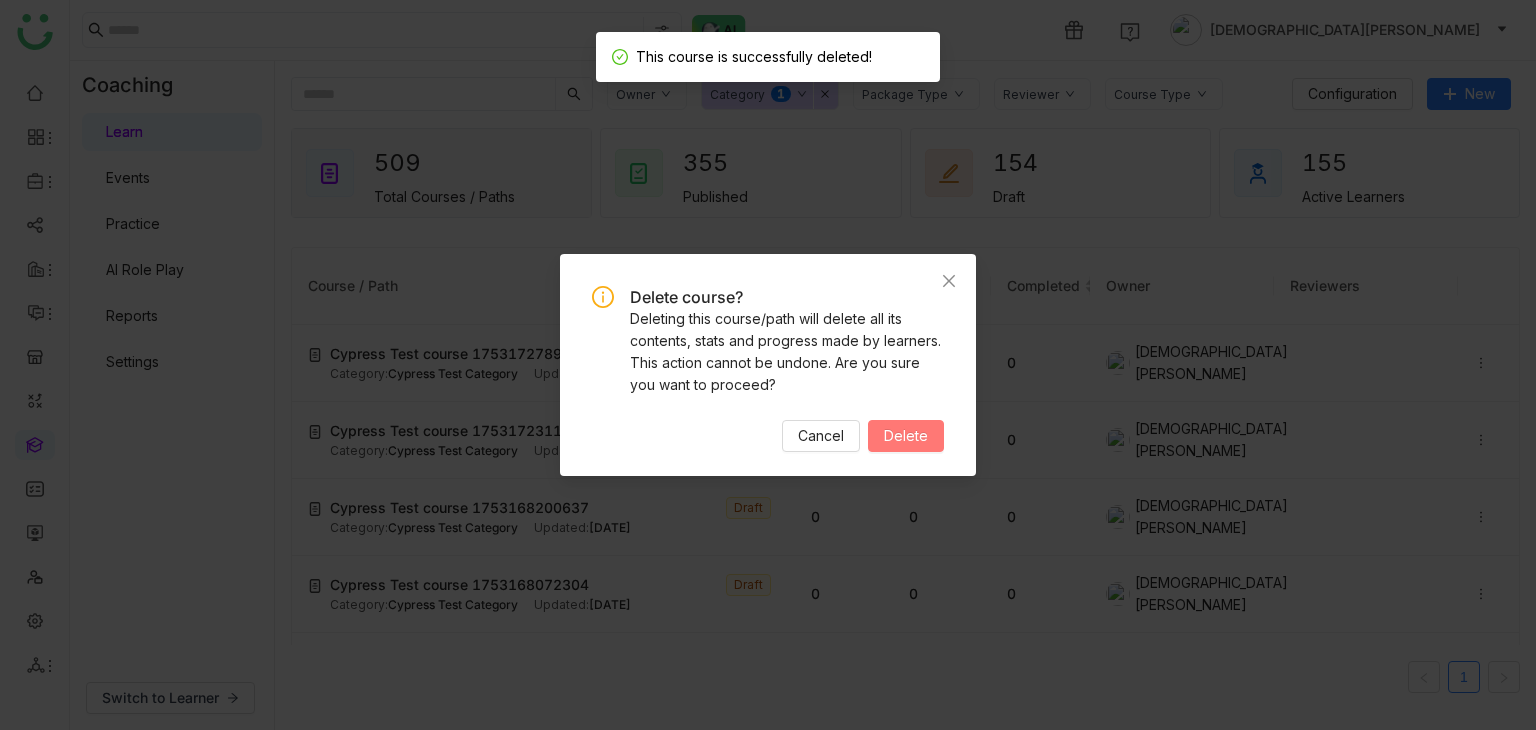 click on "Delete" at bounding box center [906, 436] 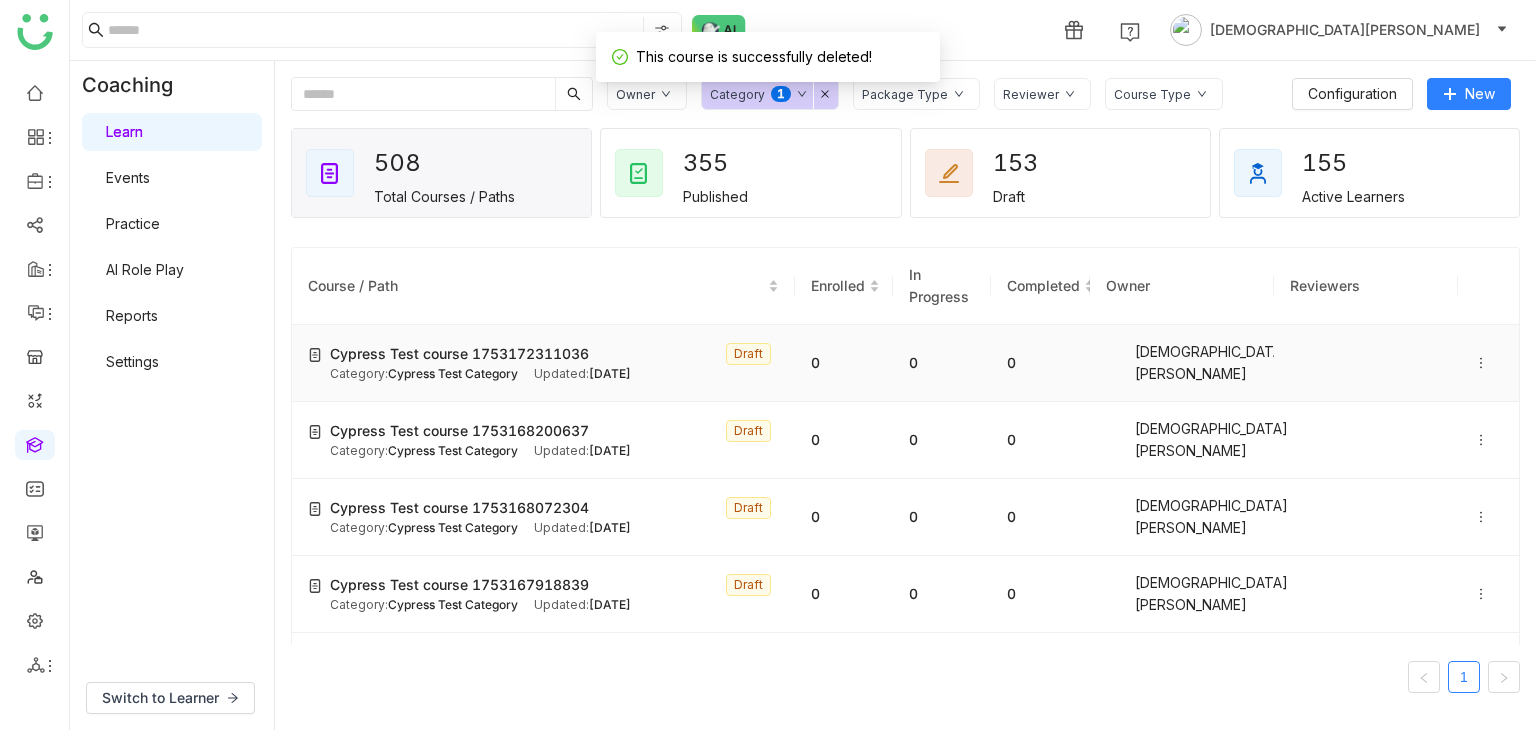 click 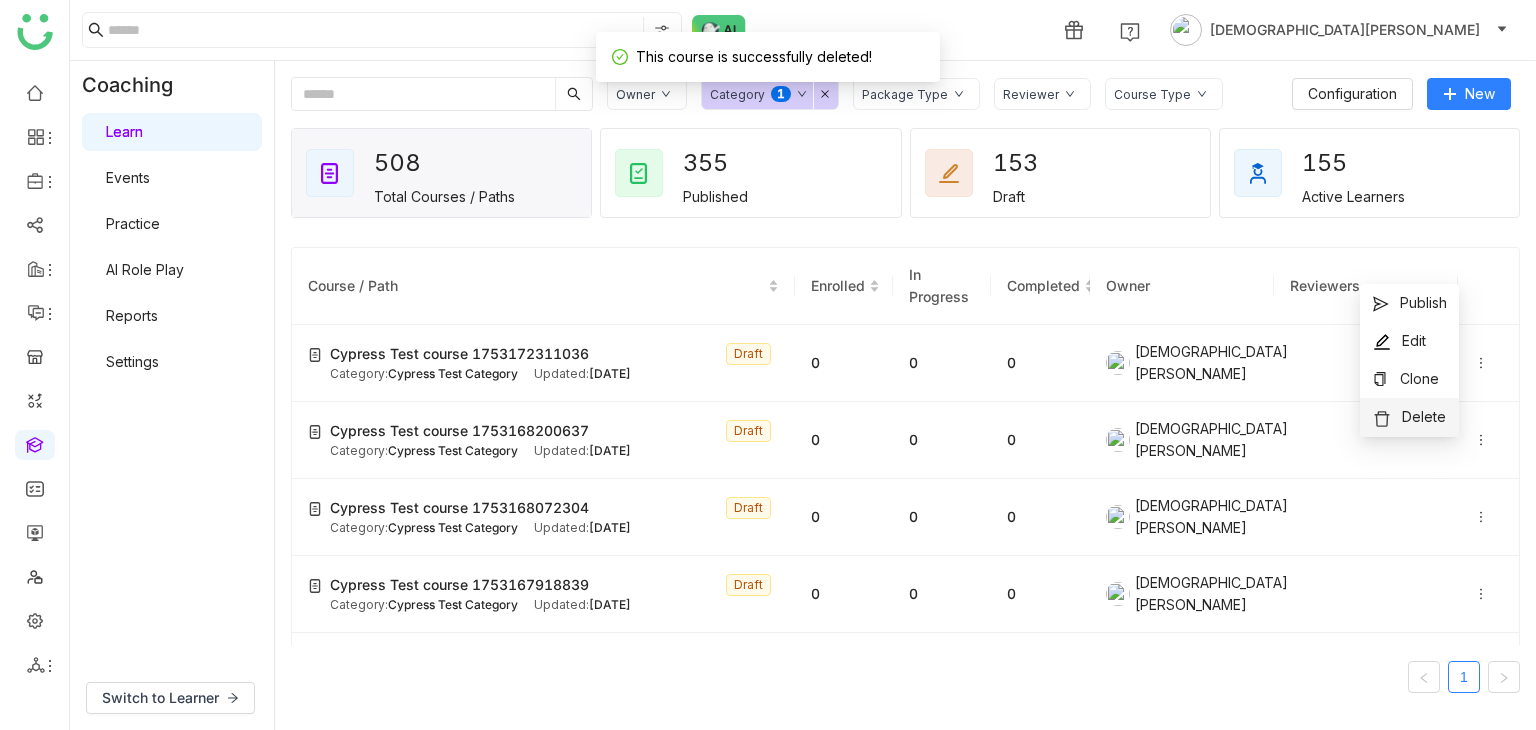 click on "Delete" at bounding box center (1409, 417) 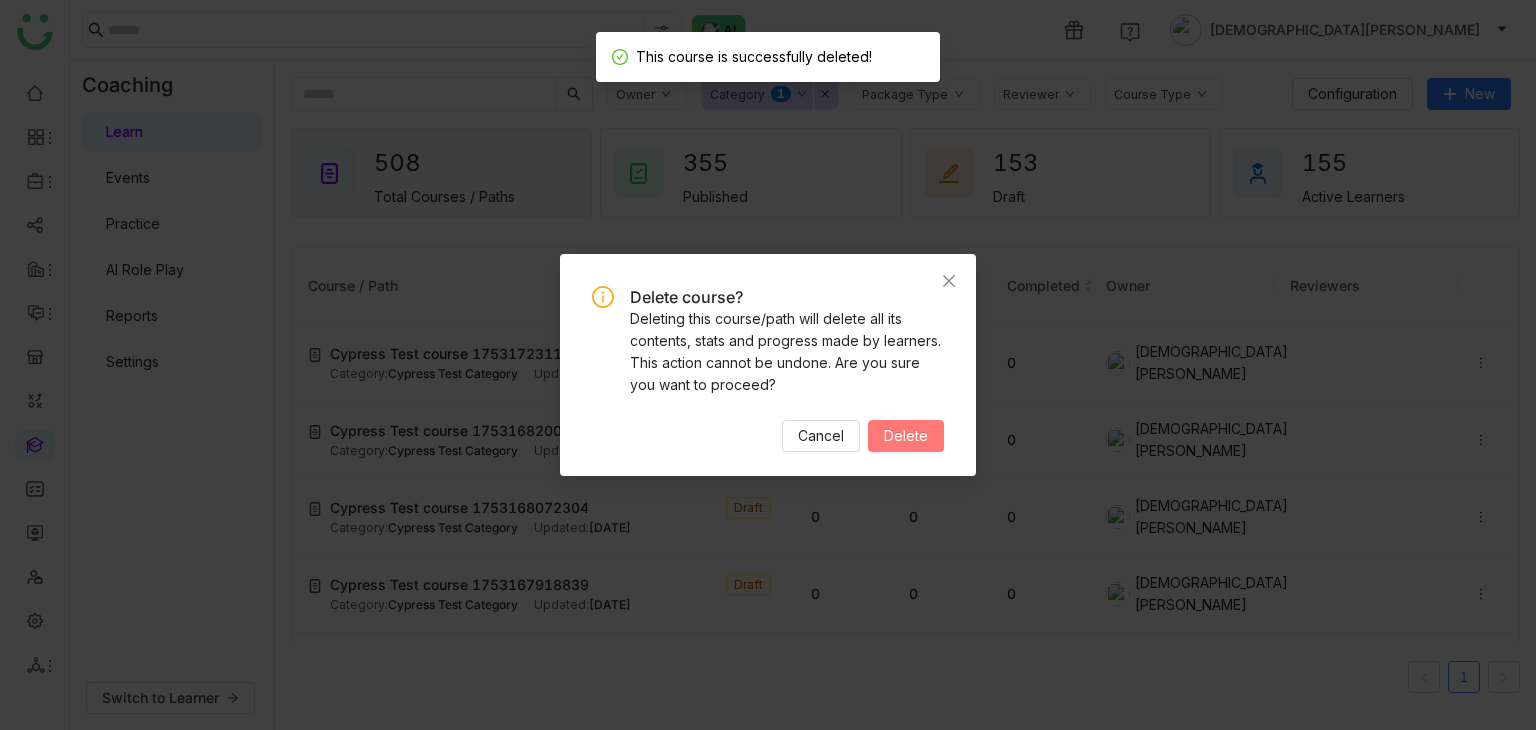 click on "Delete" at bounding box center [906, 436] 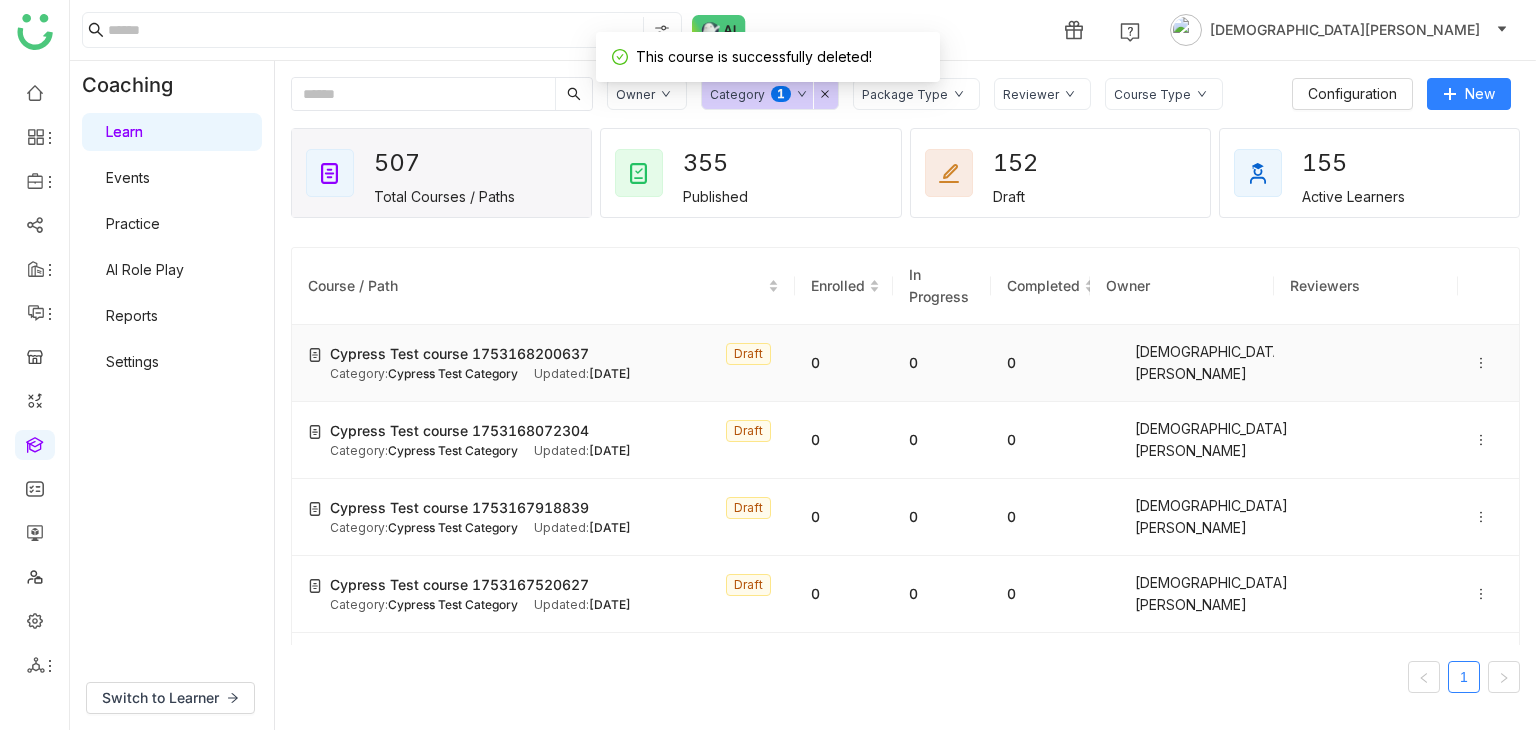 click 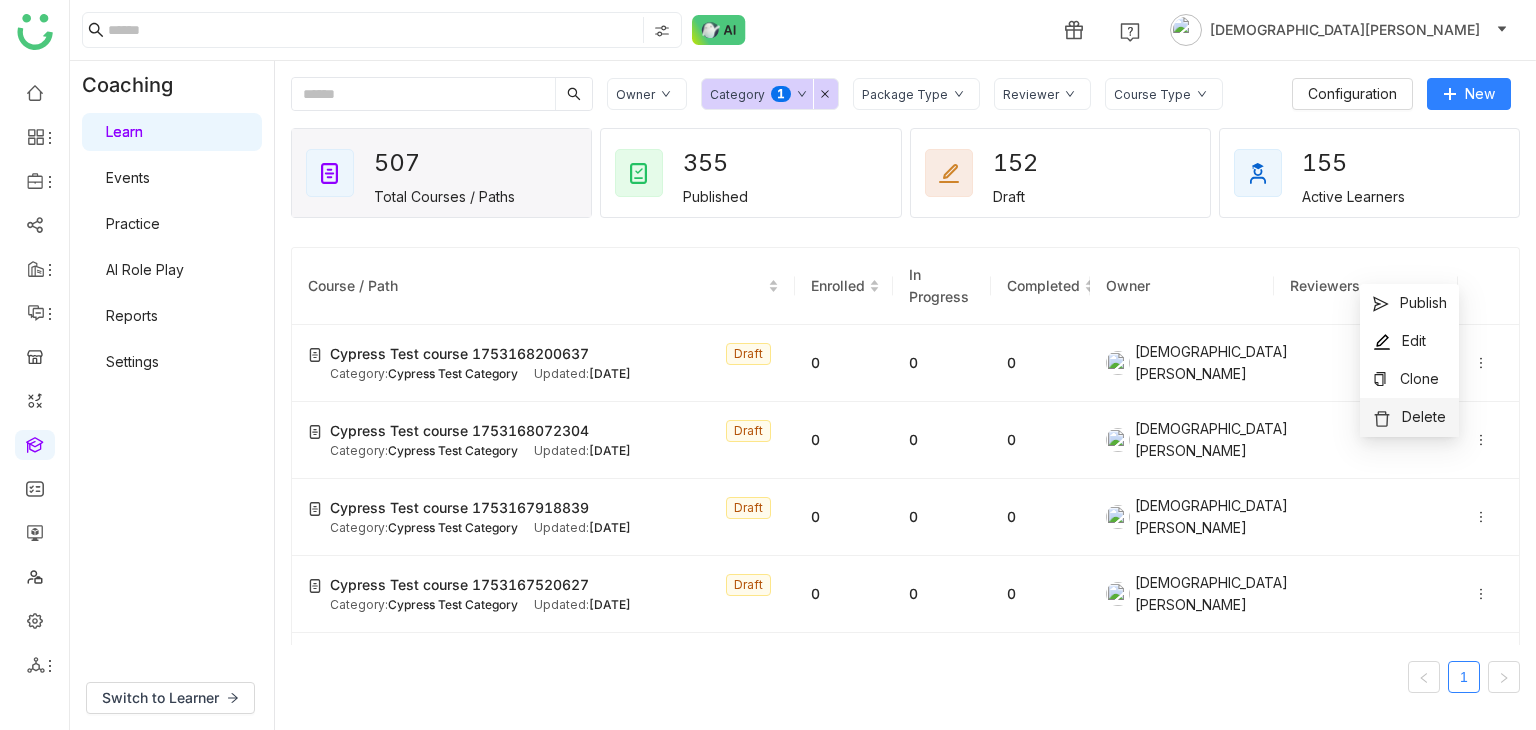 click on "Delete" at bounding box center (1409, 417) 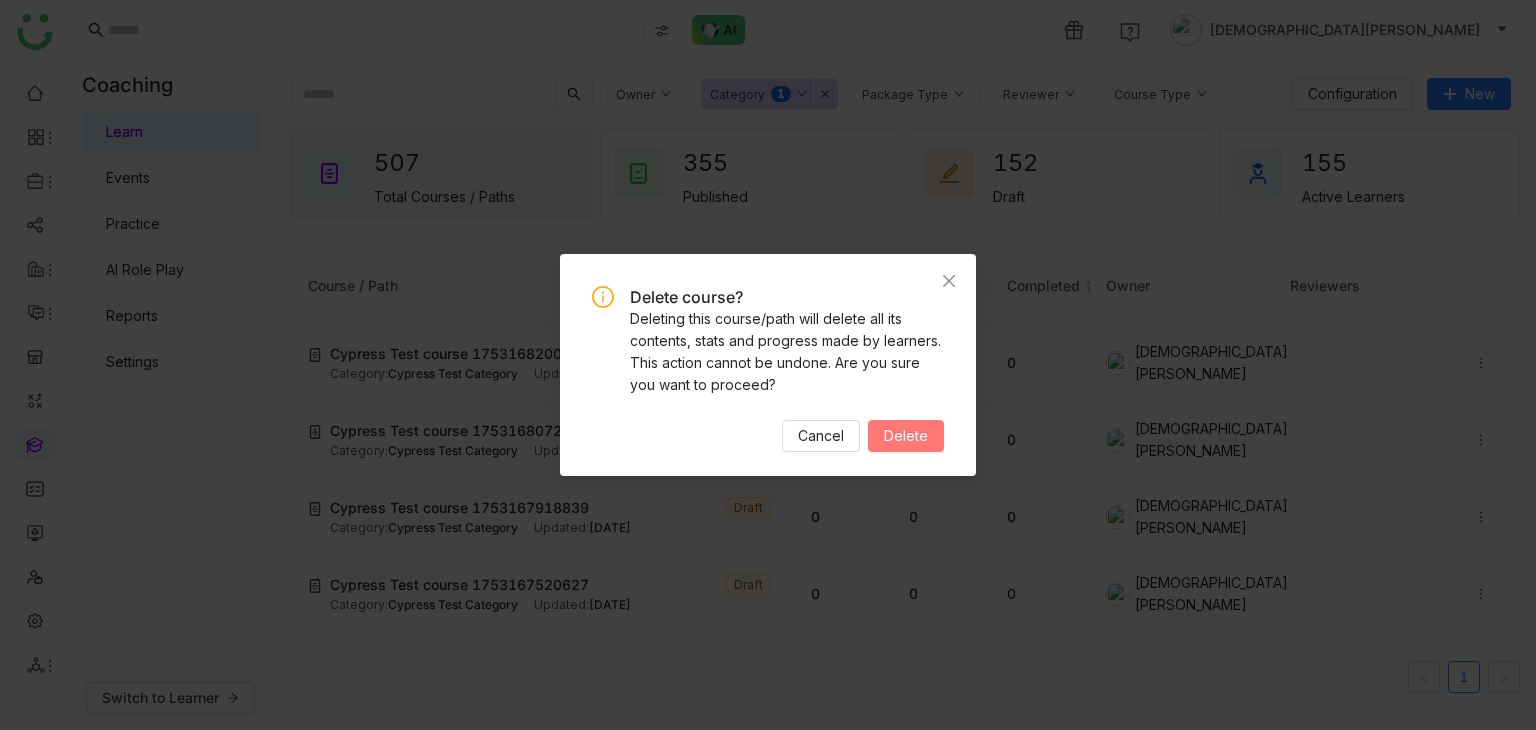 click on "Delete" at bounding box center (906, 436) 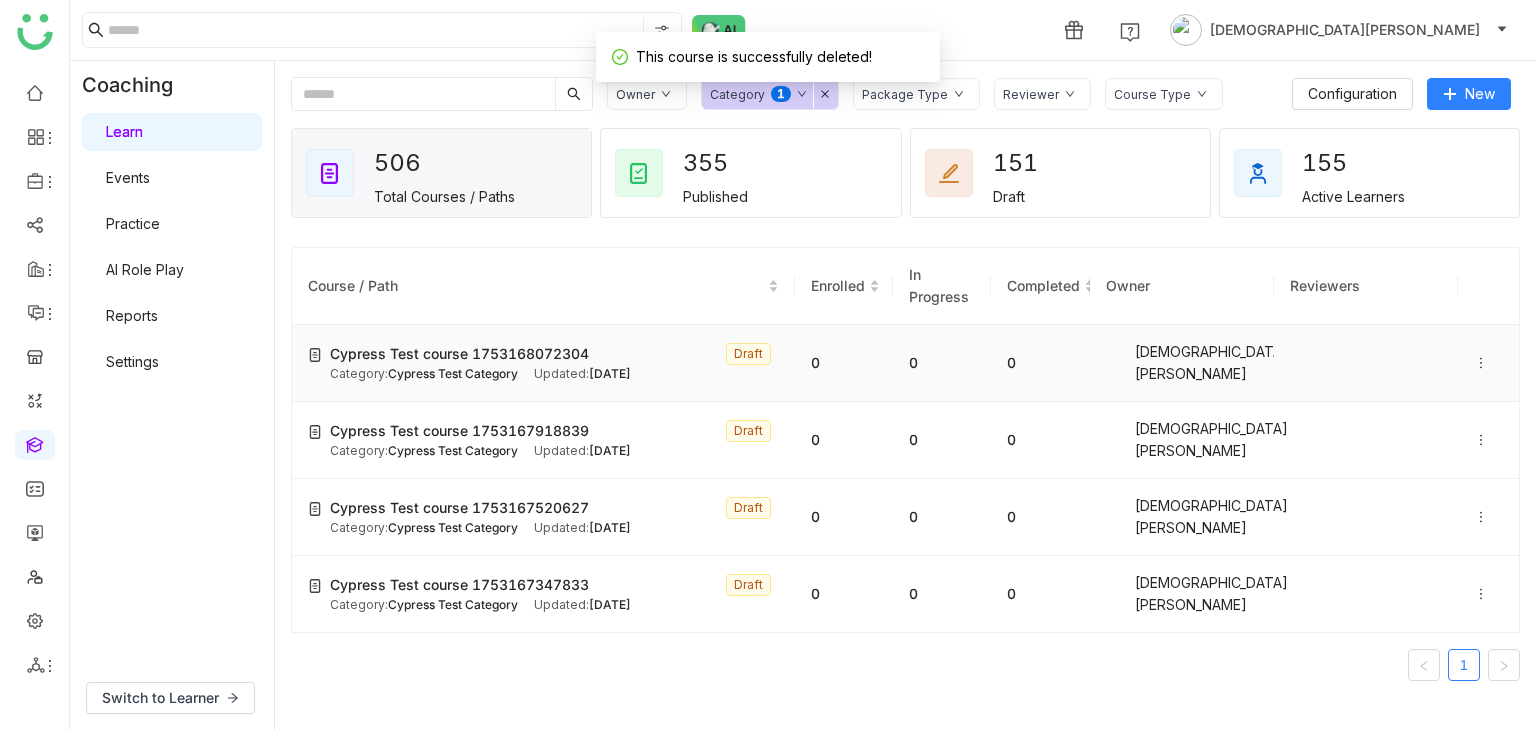 click 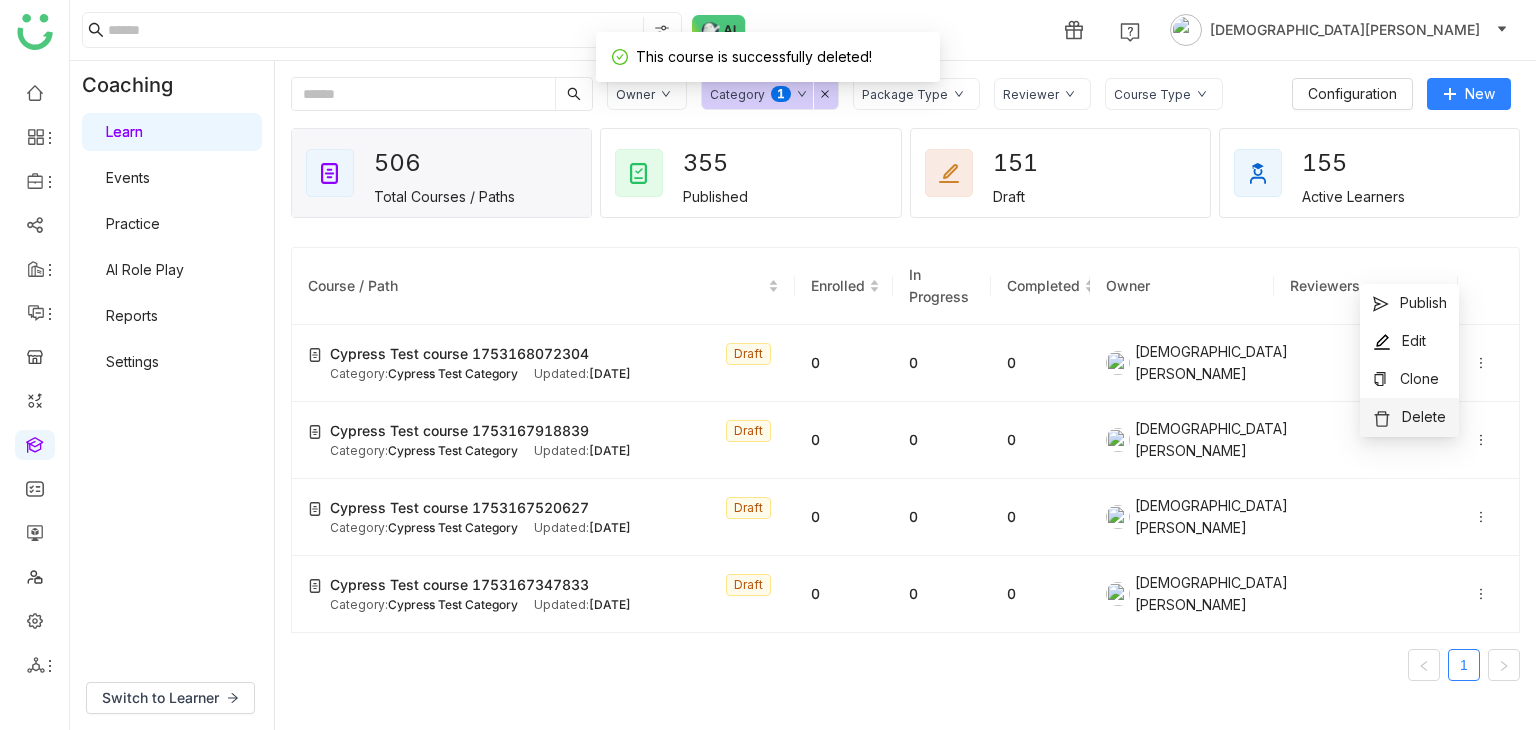 click at bounding box center [1382, 419] 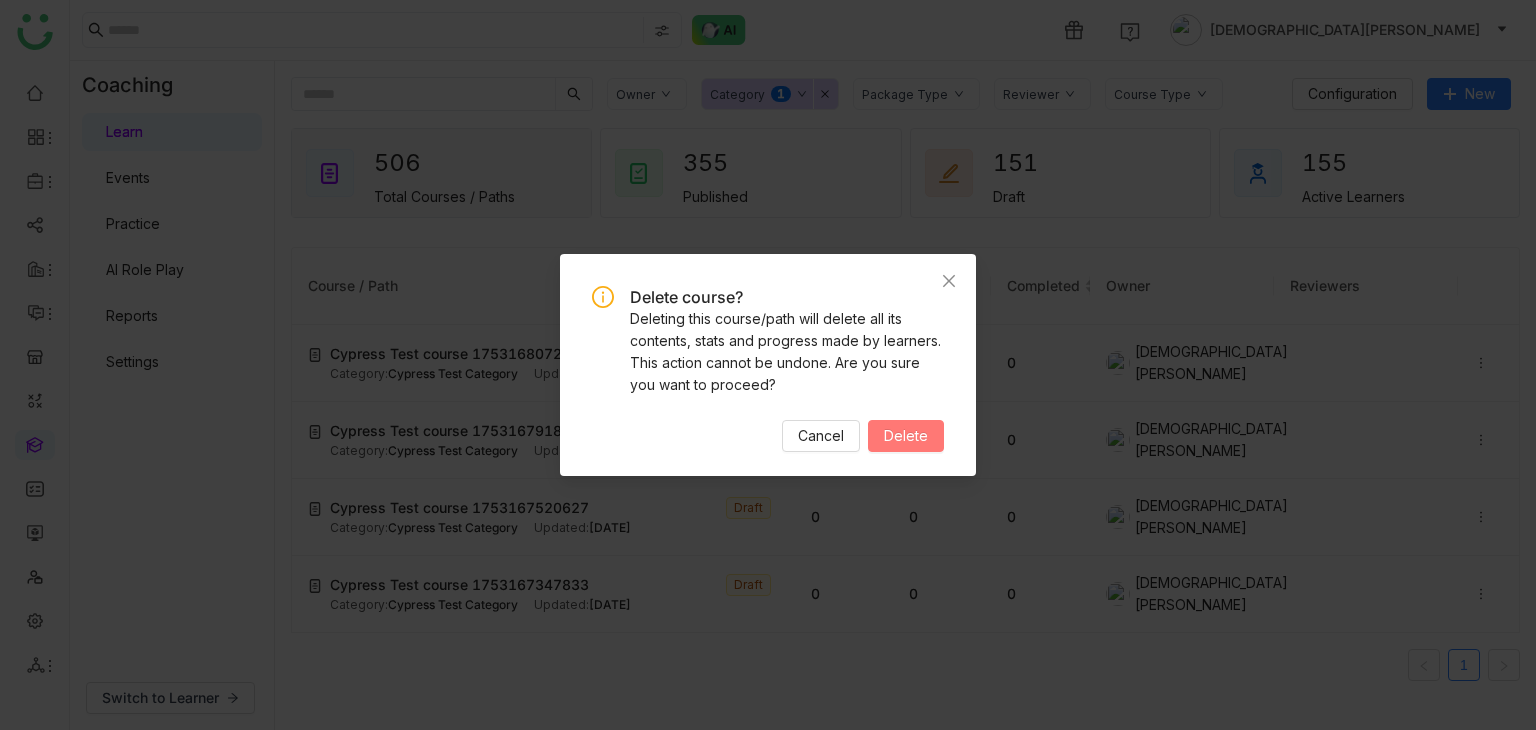 click on "Delete" at bounding box center [906, 436] 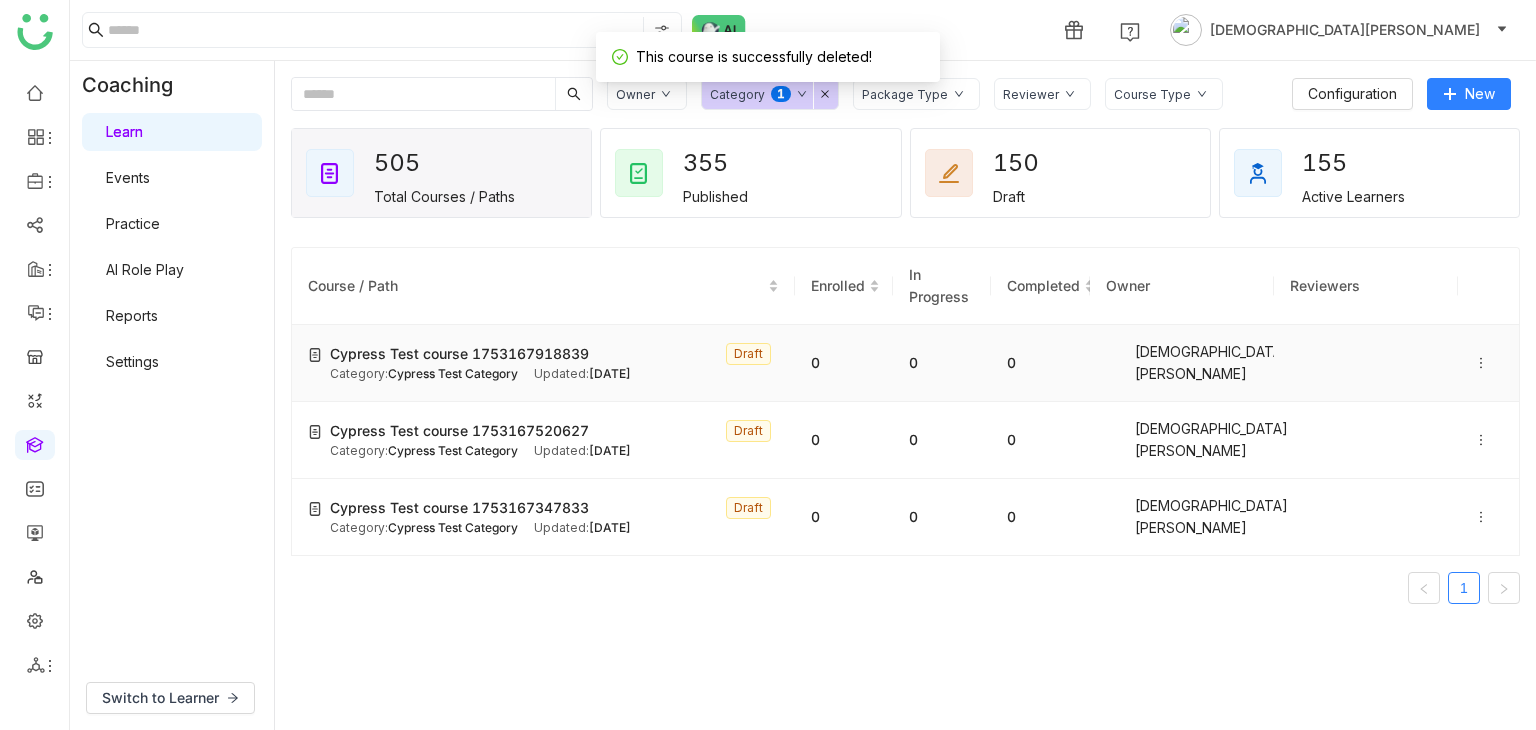 click 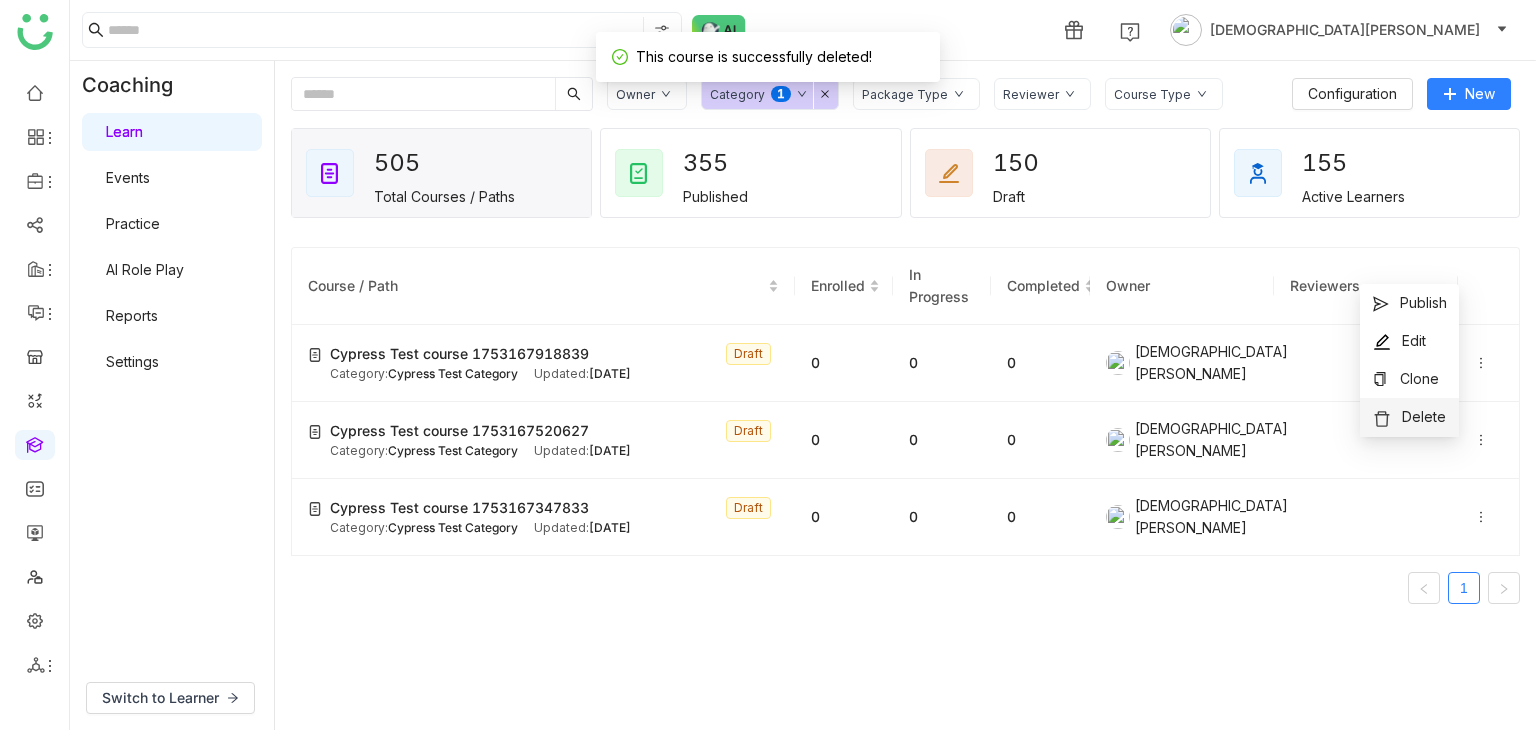 click at bounding box center (1382, 419) 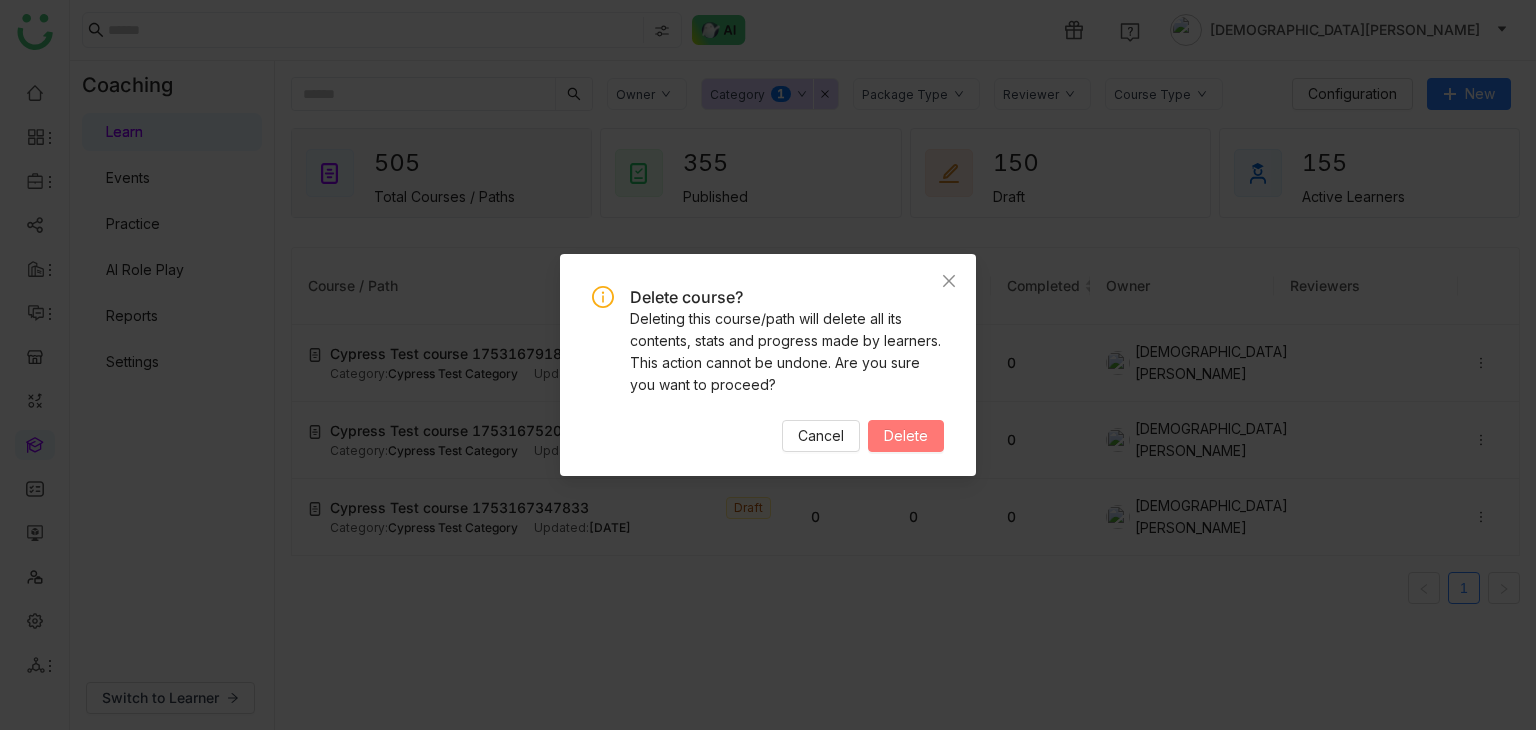 click on "Delete" at bounding box center [906, 436] 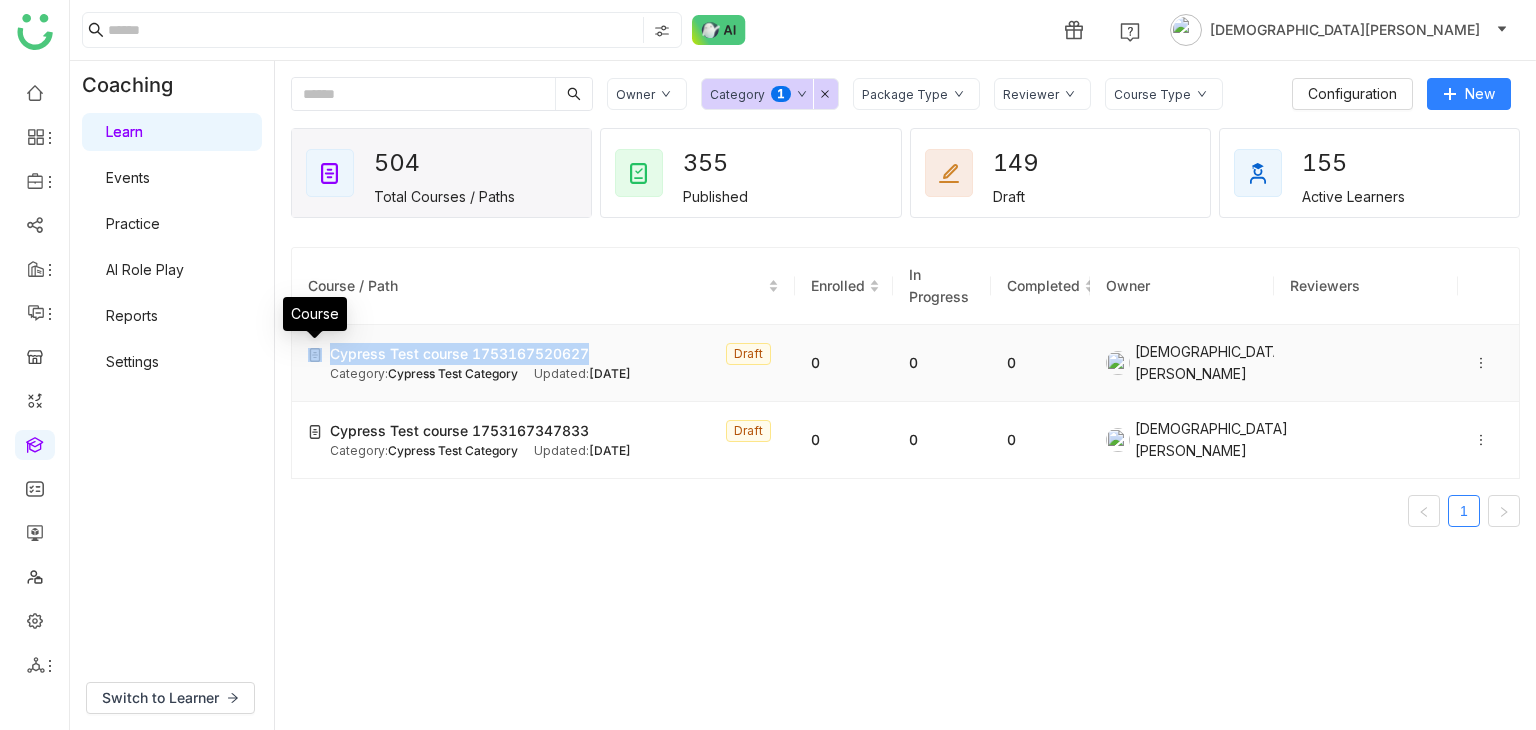 copy on "Cypress Test course 1753167520627" 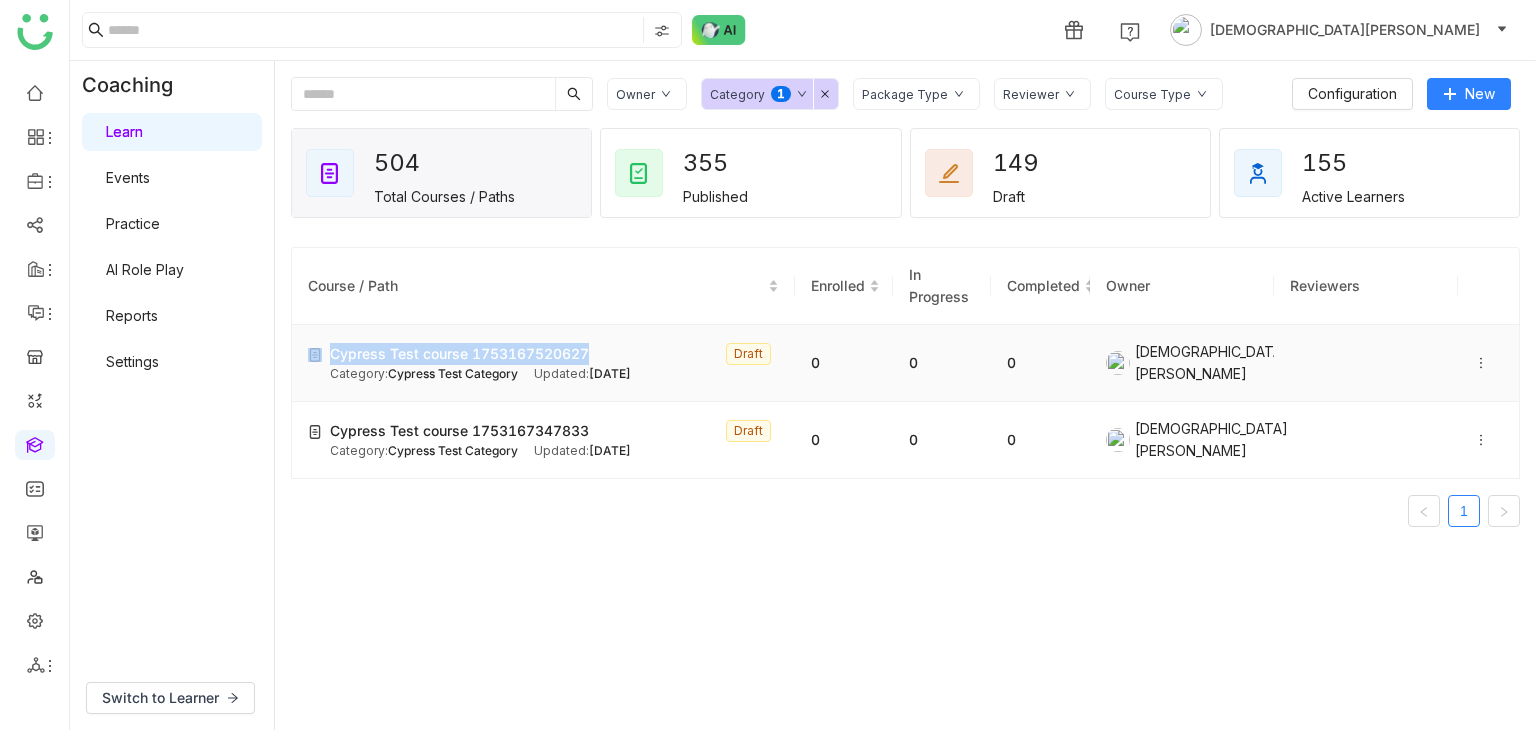 drag, startPoint x: 593, startPoint y: 348, endPoint x: 328, endPoint y: 353, distance: 265.04718 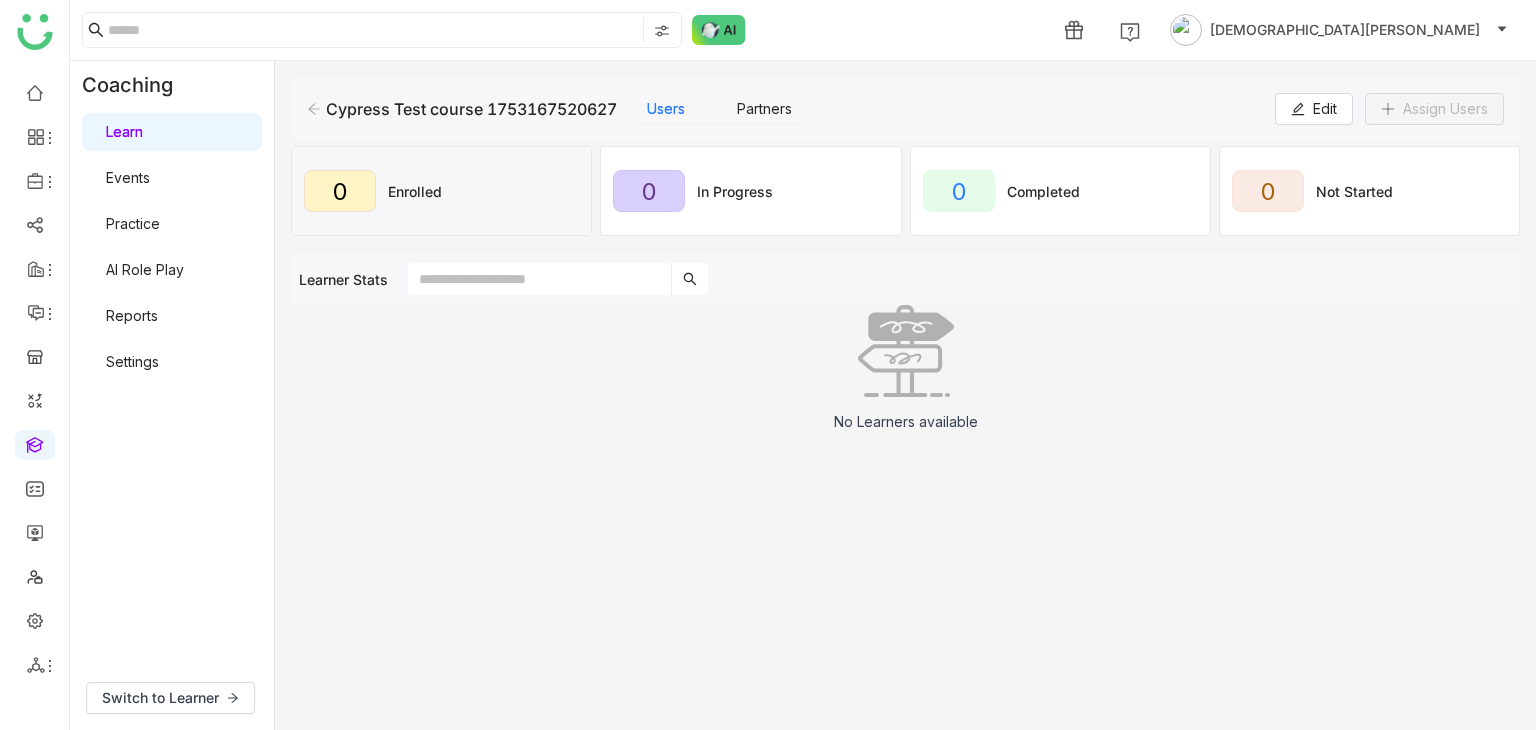 click on "Cypress Test course 1753167520627   Users   Partners   Edit   Assign Users" 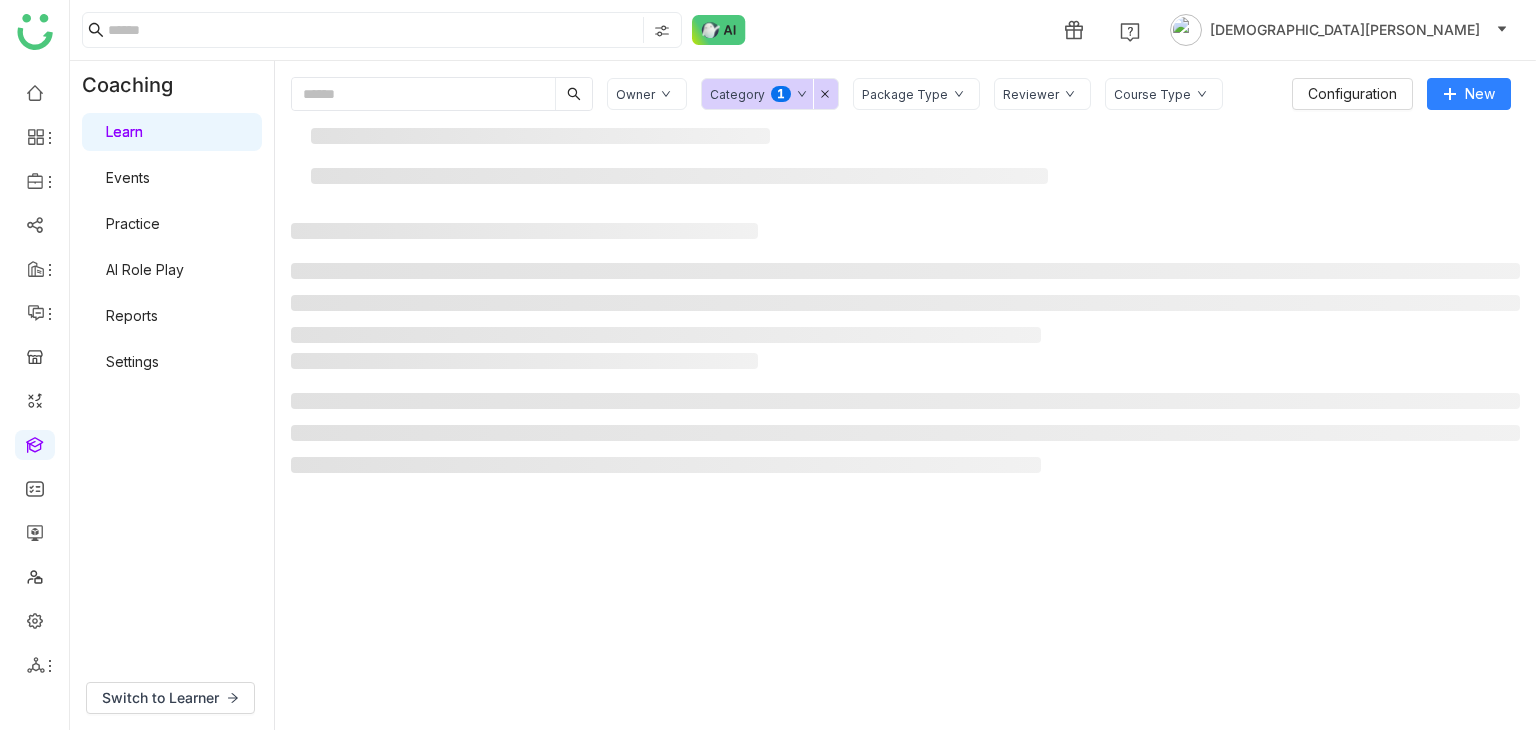 click 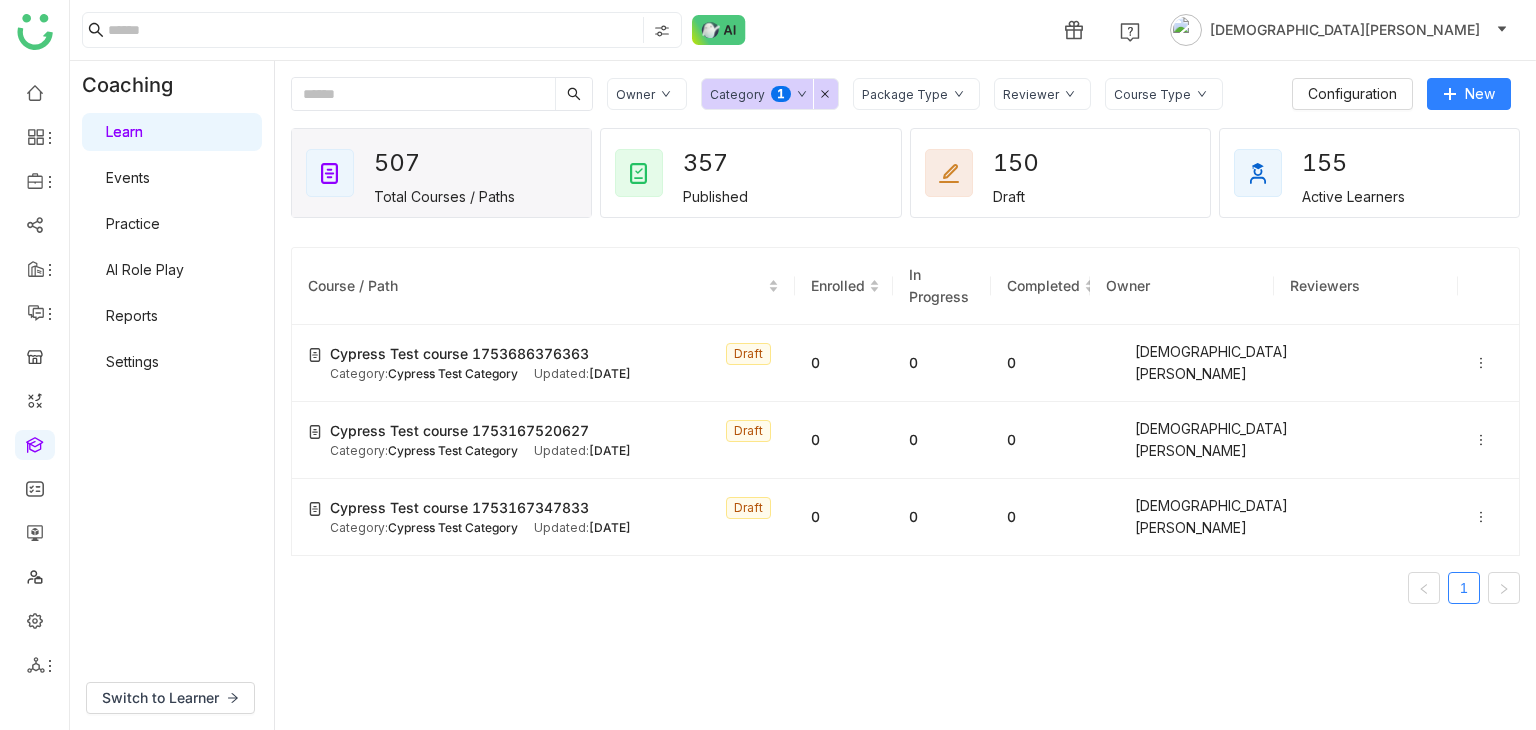 paste on "**********" 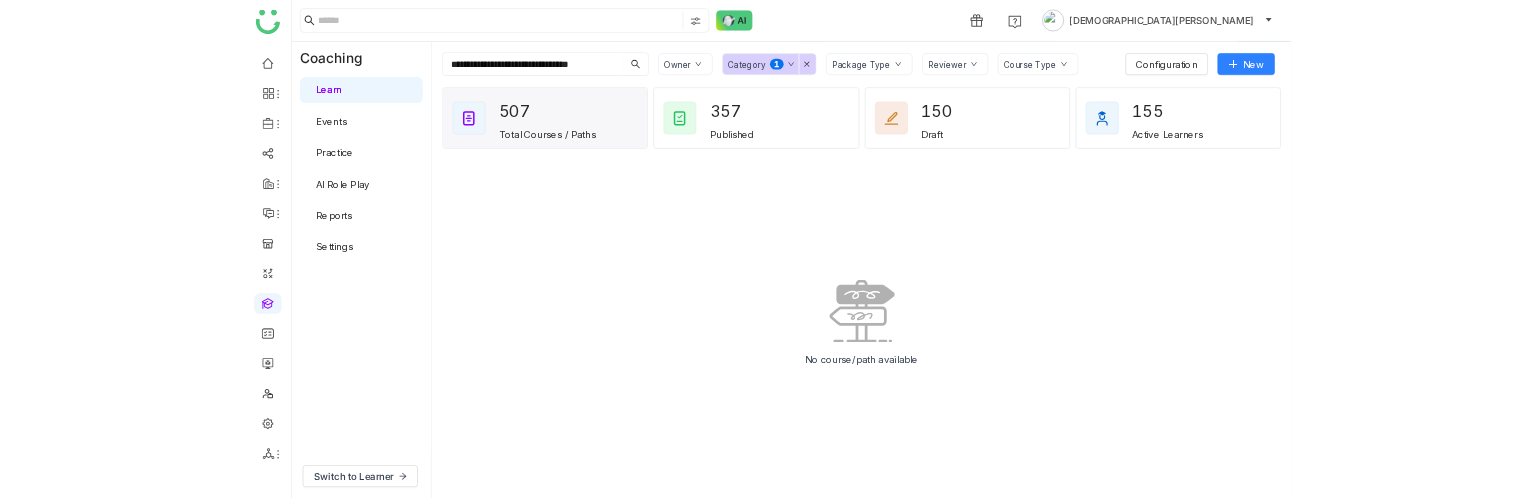 scroll, scrollTop: 0, scrollLeft: 0, axis: both 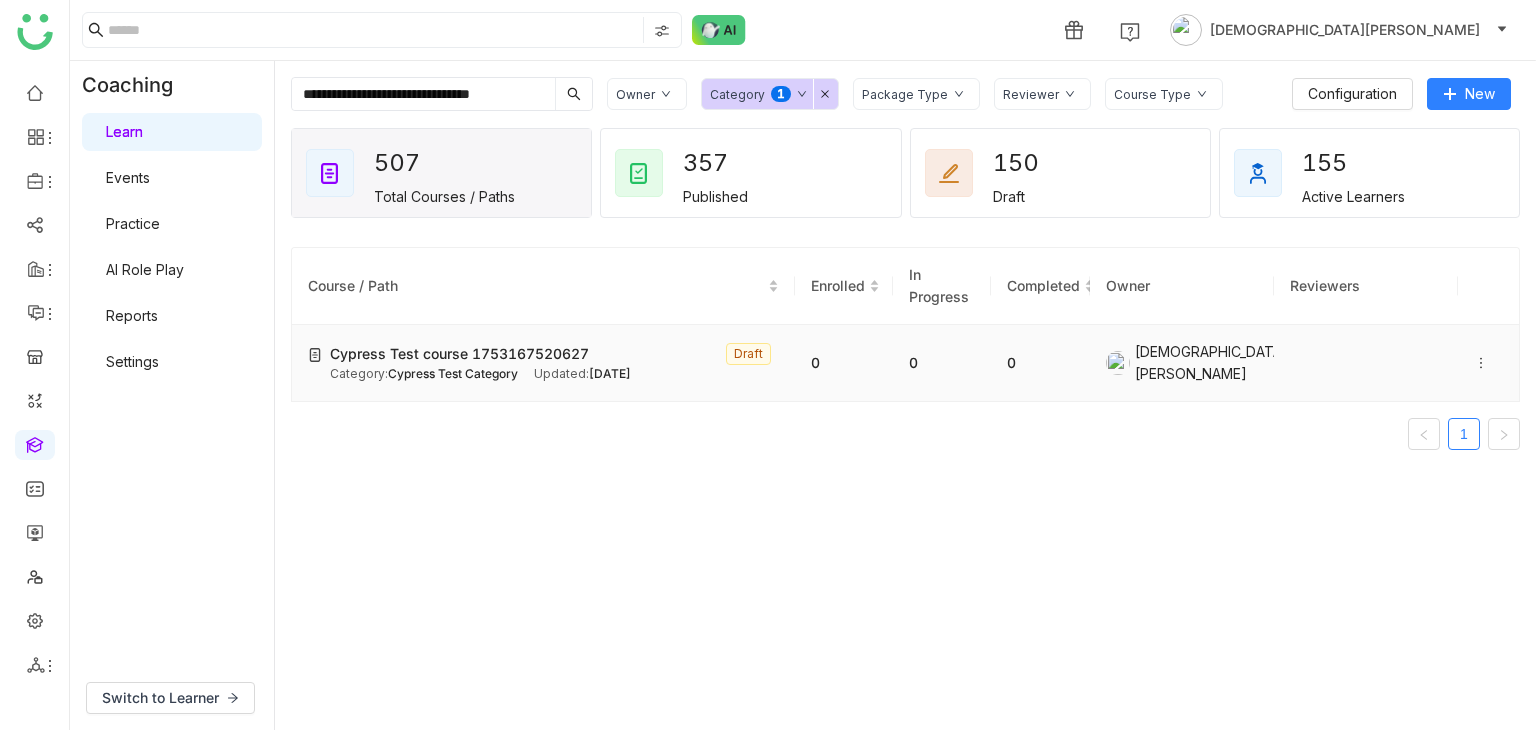 type on "**********" 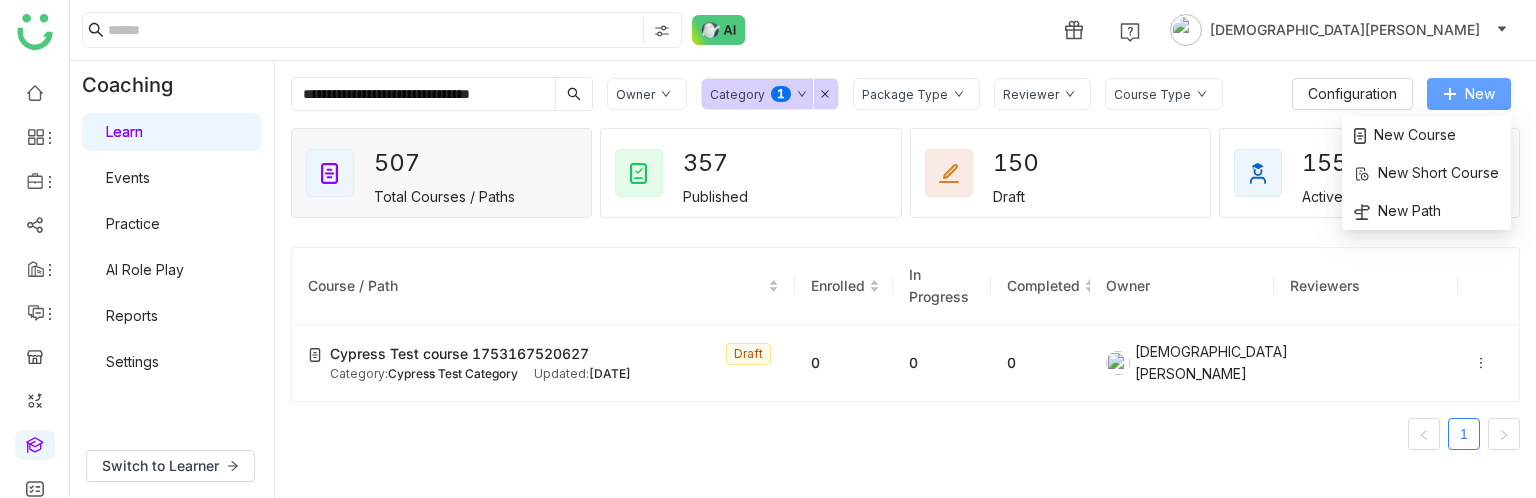click 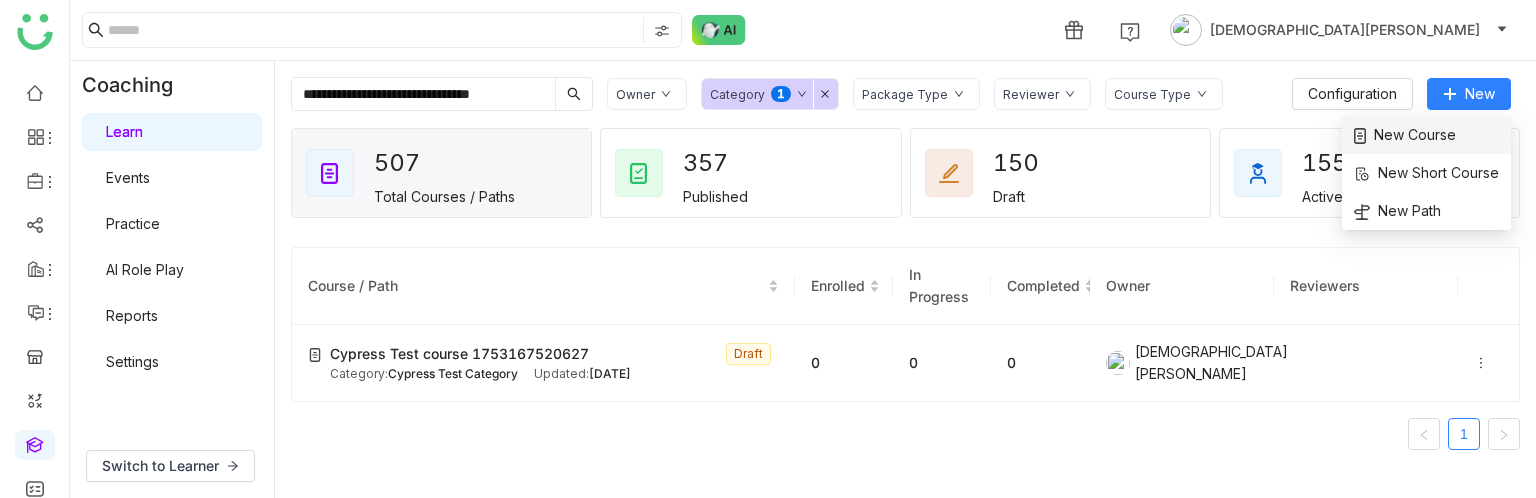 click on "New Course" at bounding box center (1405, 135) 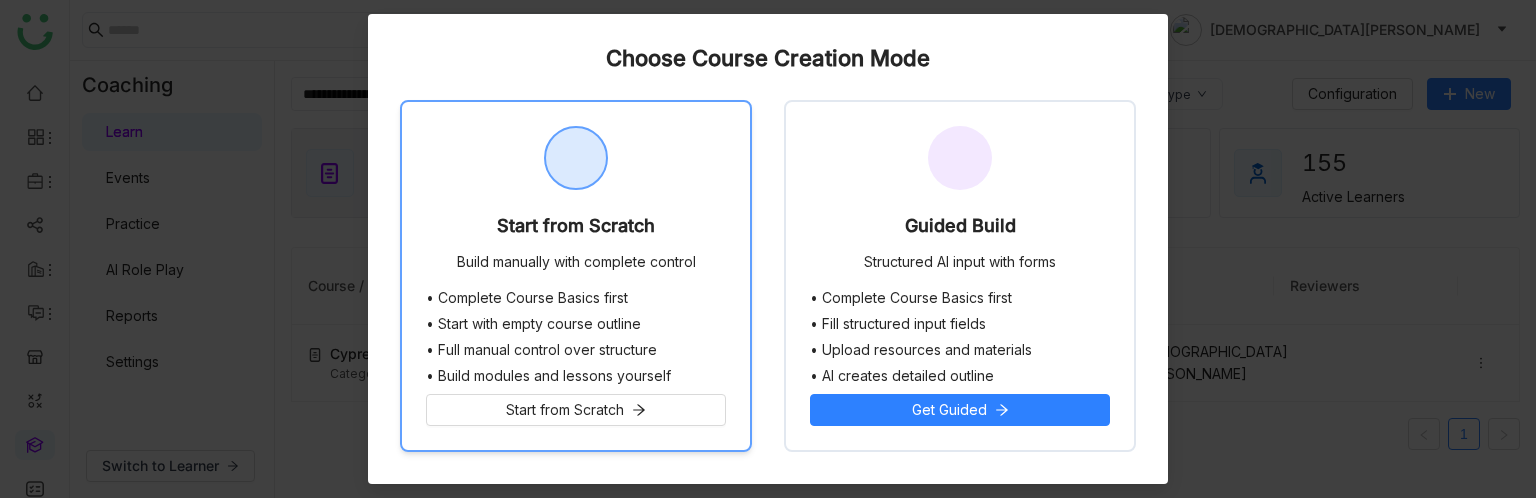 click on "Start from Scratch" at bounding box center (576, 230) 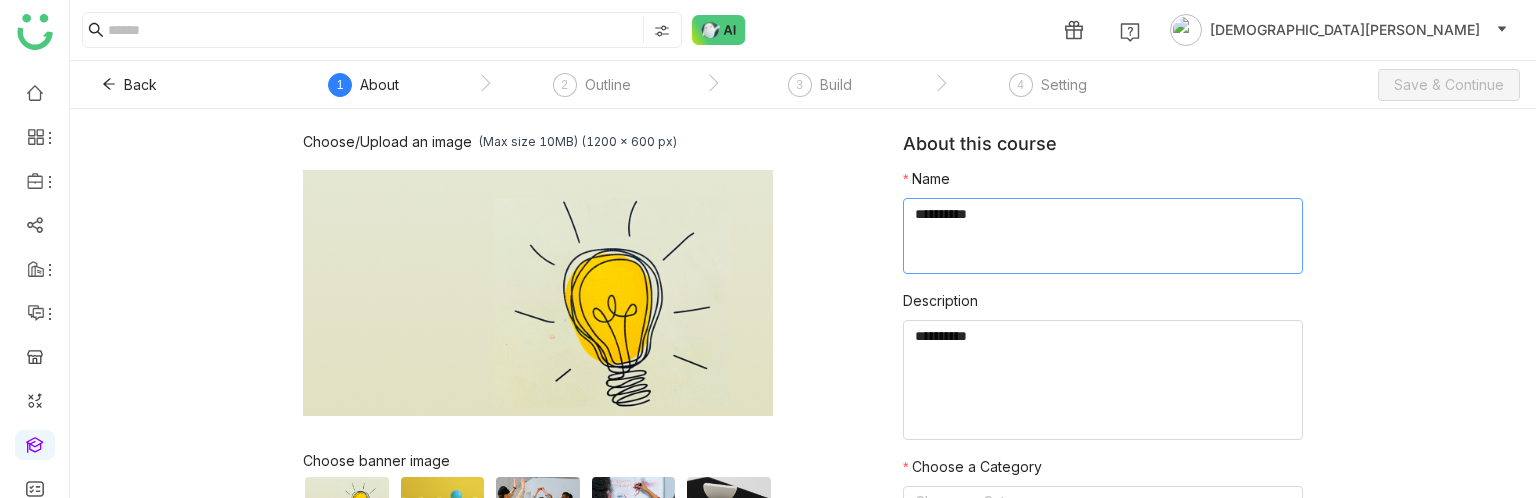 click 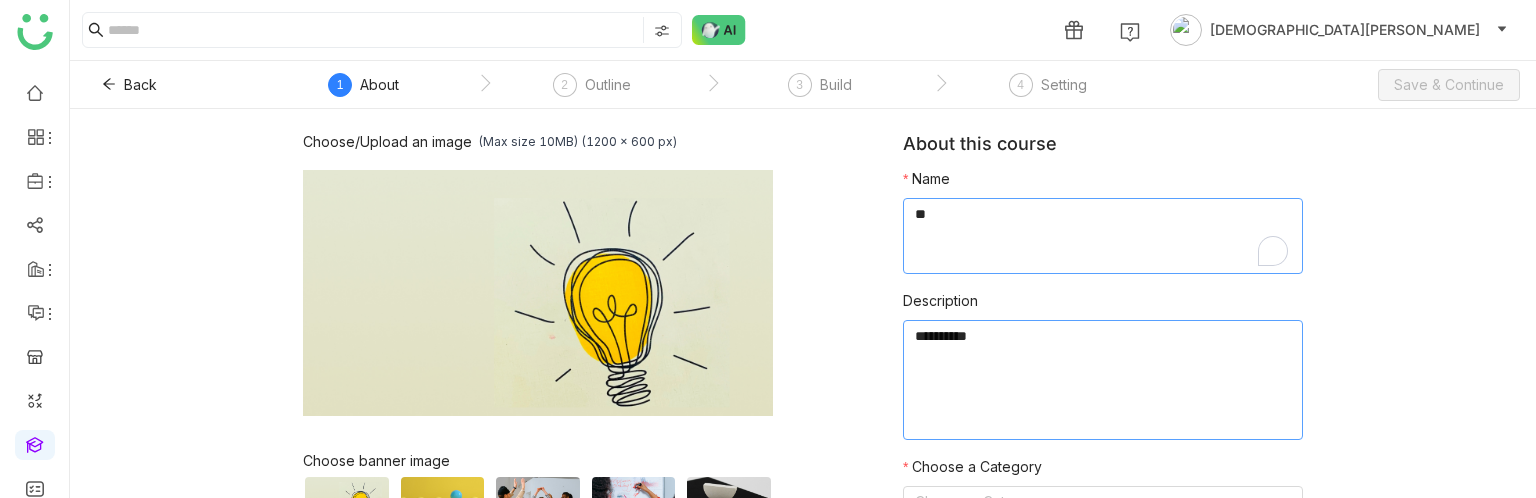 type on "**" 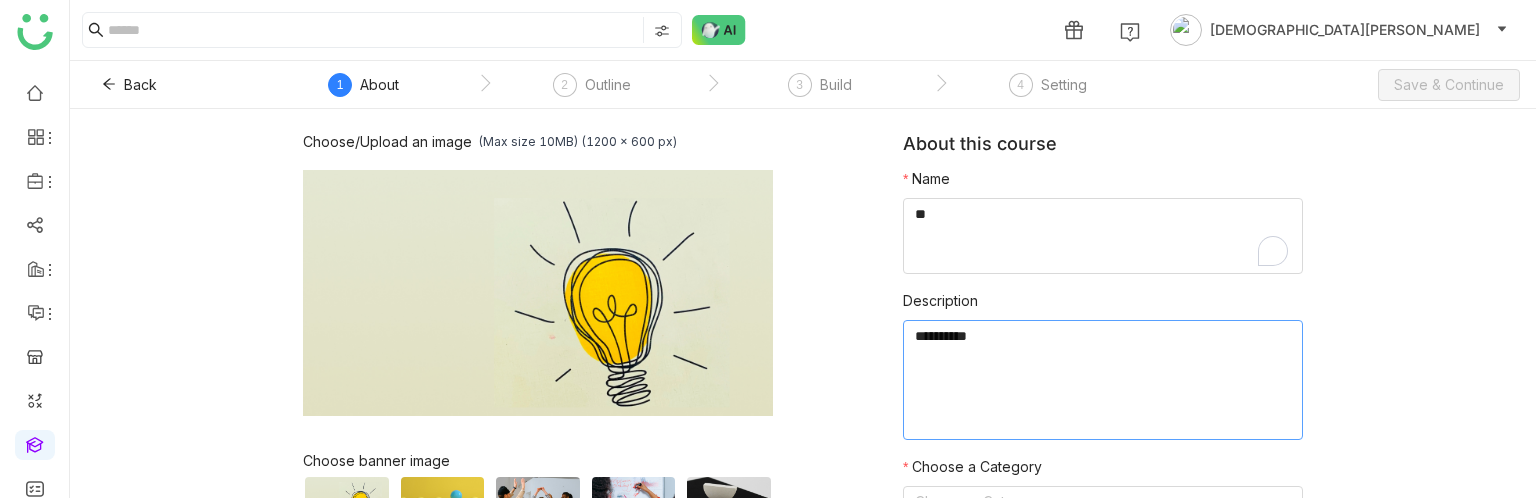 click 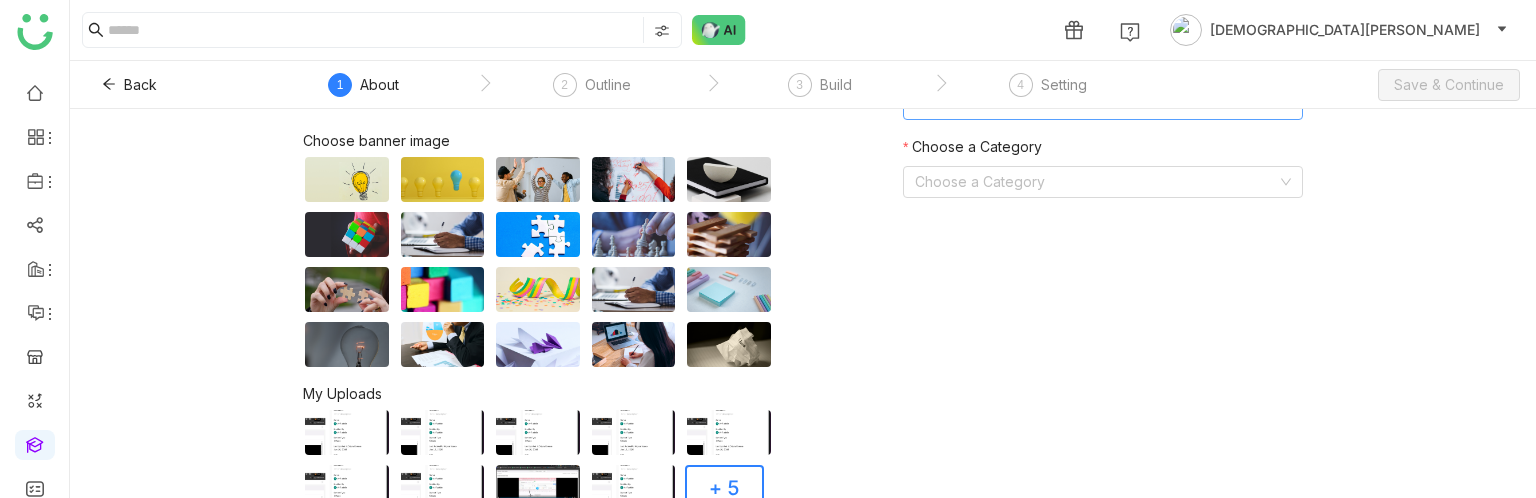 scroll, scrollTop: 337, scrollLeft: 0, axis: vertical 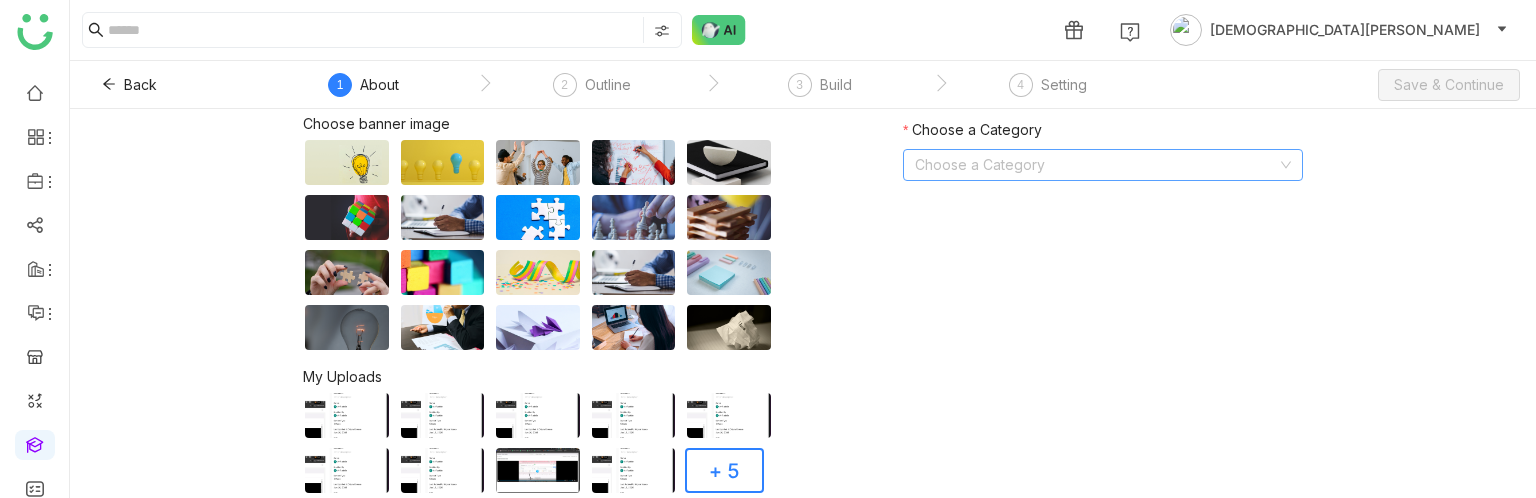 type on "***" 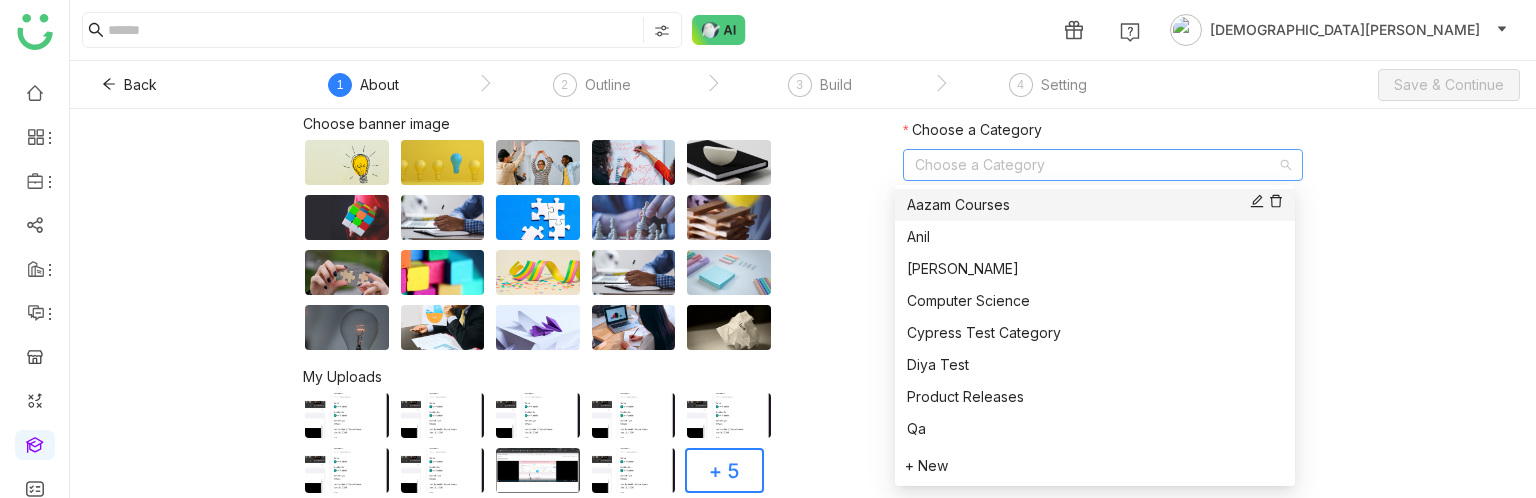 click on "Aazam Courses" at bounding box center [1095, 205] 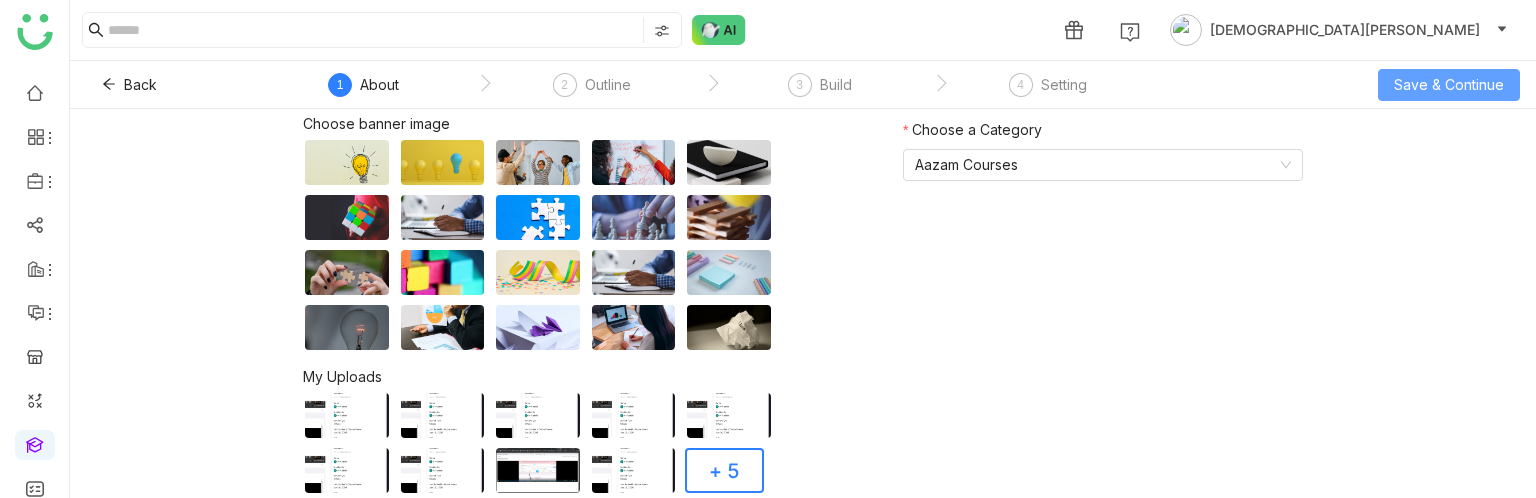 click on "Save & Continue" at bounding box center [1449, 85] 